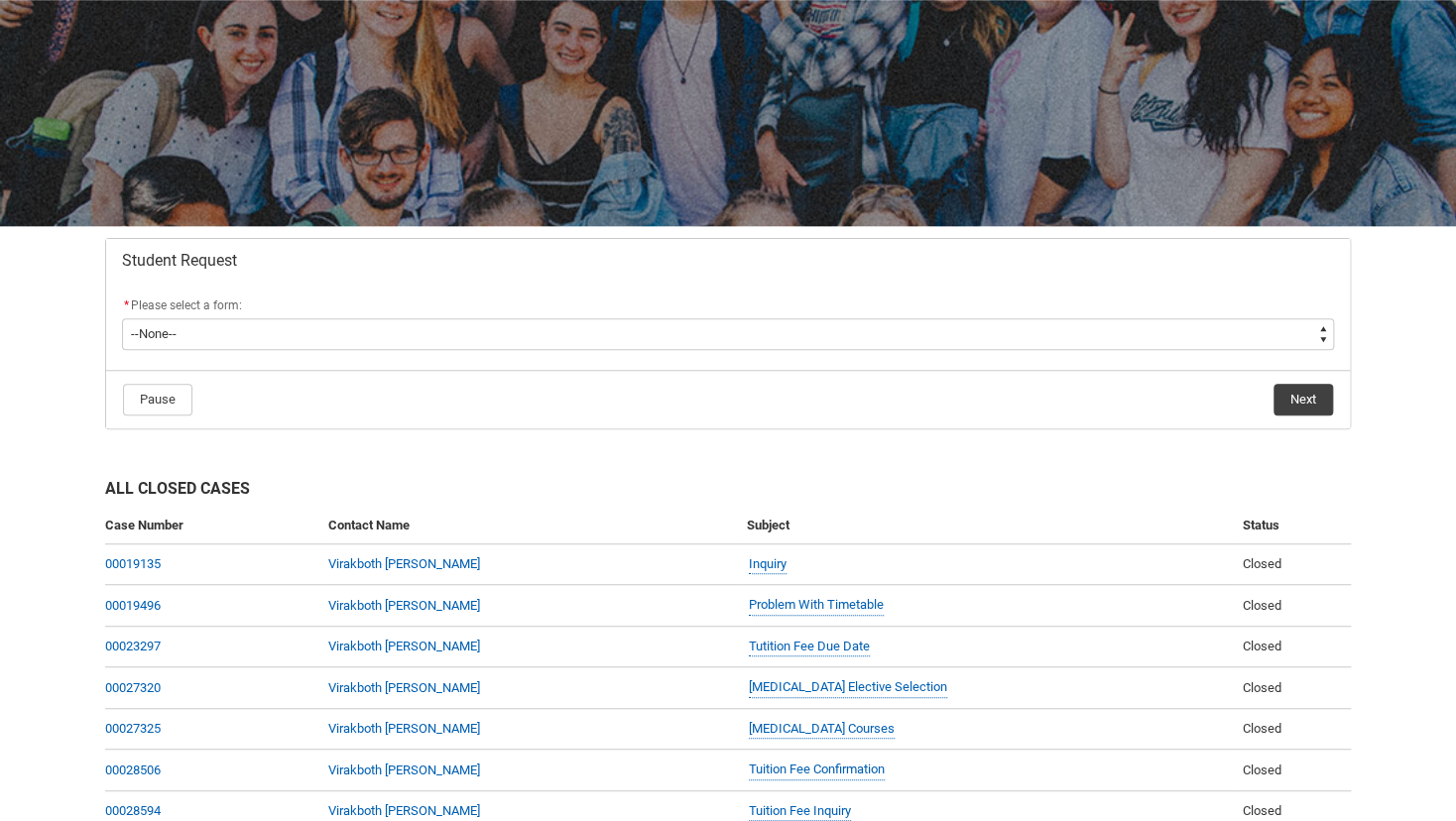 scroll, scrollTop: 214, scrollLeft: 0, axis: vertical 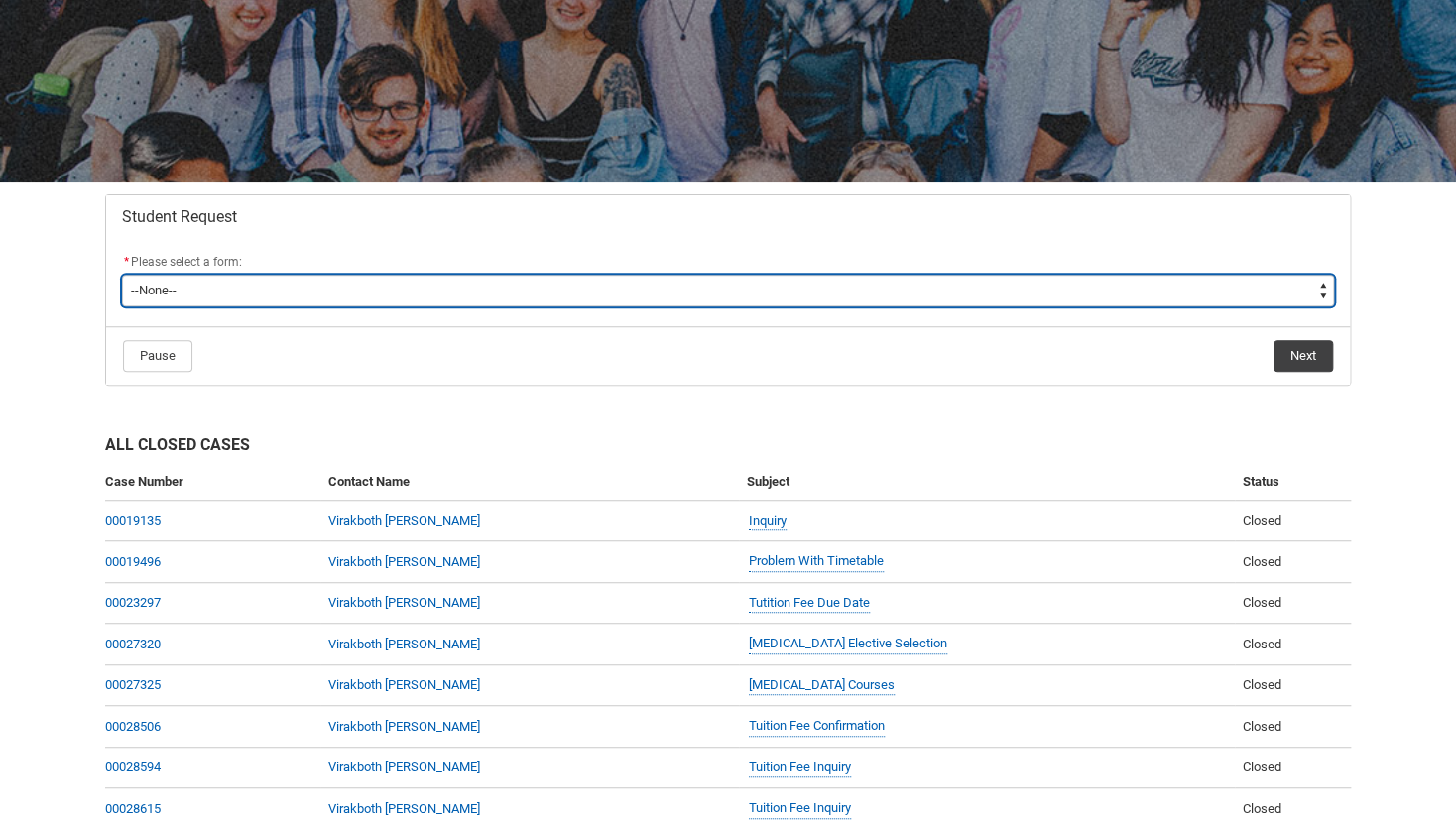 click on "--None-- Academic Transcript Application to Appeal Assignment Extension Course Credit / RPL Course Transfer Deferral / Leave of Absence Enrolment Variation Grievance Reasonable Adjustment Return to Study Application Special Consideration Tuition Fee Refund Withdraw & Cancel Enrolment General Enquiry FEE-HELP Exemption Form Financial Hardship Program" at bounding box center (728, 291) 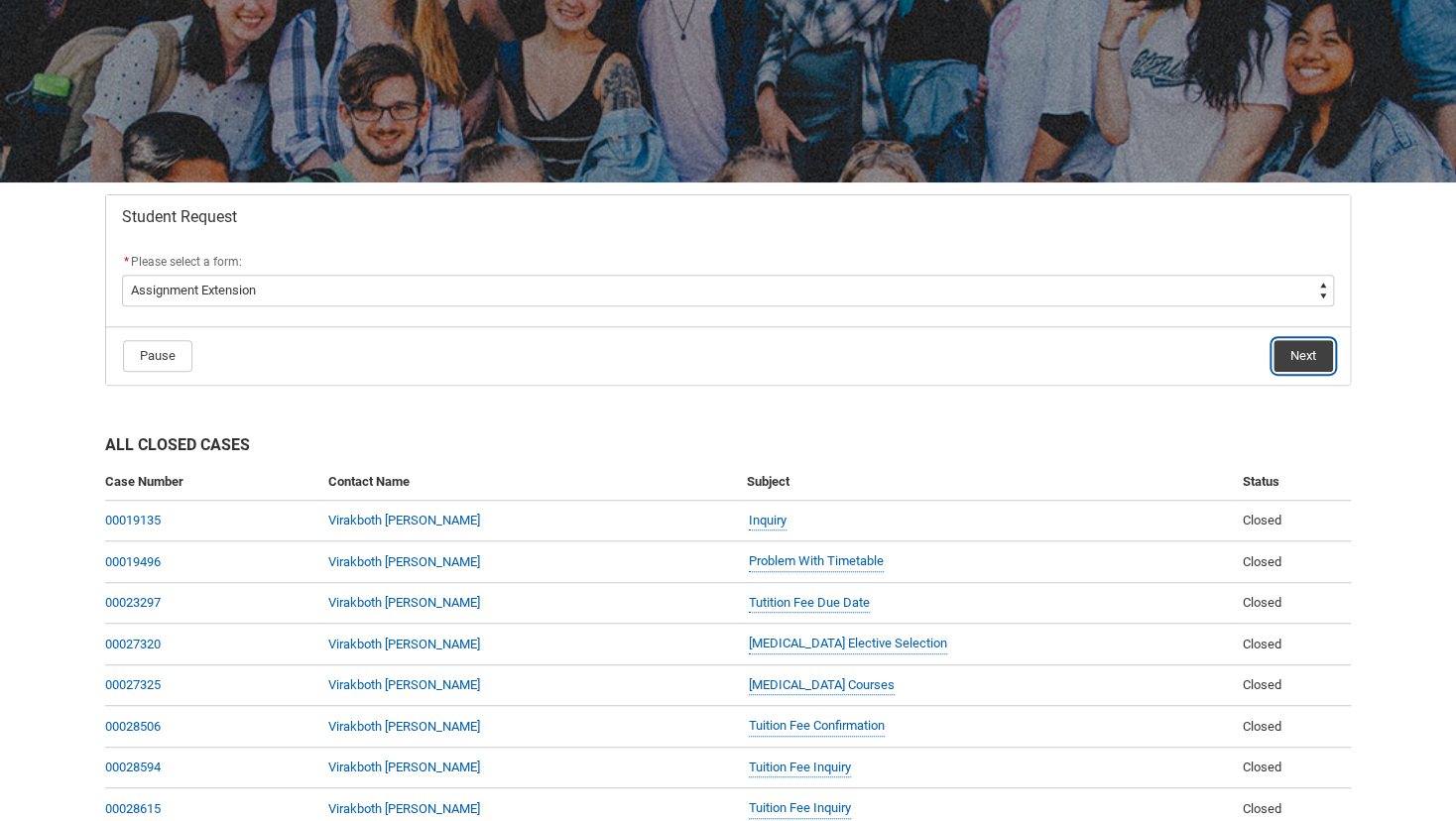 click on "Next" 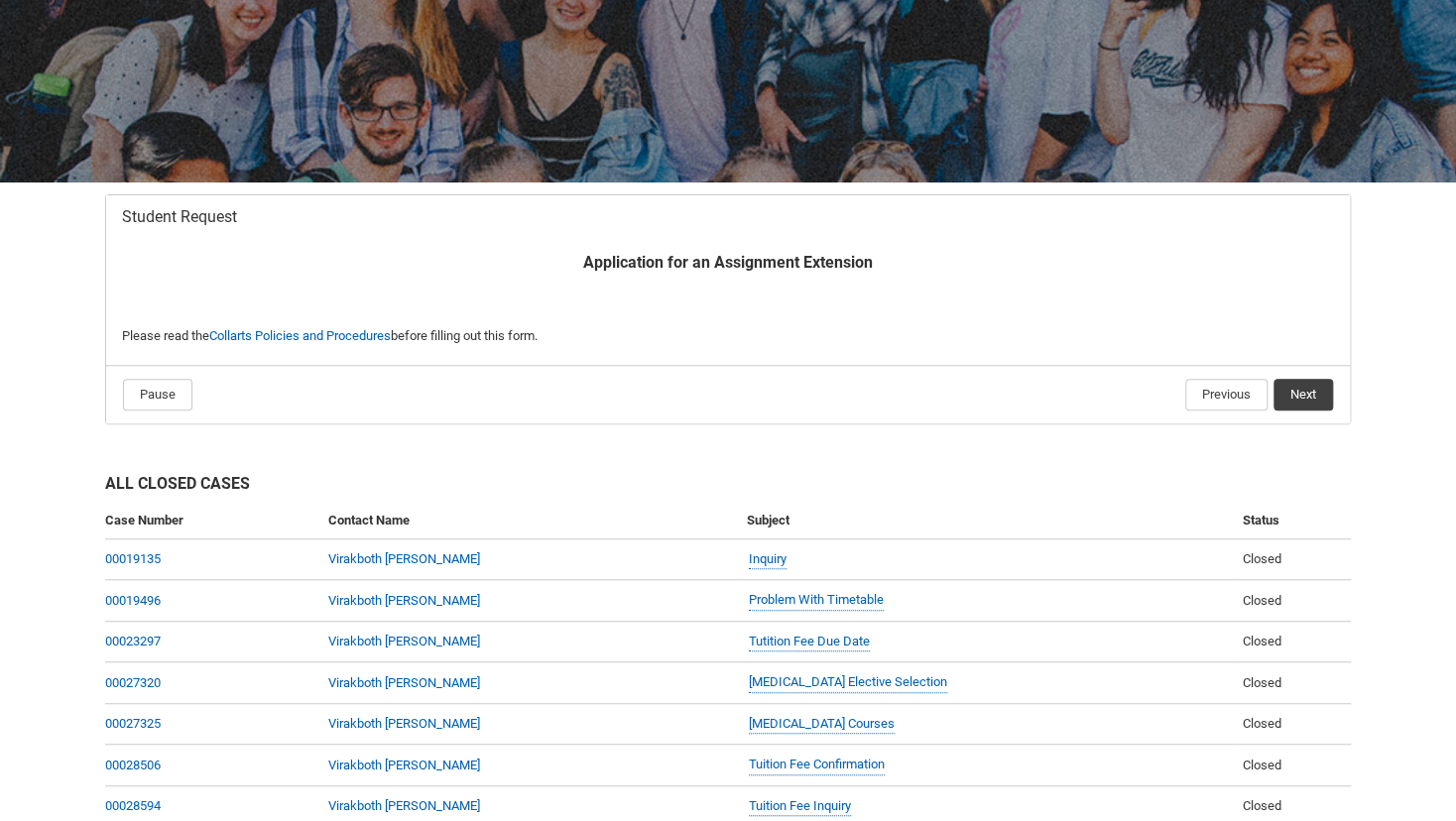 scroll, scrollTop: 210, scrollLeft: 0, axis: vertical 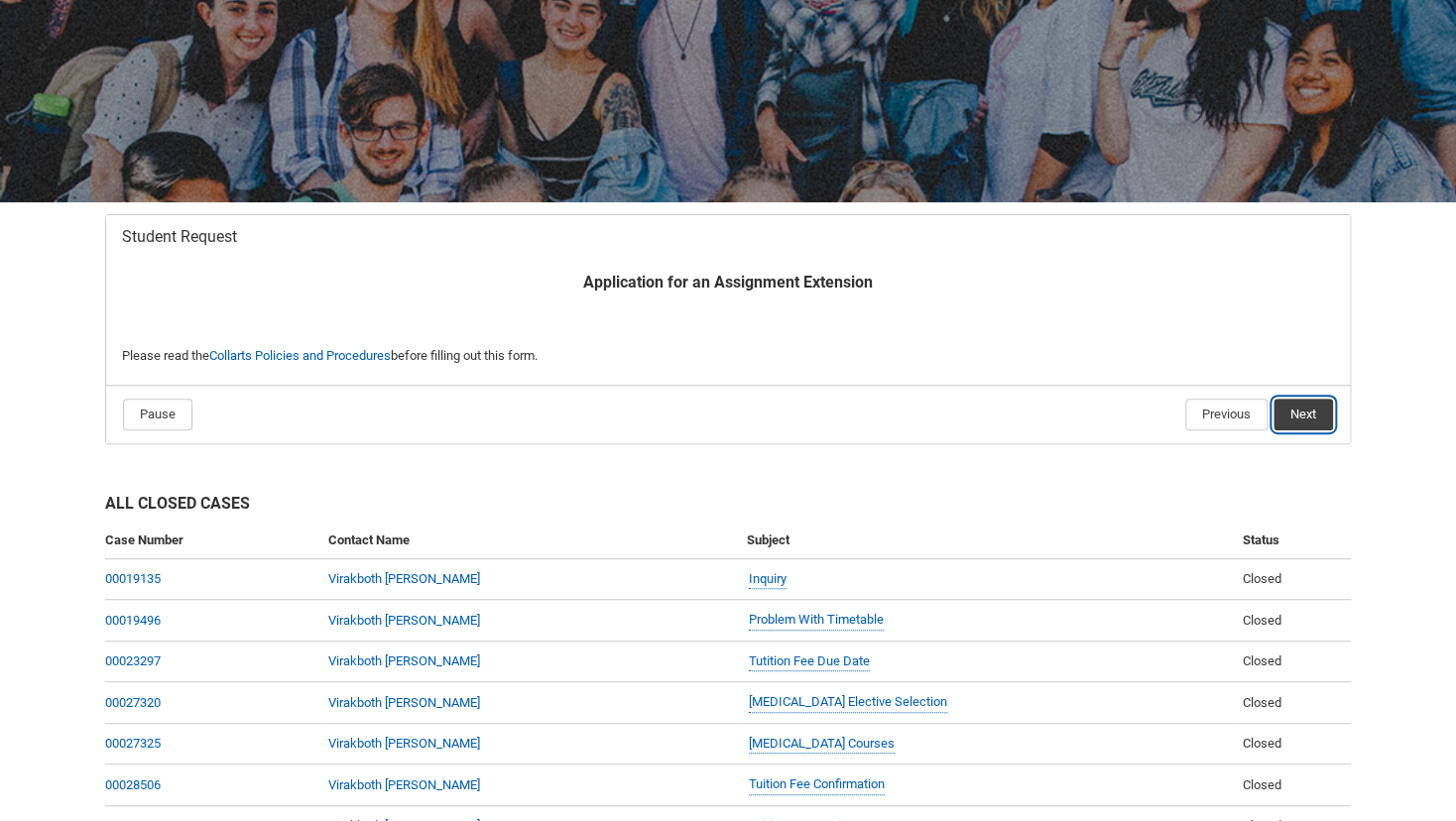 click on "Next" 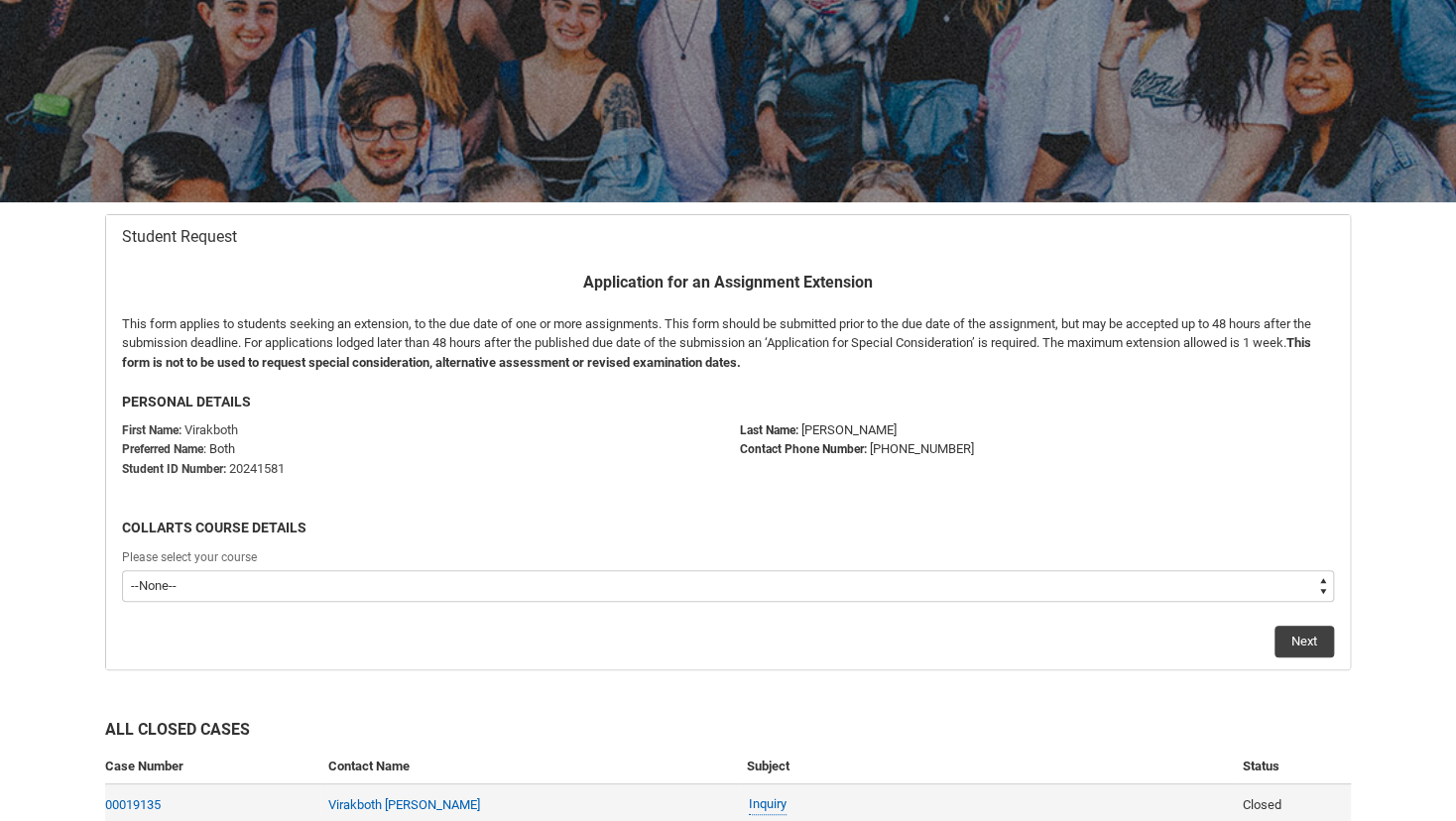 scroll, scrollTop: 210, scrollLeft: 0, axis: vertical 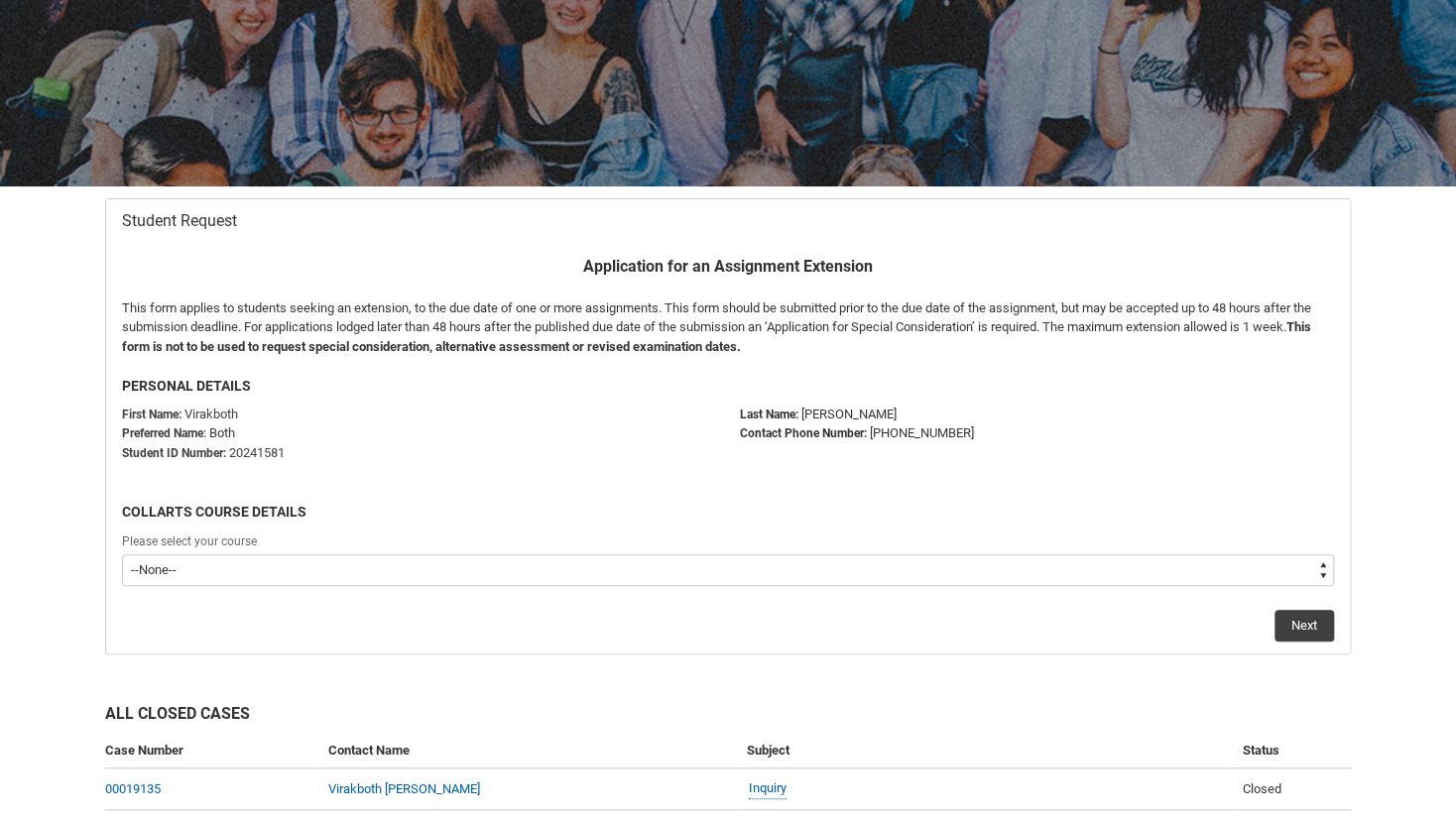 click on "--None-- Bachelor of Screen & Media" at bounding box center (728, 570) 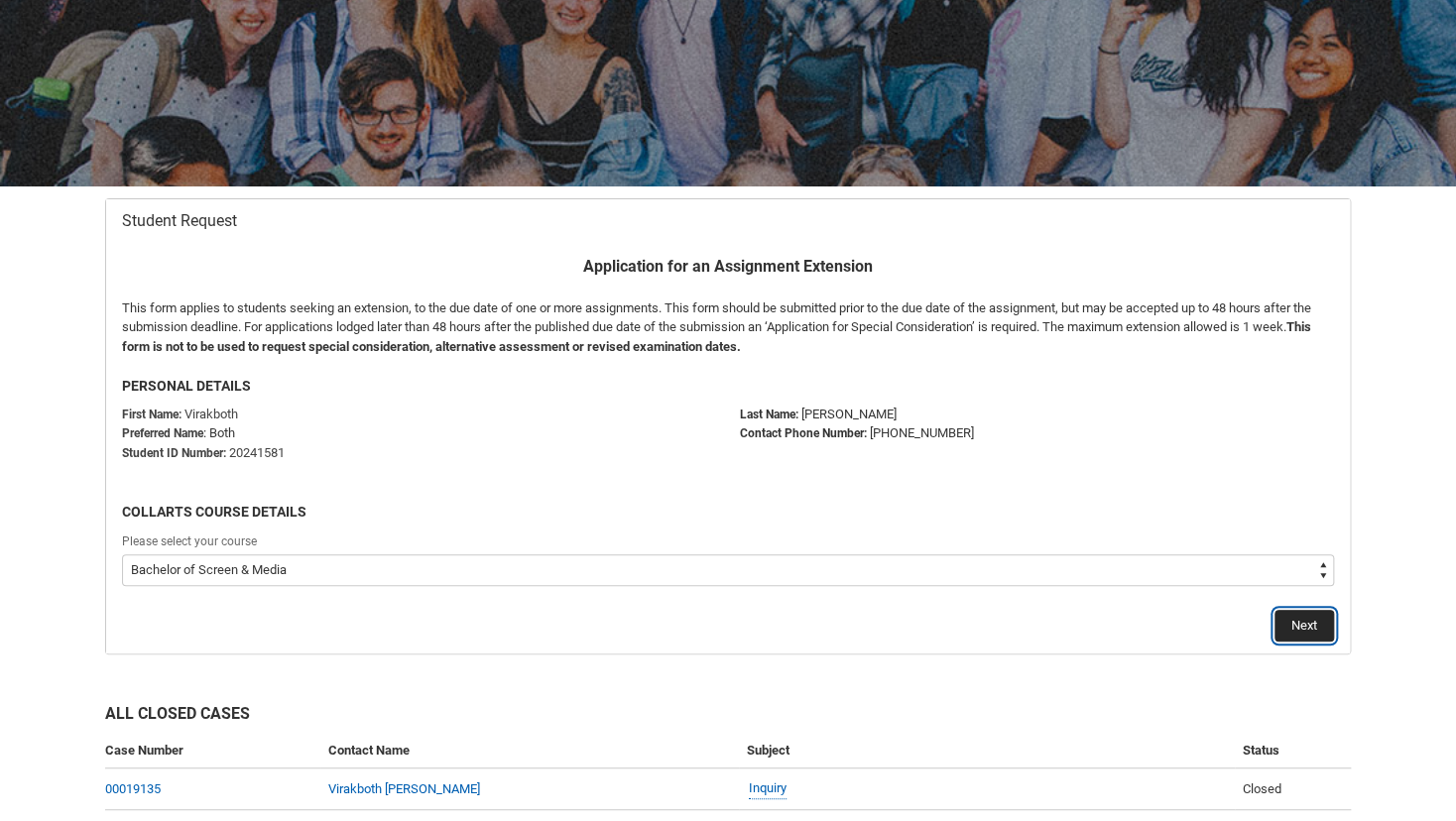 click on "Next" 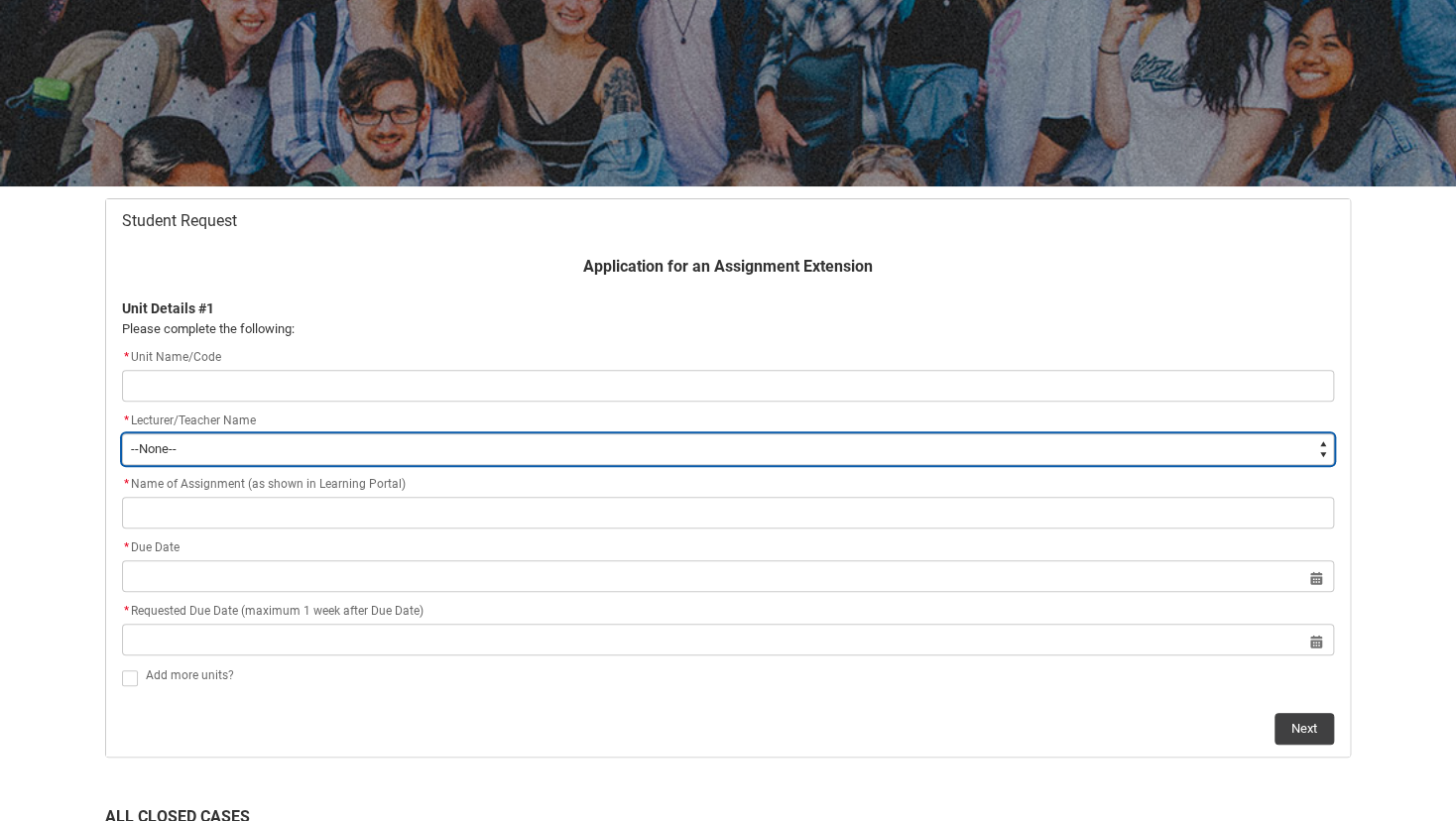 click on "--None-- [PERSON_NAME] [PERSON_NAME] [PERSON_NAME] [PERSON_NAME] [PERSON_NAME] [PERSON_NAME] [PERSON_NAME] [PERSON_NAME] [PERSON_NAME] [PERSON_NAME] [PERSON_NAME] [PERSON_NAME] [PERSON_NAME] [PERSON_NAME] [PERSON_NAME] [PERSON_NAME] [PERSON_NAME] [PERSON_NAME] [PERSON_NAME] [PERSON_NAME] [PERSON_NAME] [PERSON_NAME] [PERSON_NAME] [PERSON_NAME] [PERSON_NAME] [PERSON_NAME] [PERSON_NAME] [PERSON_NAME] [PERSON_NAME] [PERSON_NAME] [PERSON_NAME] [PERSON_NAME] [PERSON_NAME] [PERSON_NAME] [PERSON_NAME] [PERSON_NAME] [PERSON_NAME] [PERSON_NAME] [PERSON_NAME] [PERSON_NAME] [PERSON_NAME] [PERSON_NAME] [PERSON_NAME] [PERSON_NAME] [PERSON_NAME] [PERSON_NAME] [PERSON_NAME] [PERSON_NAME] [PERSON_NAME] [PERSON_NAME] [PERSON_NAME] [PERSON_NAME] [PERSON_NAME] [PERSON_NAME] [PERSON_NAME] [PERSON_NAME] [PERSON_NAME] [PERSON_NAME] [PERSON_NAME] [PERSON_NAME] [PERSON_NAME] [PERSON_NAME] [PERSON_NAME] [PERSON_NAME] [PERSON_NAME] [PERSON_NAME] [PERSON_NAME] [PERSON_NAME] [PERSON_NAME]" at bounding box center [728, 449] 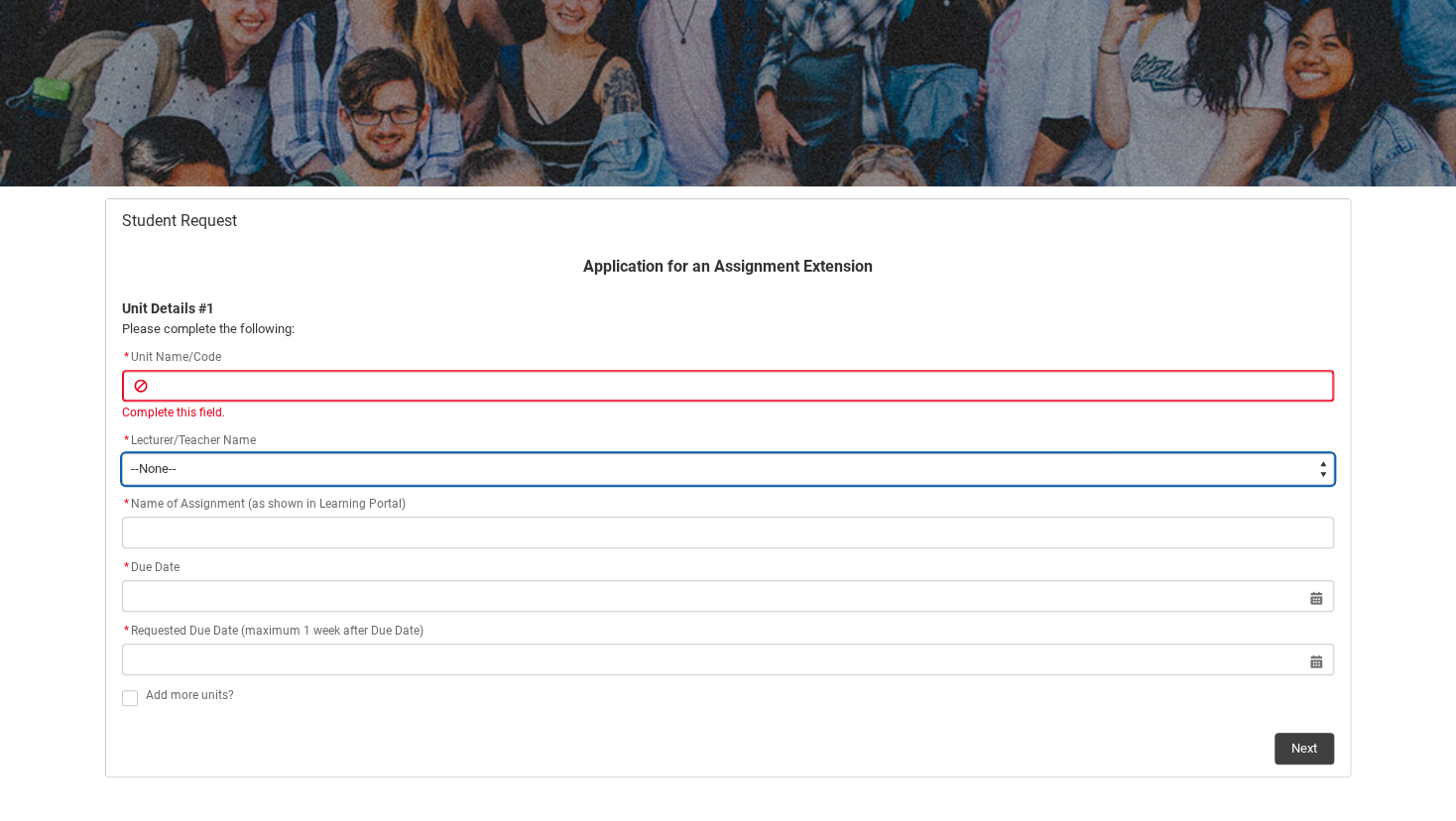 type on "Faculty_NamefromAtoM.0035g00000b9Aa9AAE" 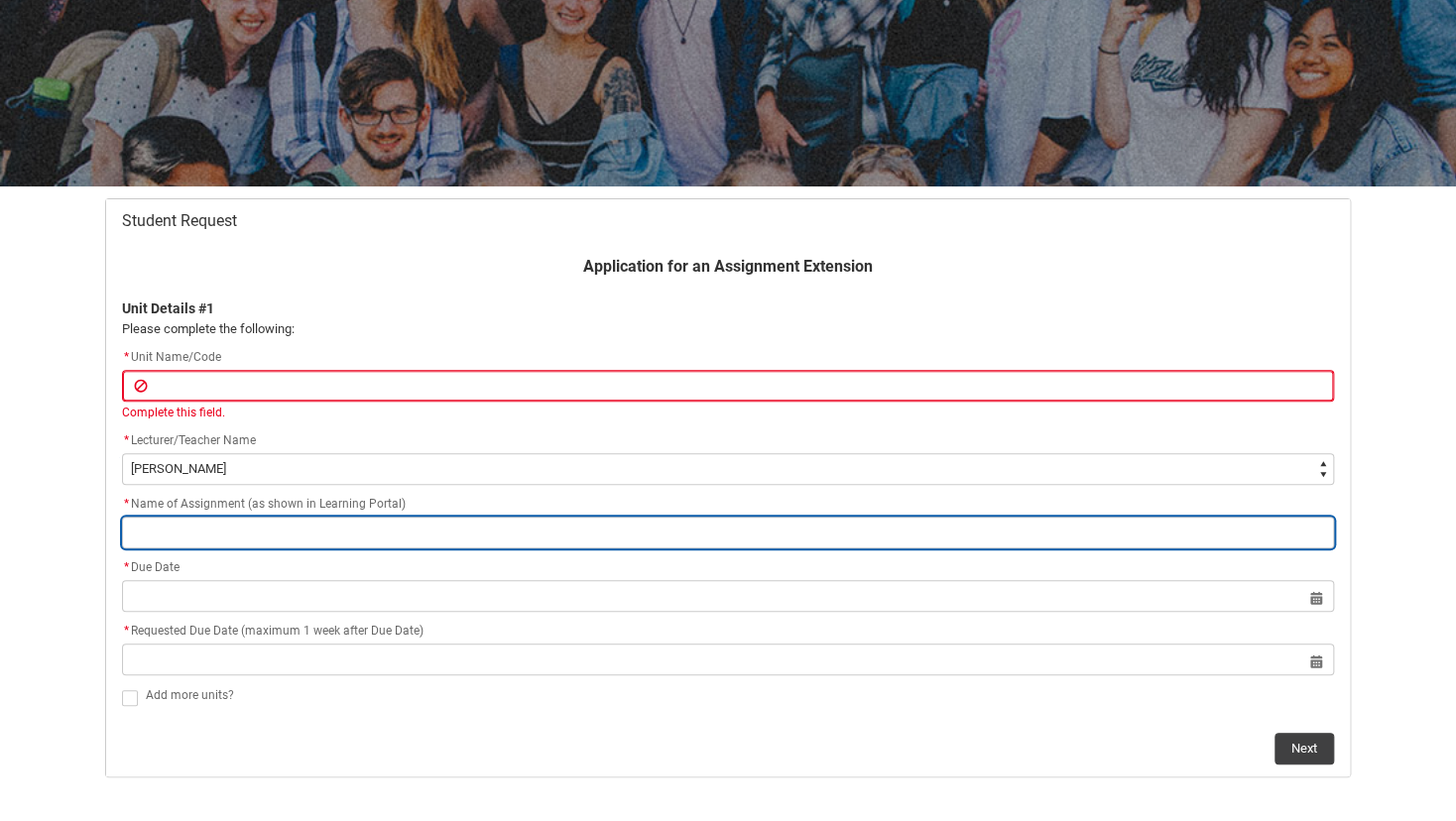 click at bounding box center (728, 532) 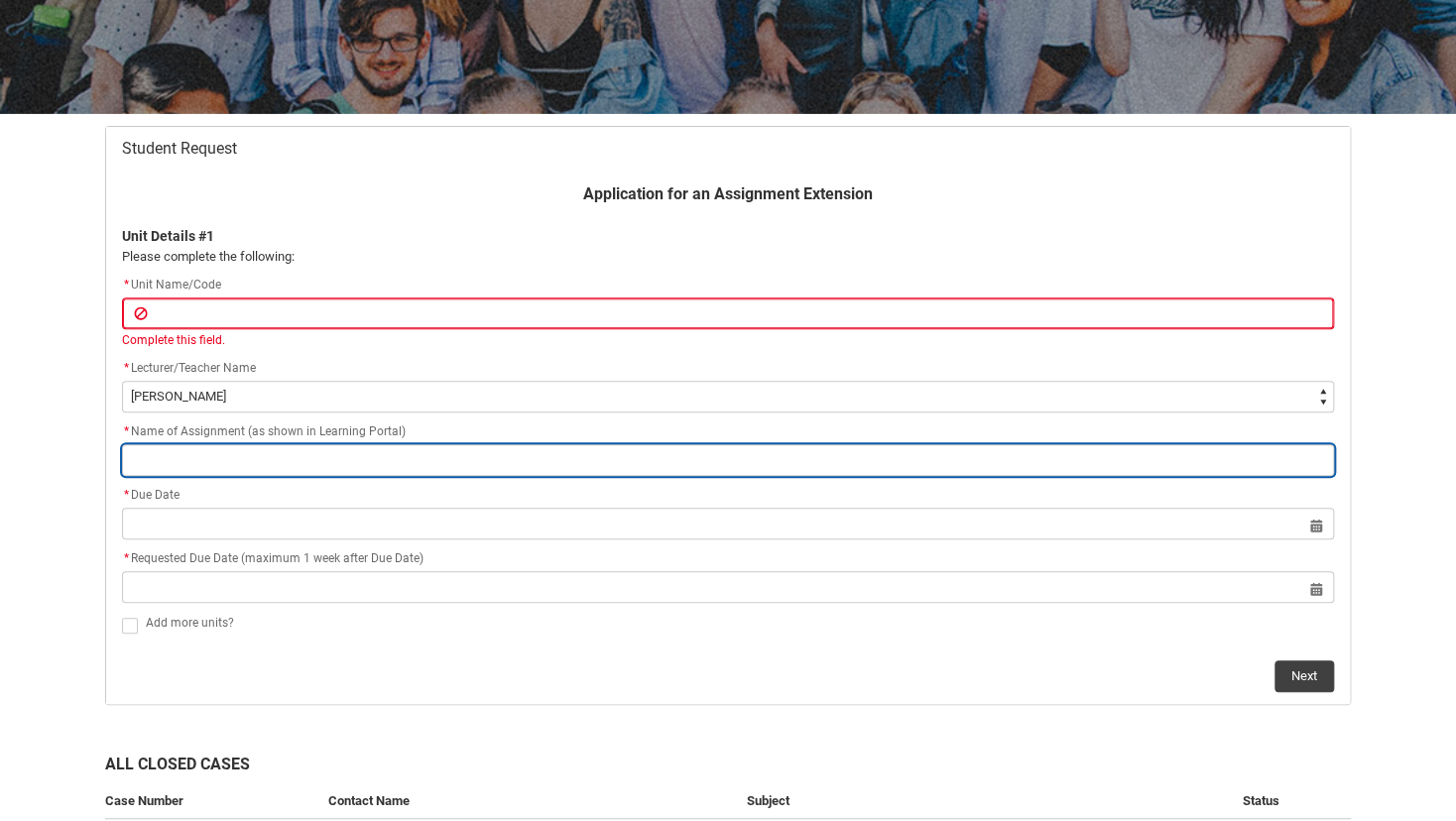 scroll, scrollTop: 317, scrollLeft: 0, axis: vertical 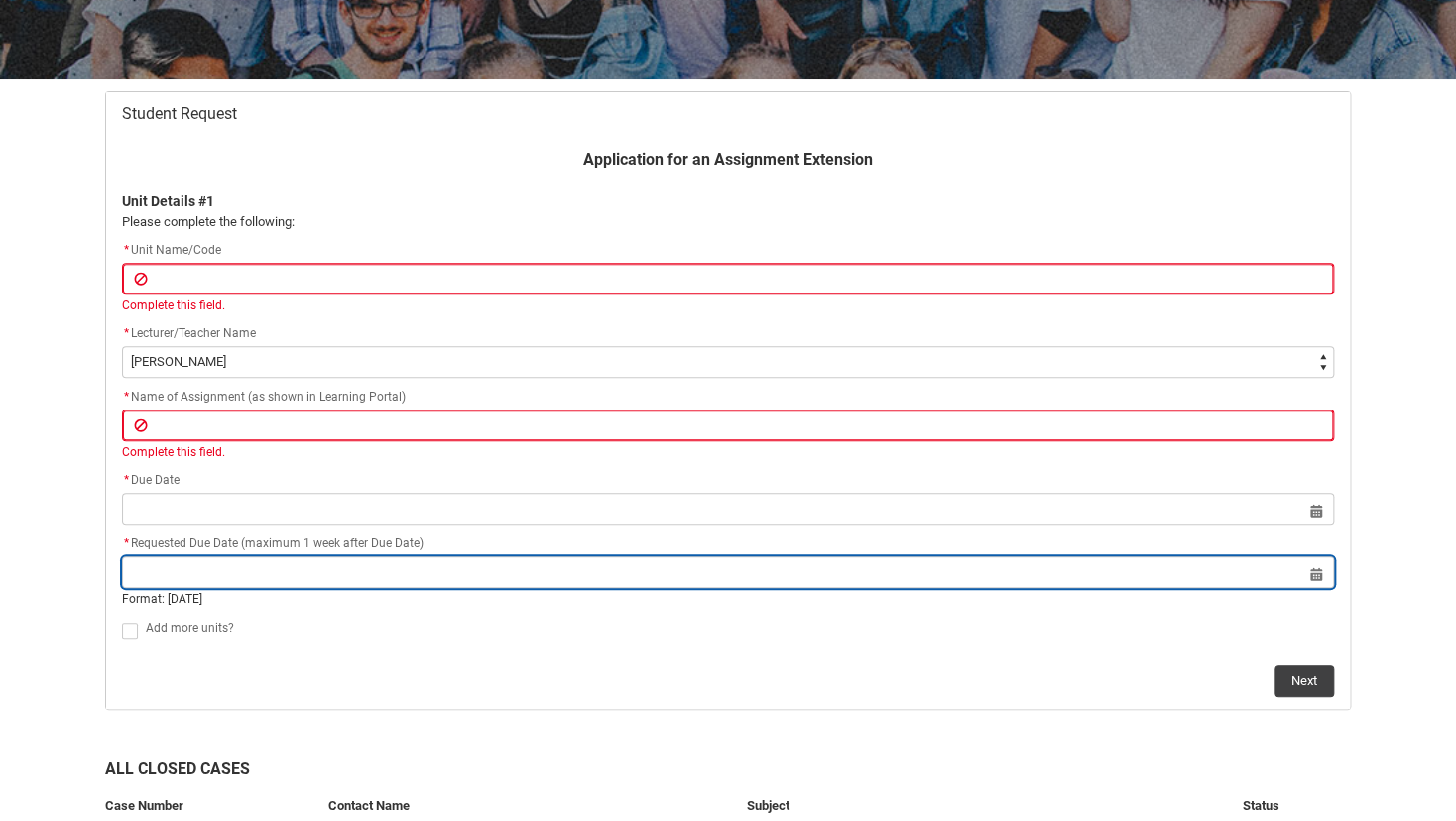 click on "* Requested Due Date (maximum 1 week after Due Date) Select a date for   Format: [DATE]" 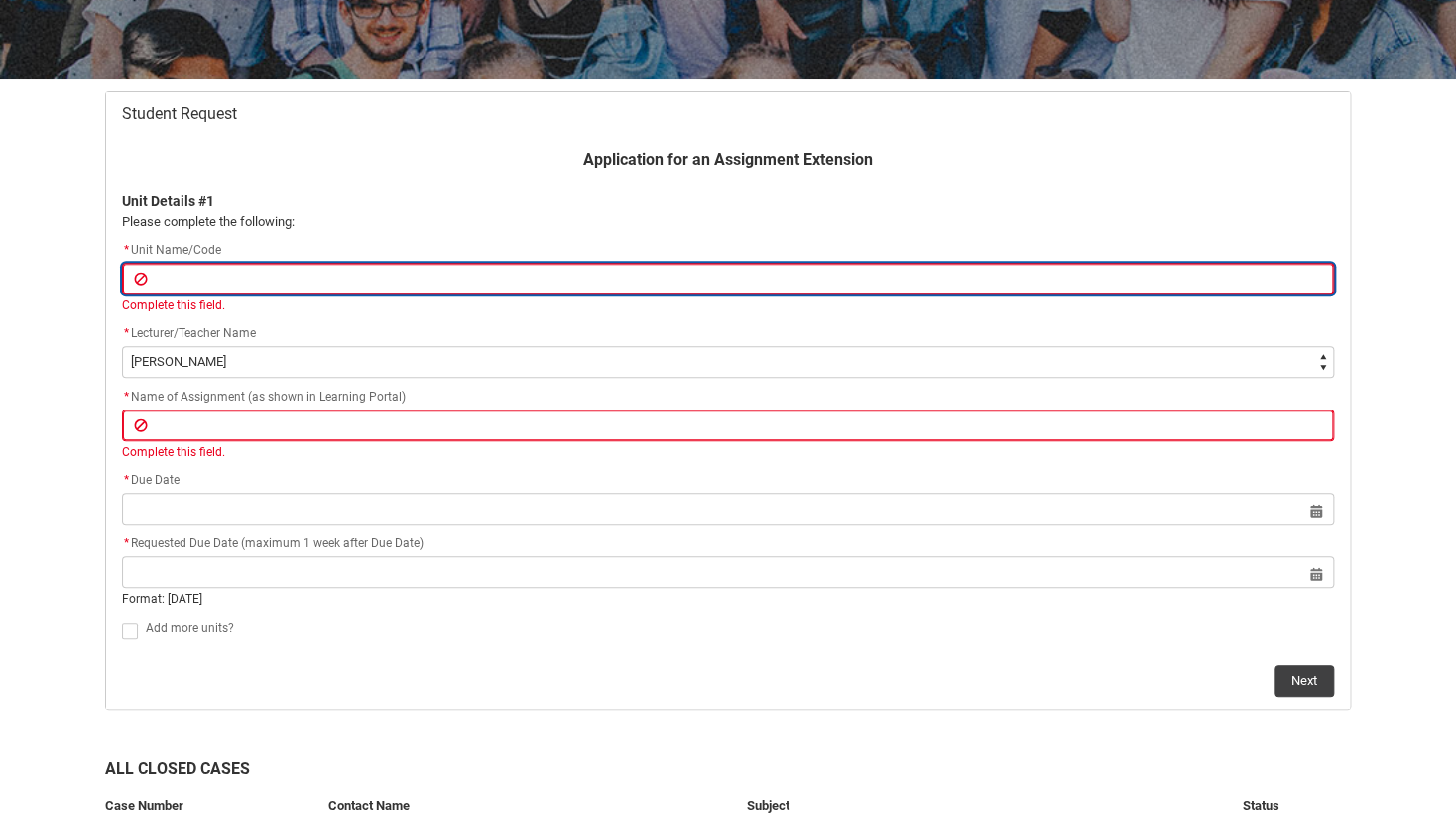 type 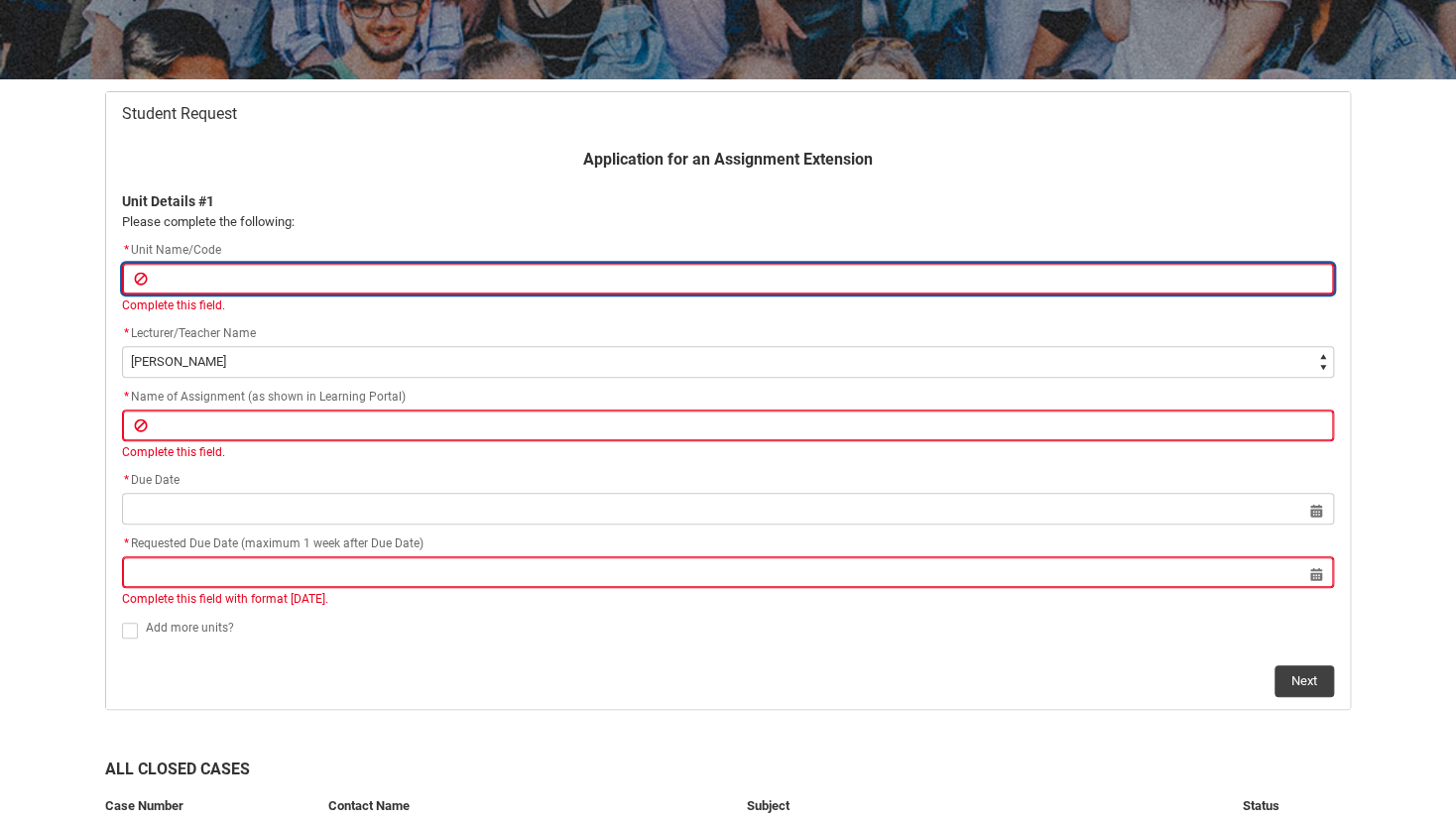 paste on "[SCMGSC3] Global Screen Cultures" 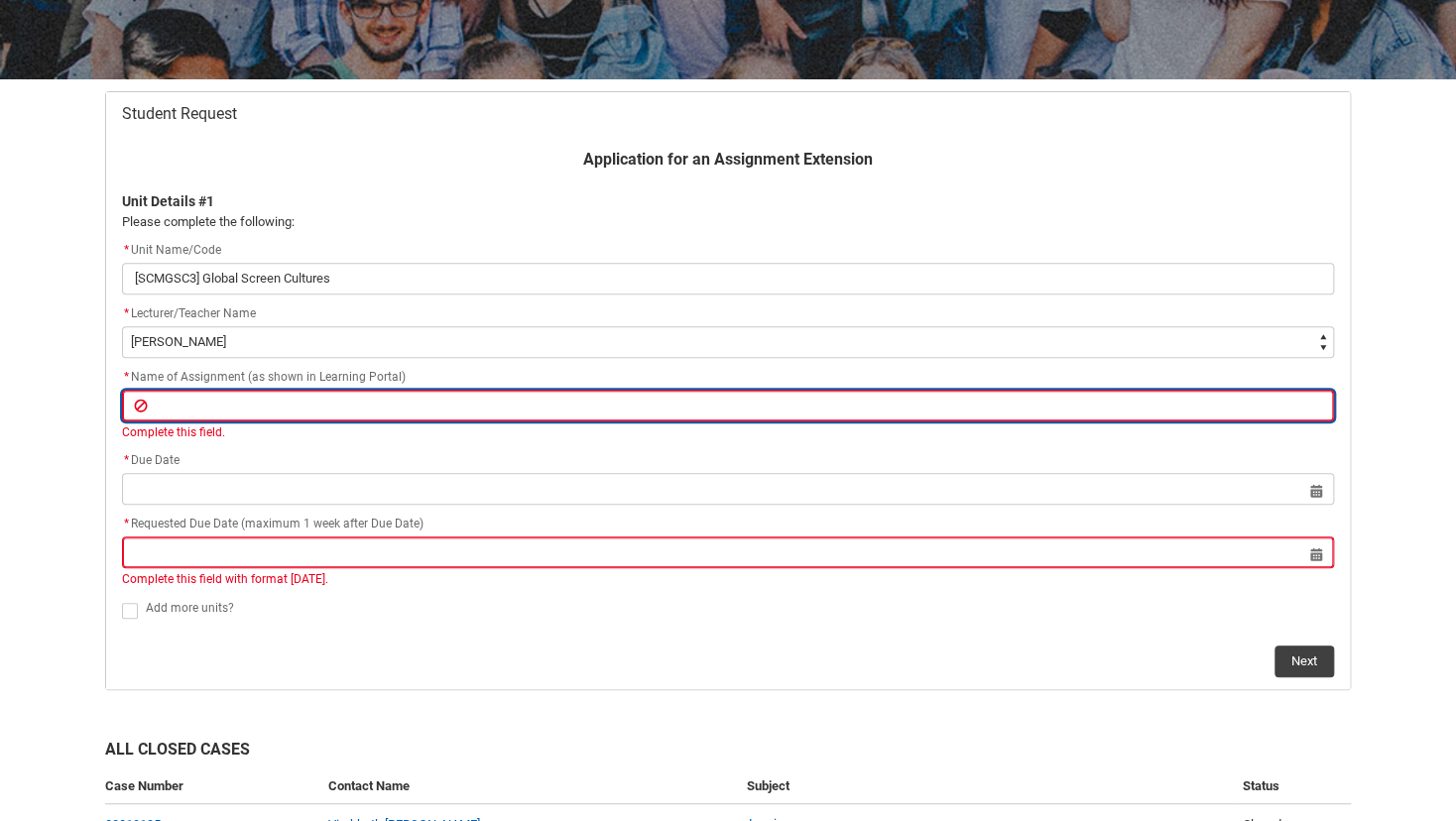 click at bounding box center [728, 406] 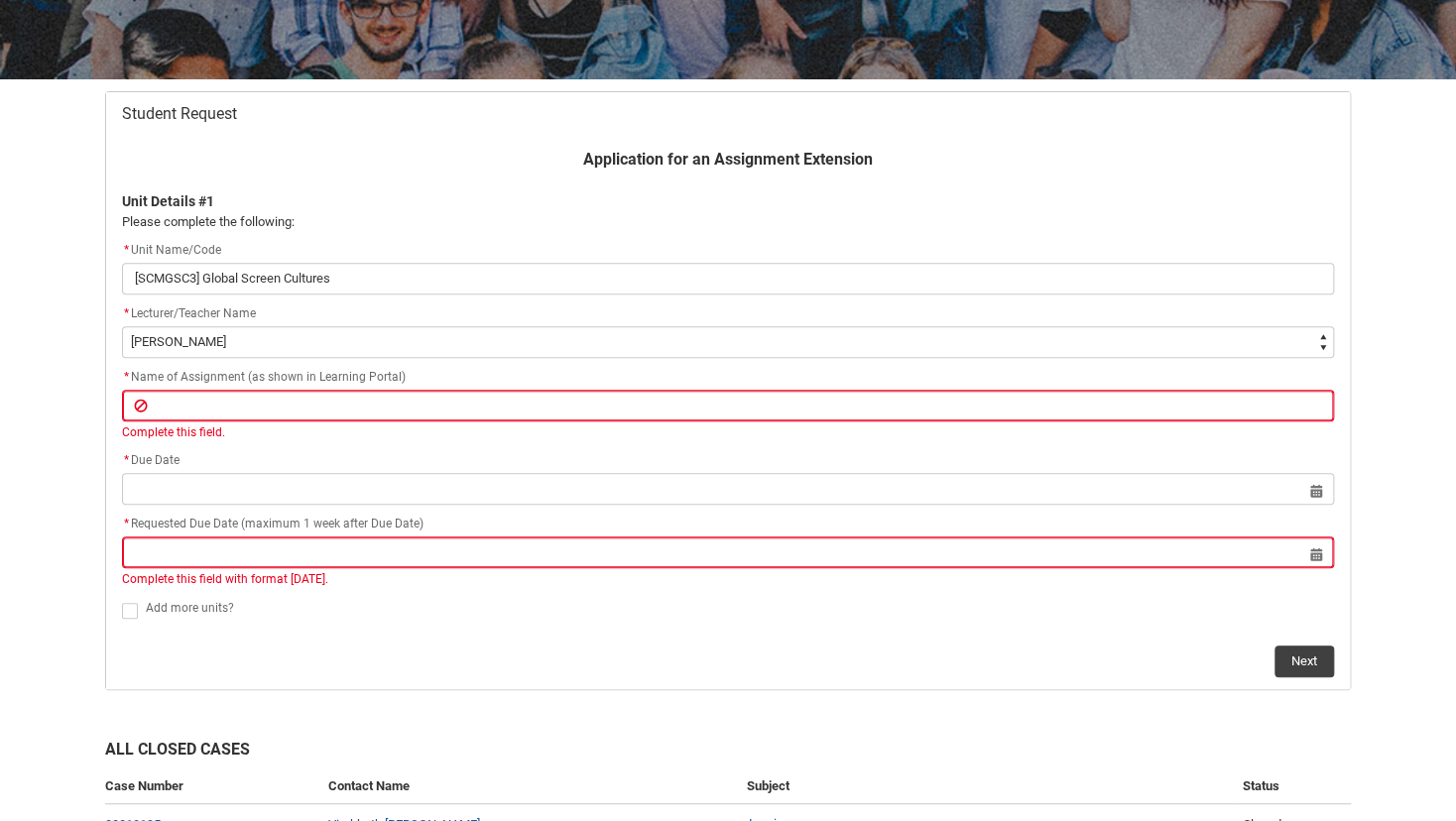 drag, startPoint x: 425, startPoint y: 468, endPoint x: 434, endPoint y: 481, distance: 15.811388 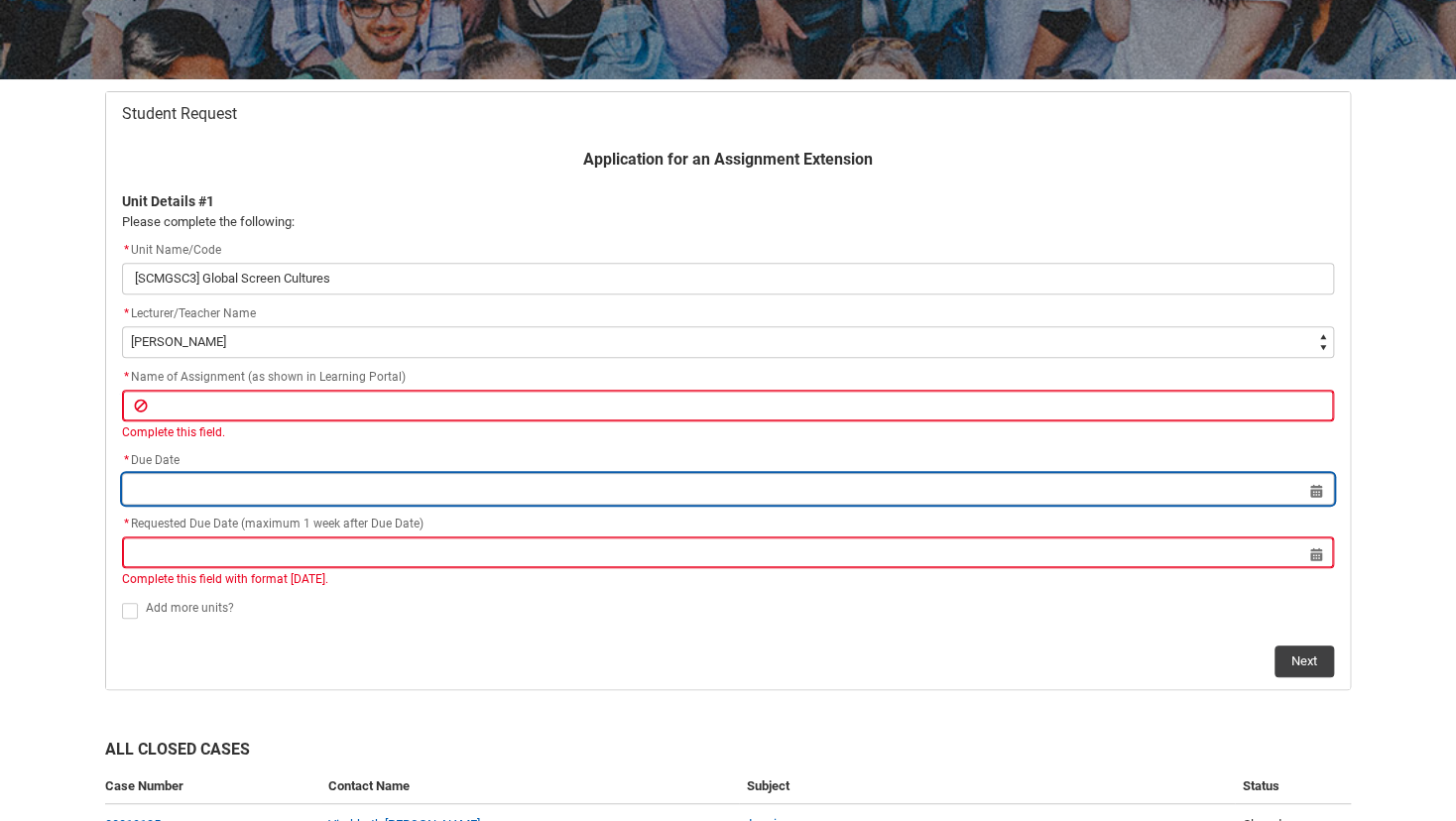 click at bounding box center (728, 489) 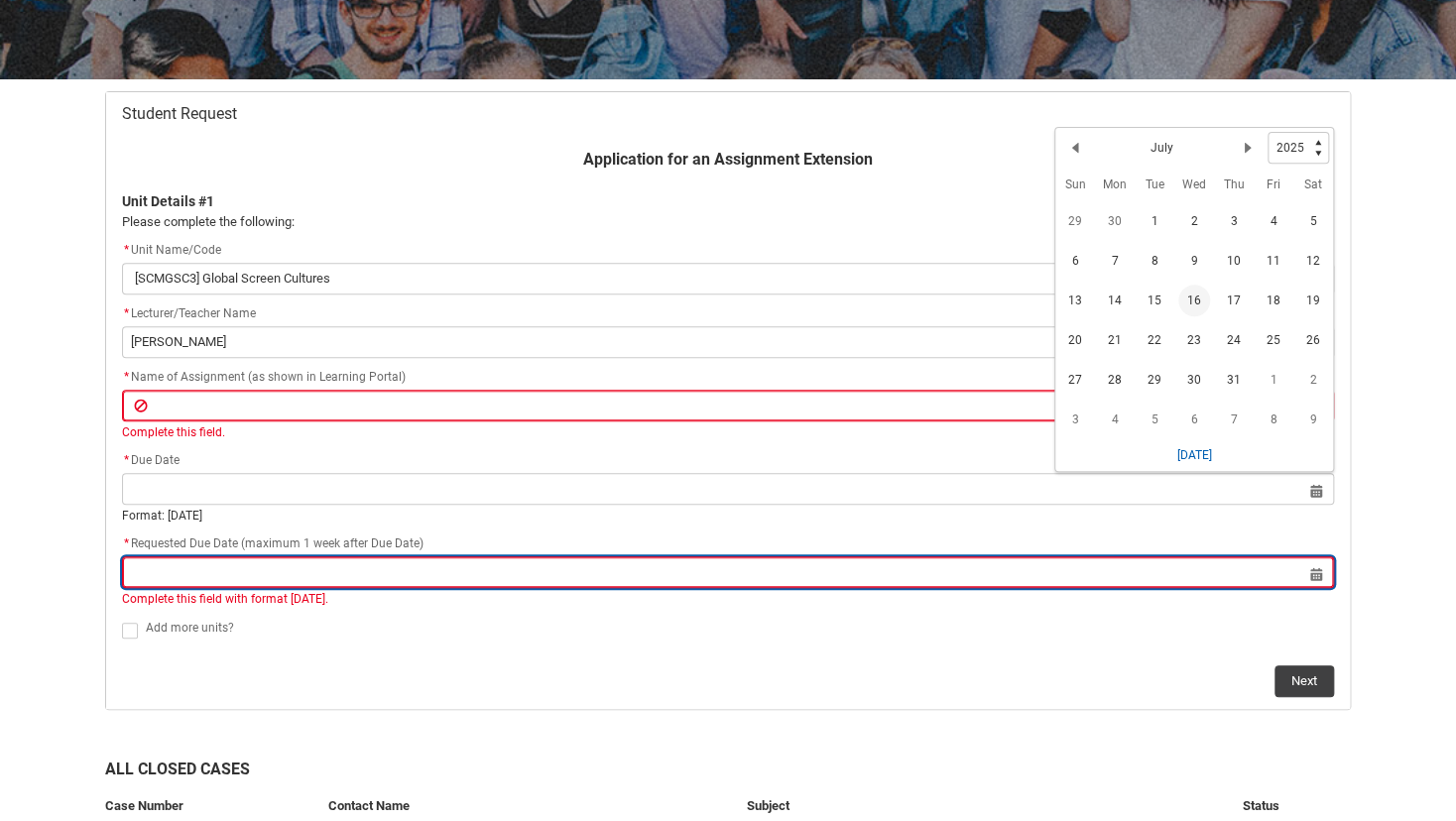 type 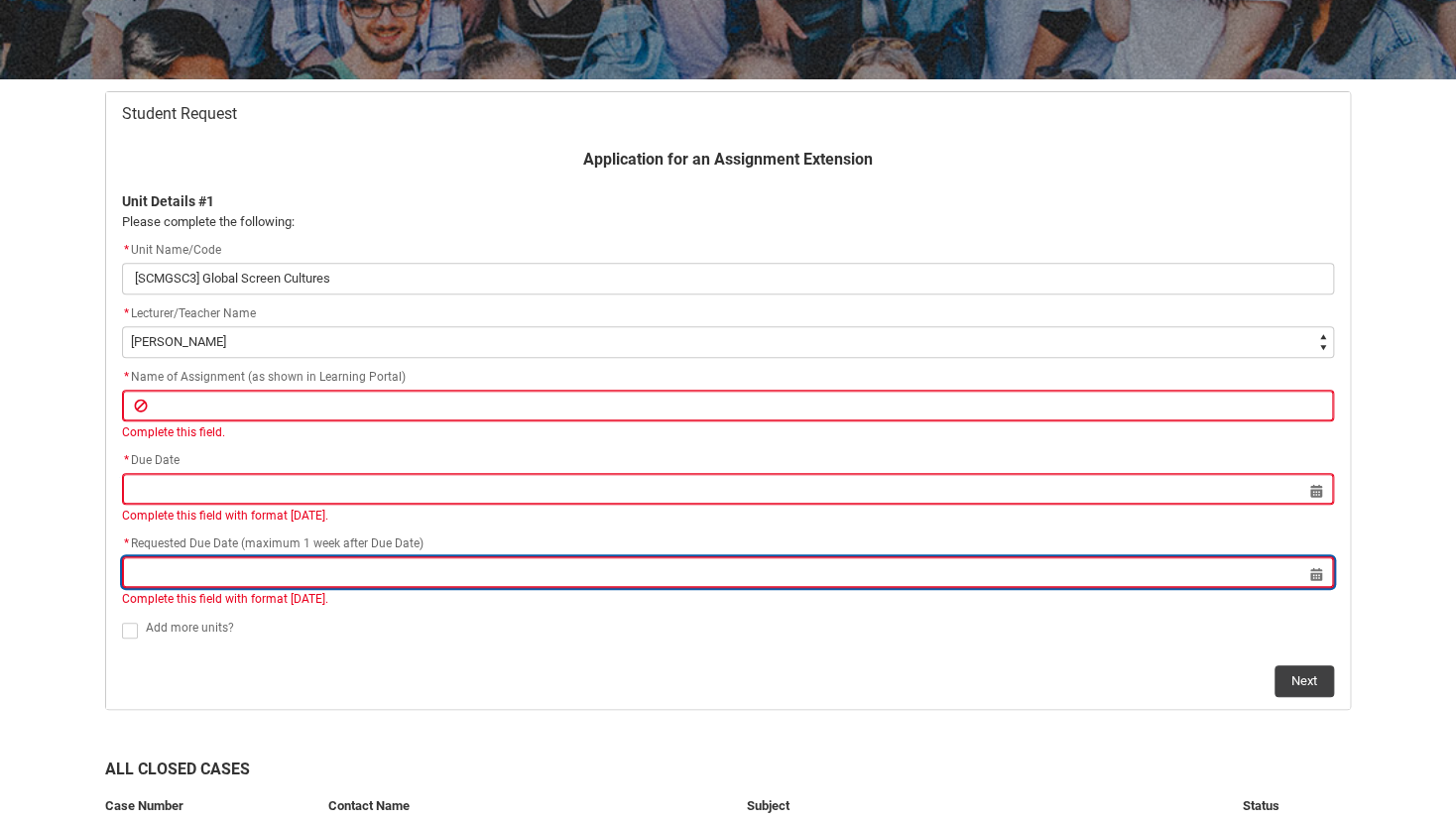 click at bounding box center [728, 572] 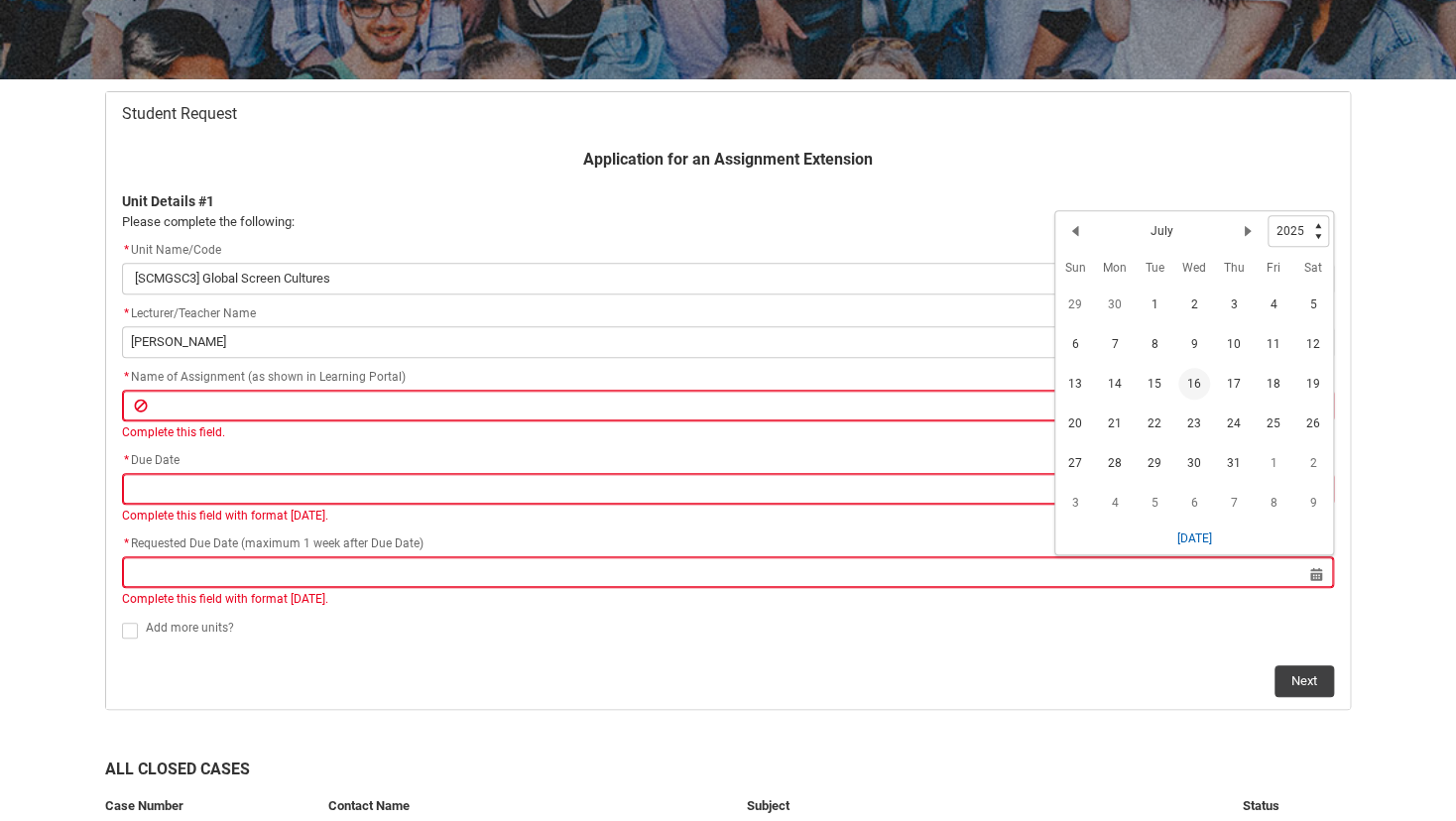 click on "16" 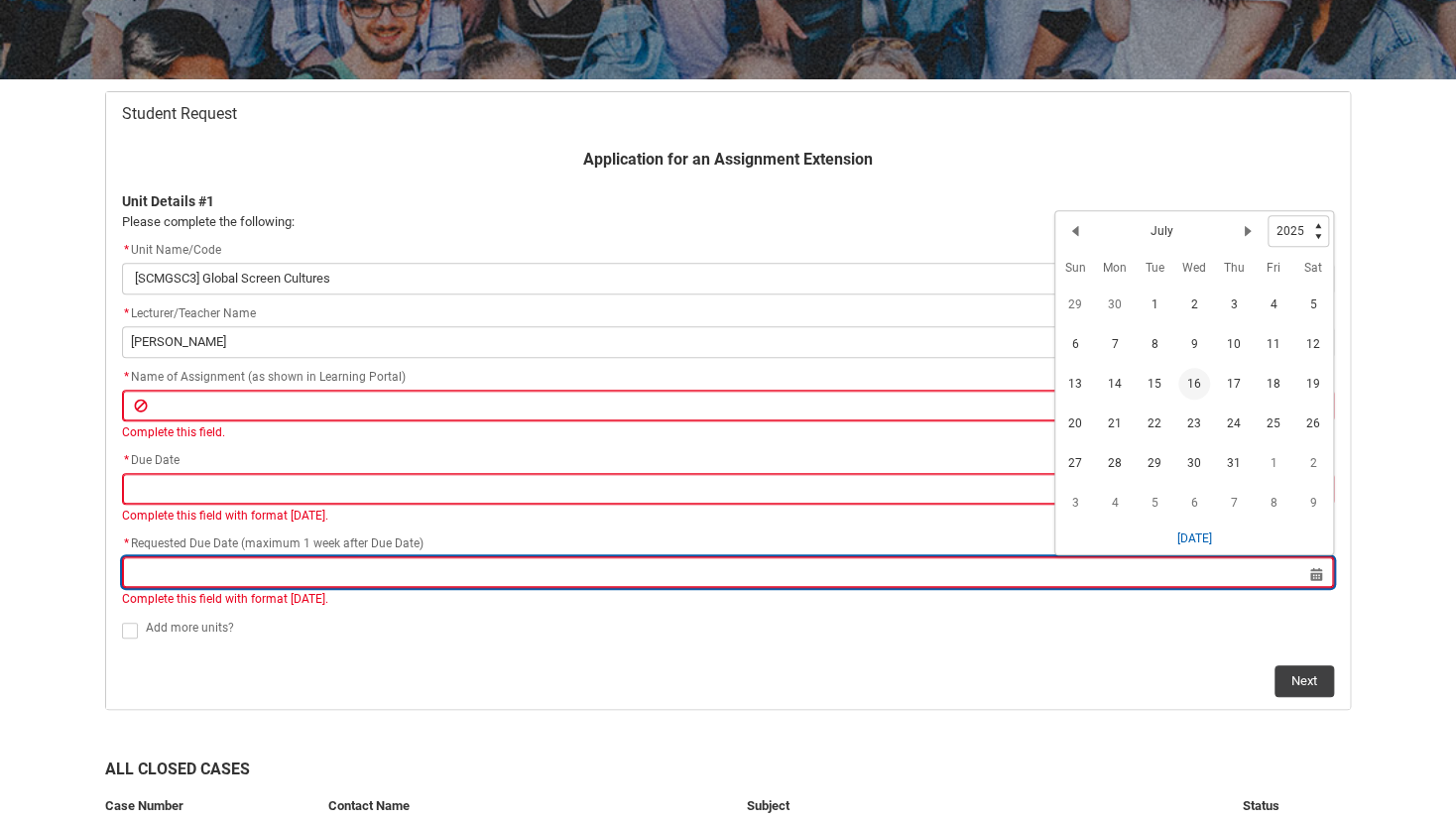 type on "[DATE]" 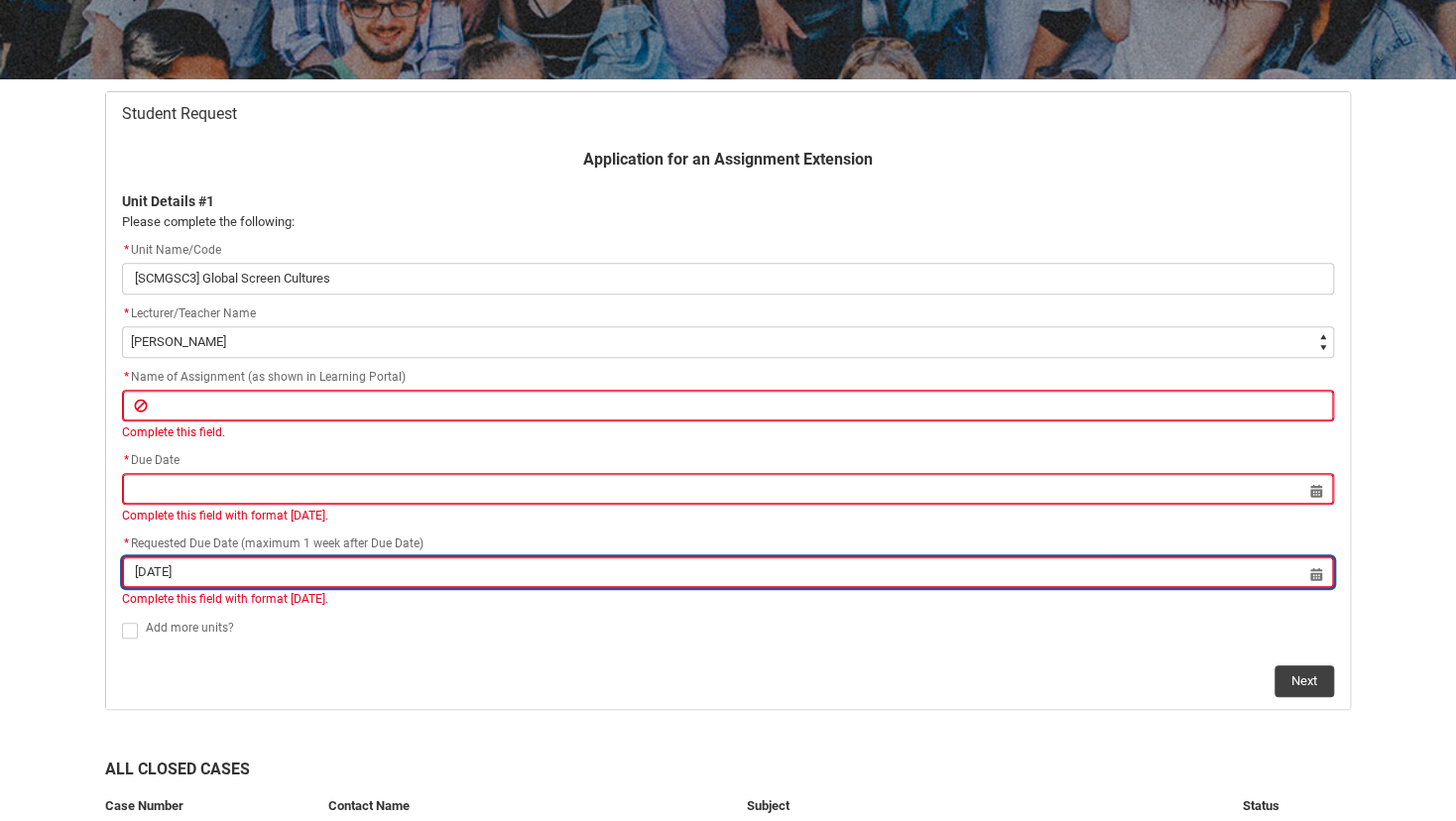 click on "[DATE]" at bounding box center [728, 572] 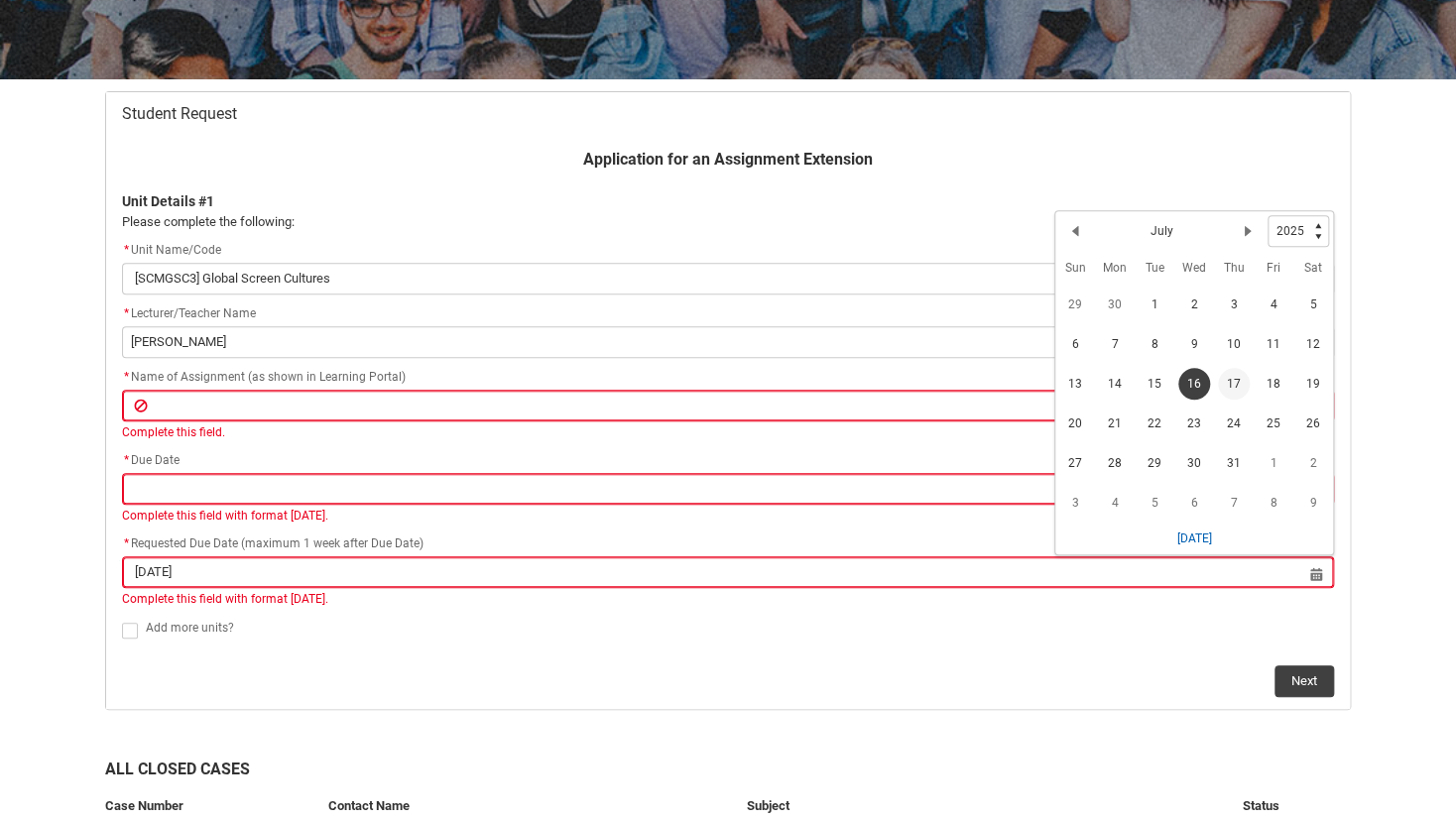 click on "17" 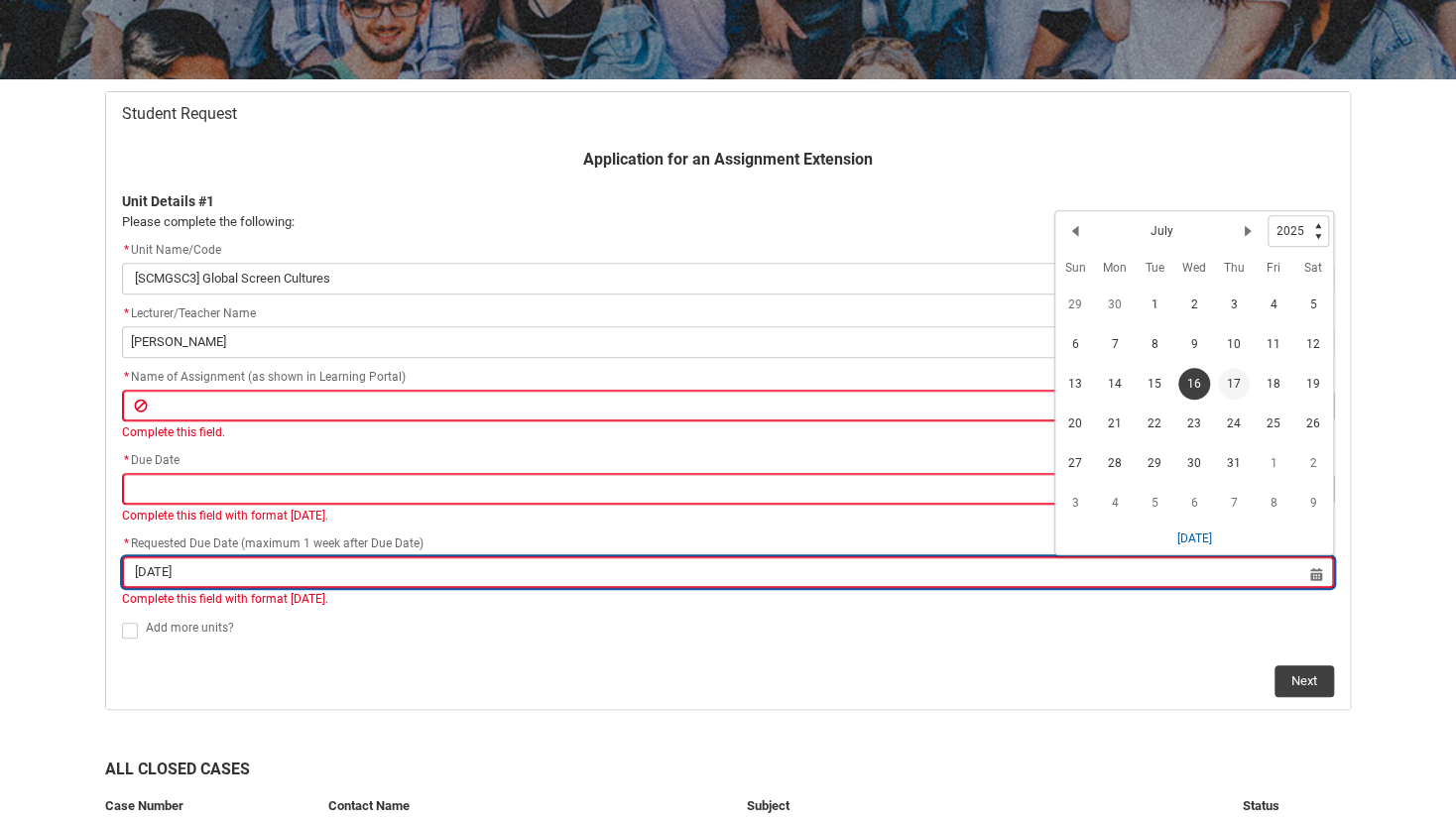 type on "[DATE]" 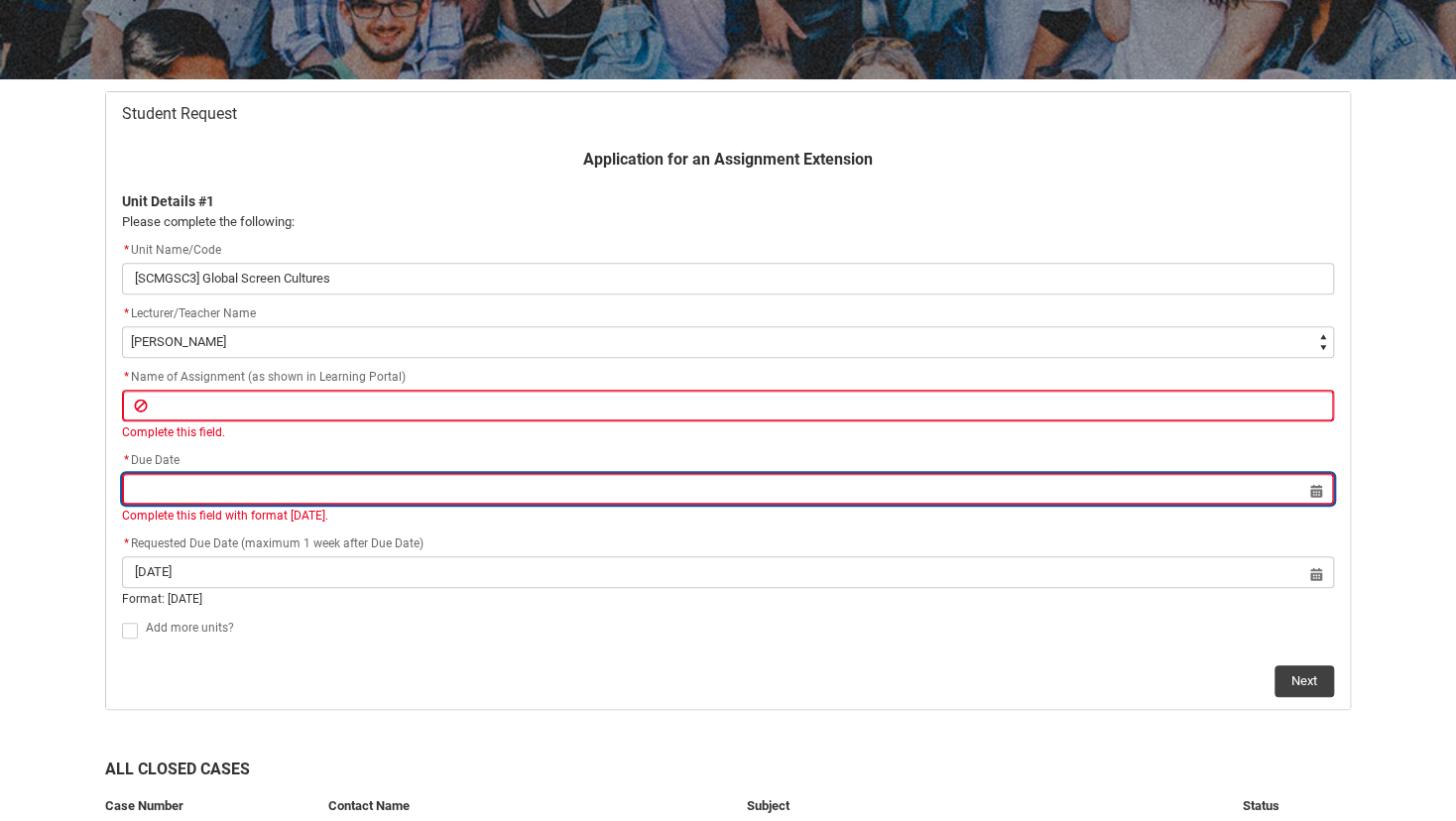 click at bounding box center (728, 489) 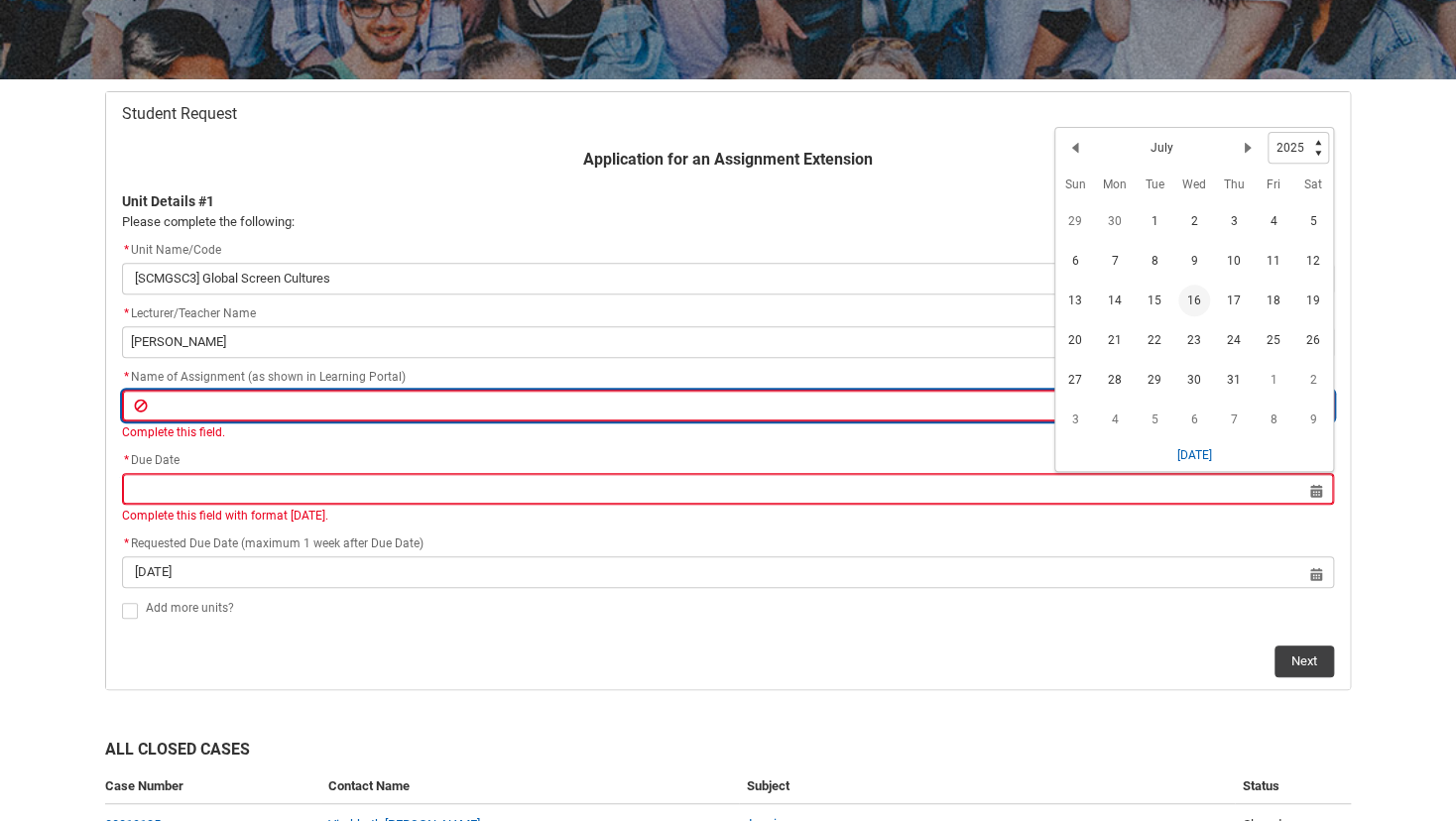 type 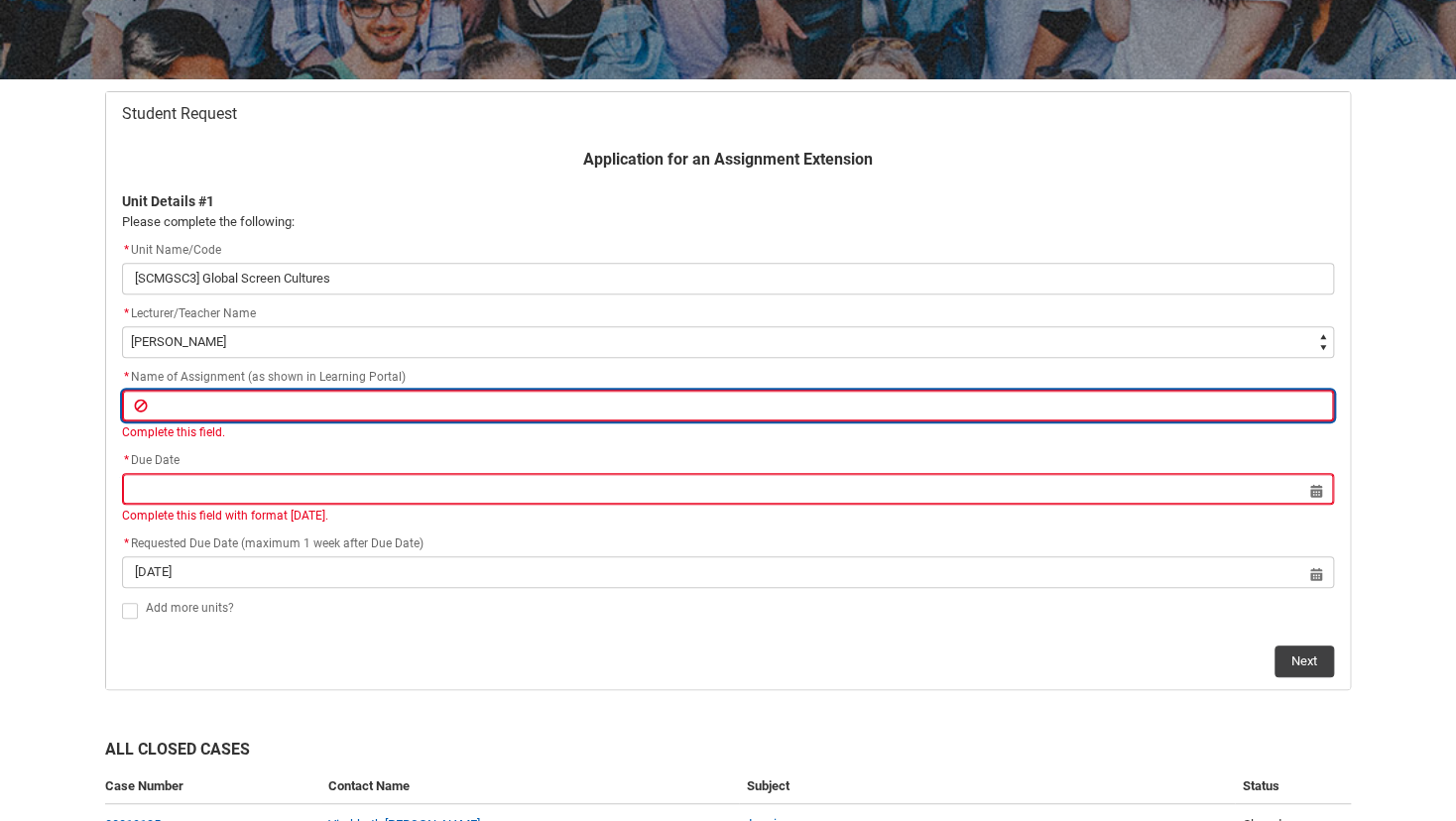 click at bounding box center [728, 406] 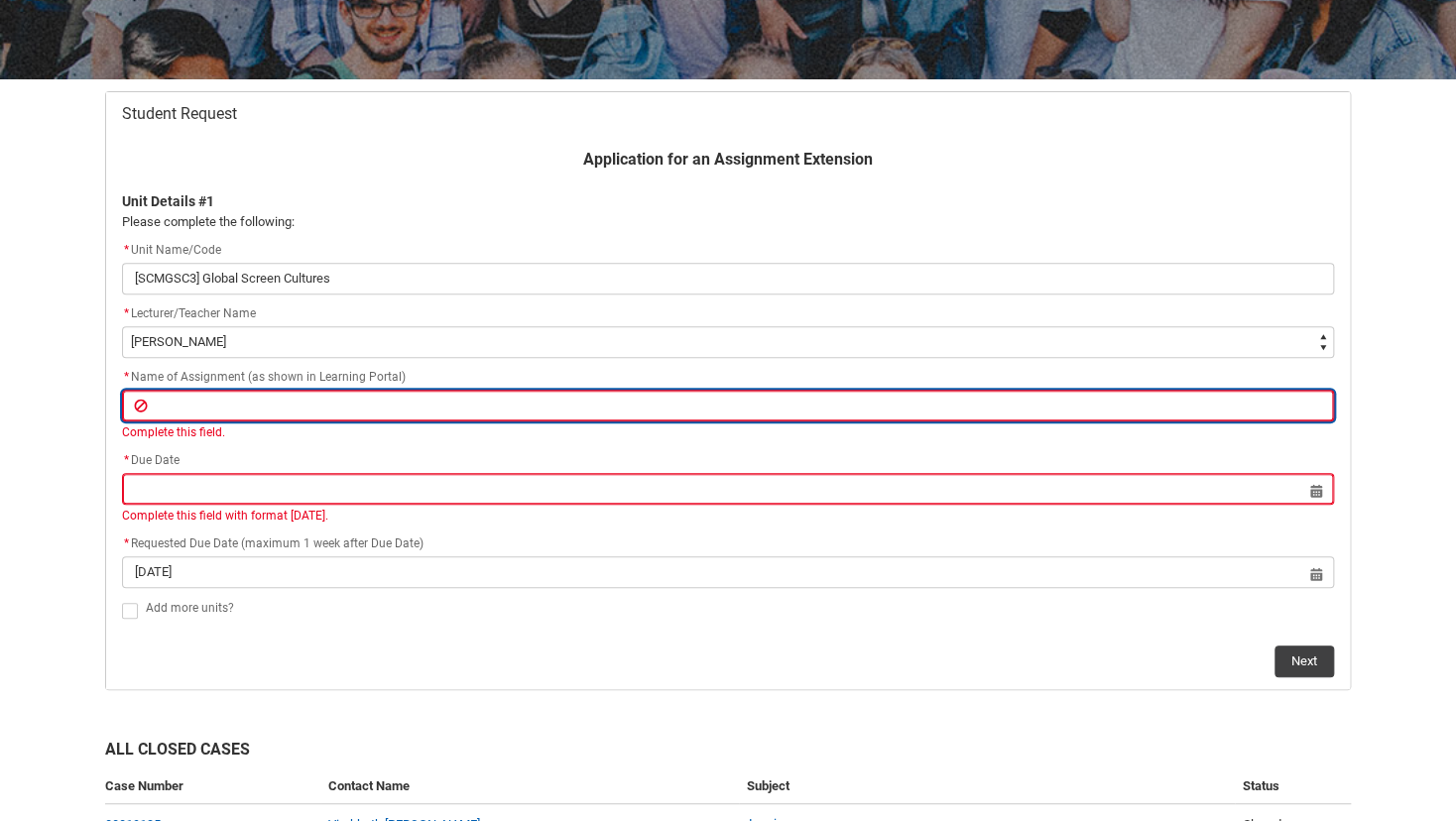 paste on "Assignment 1: Journals" 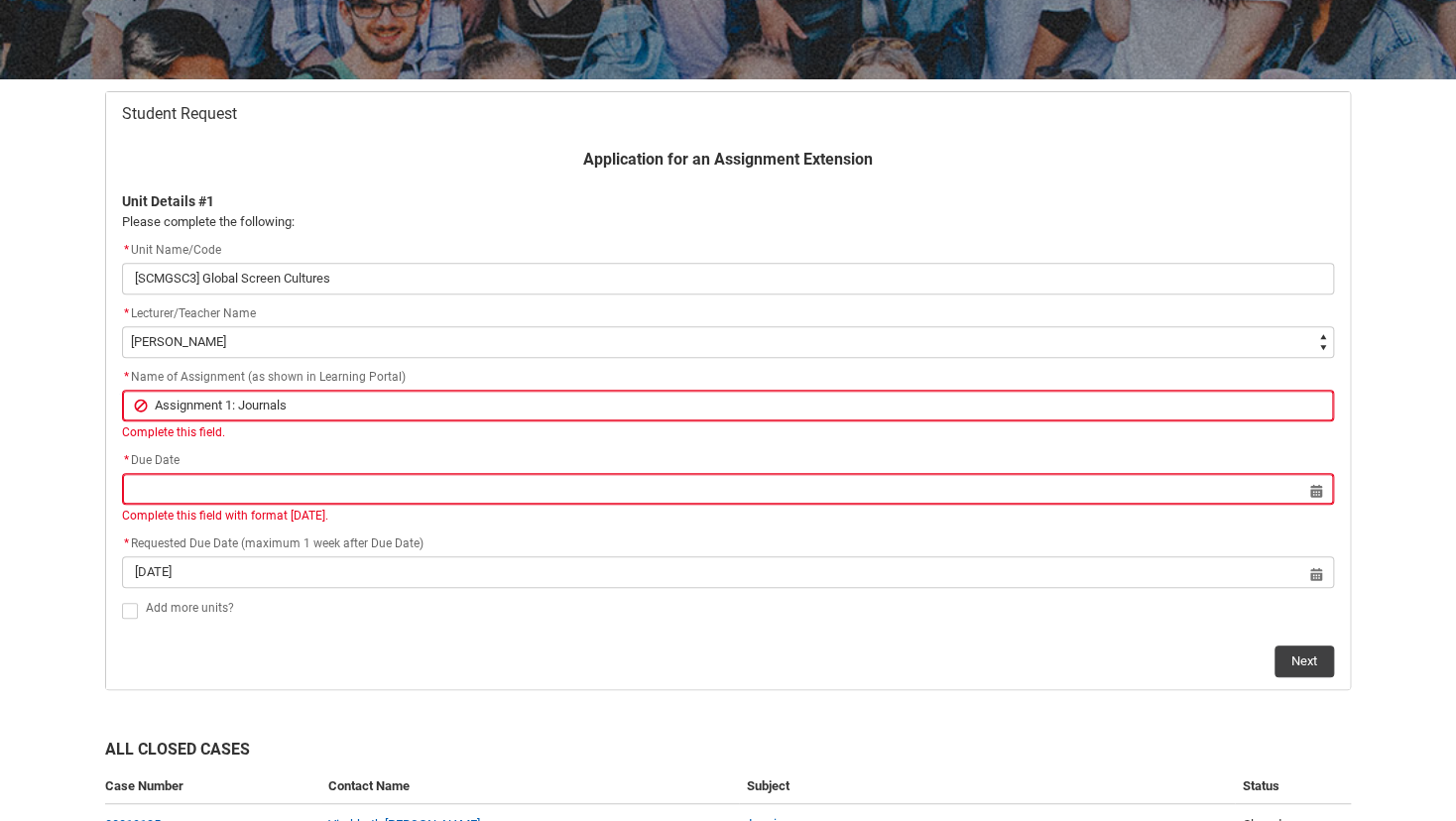 click on "* Due Date Select a date for     Complete this field with format [DATE]." 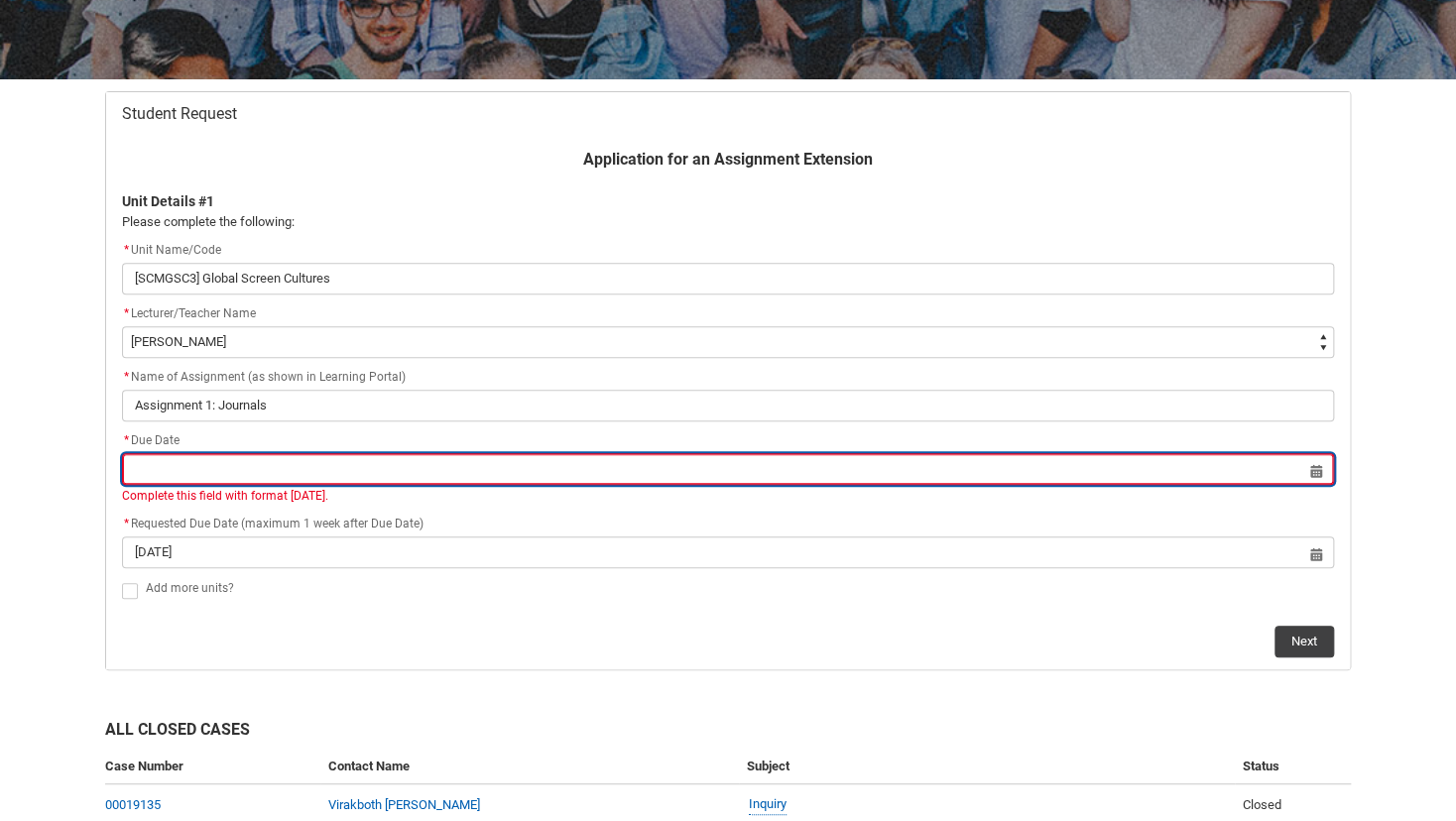 click at bounding box center [728, 469] 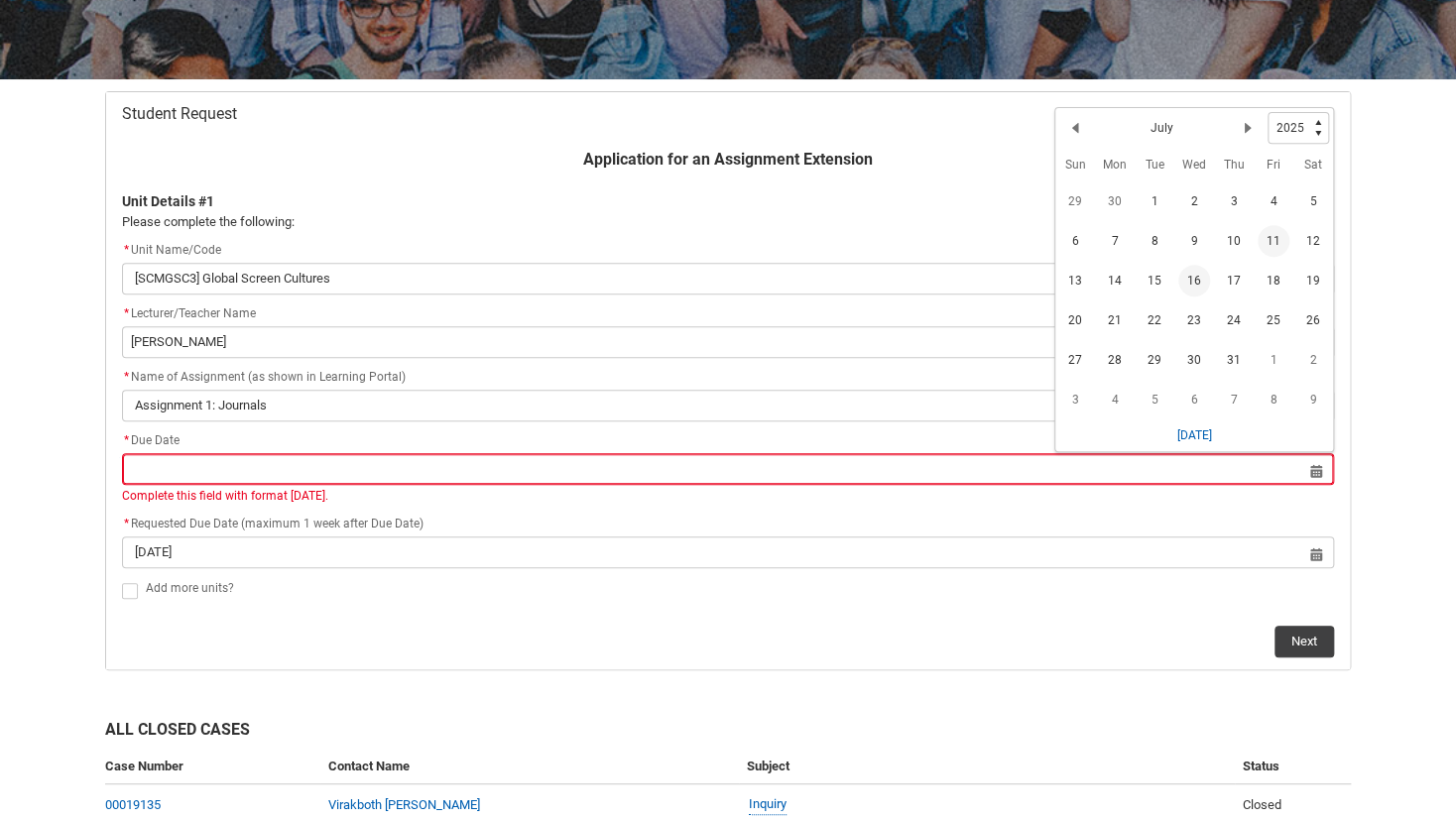 click on "11" 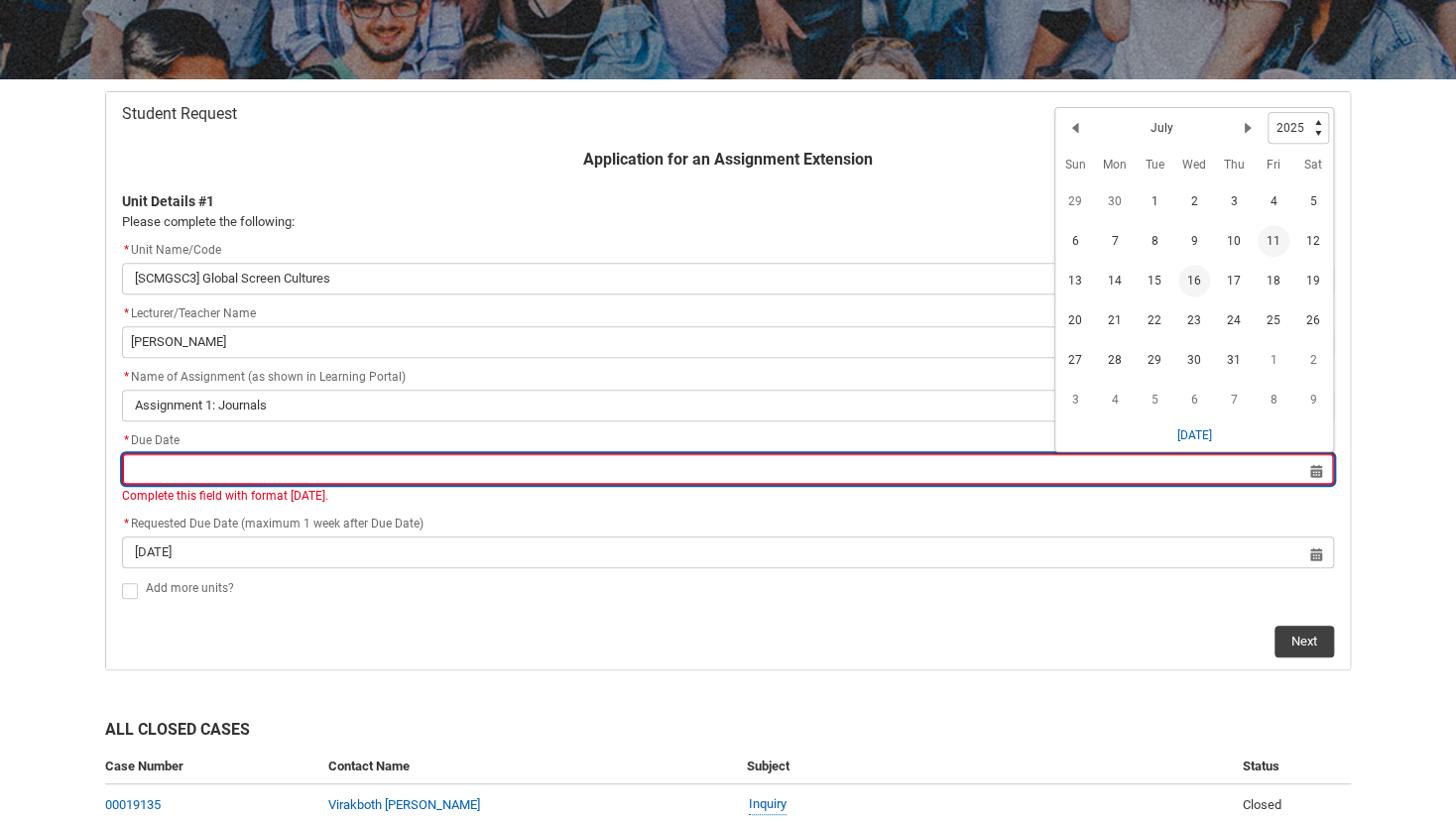 type on "[DATE]" 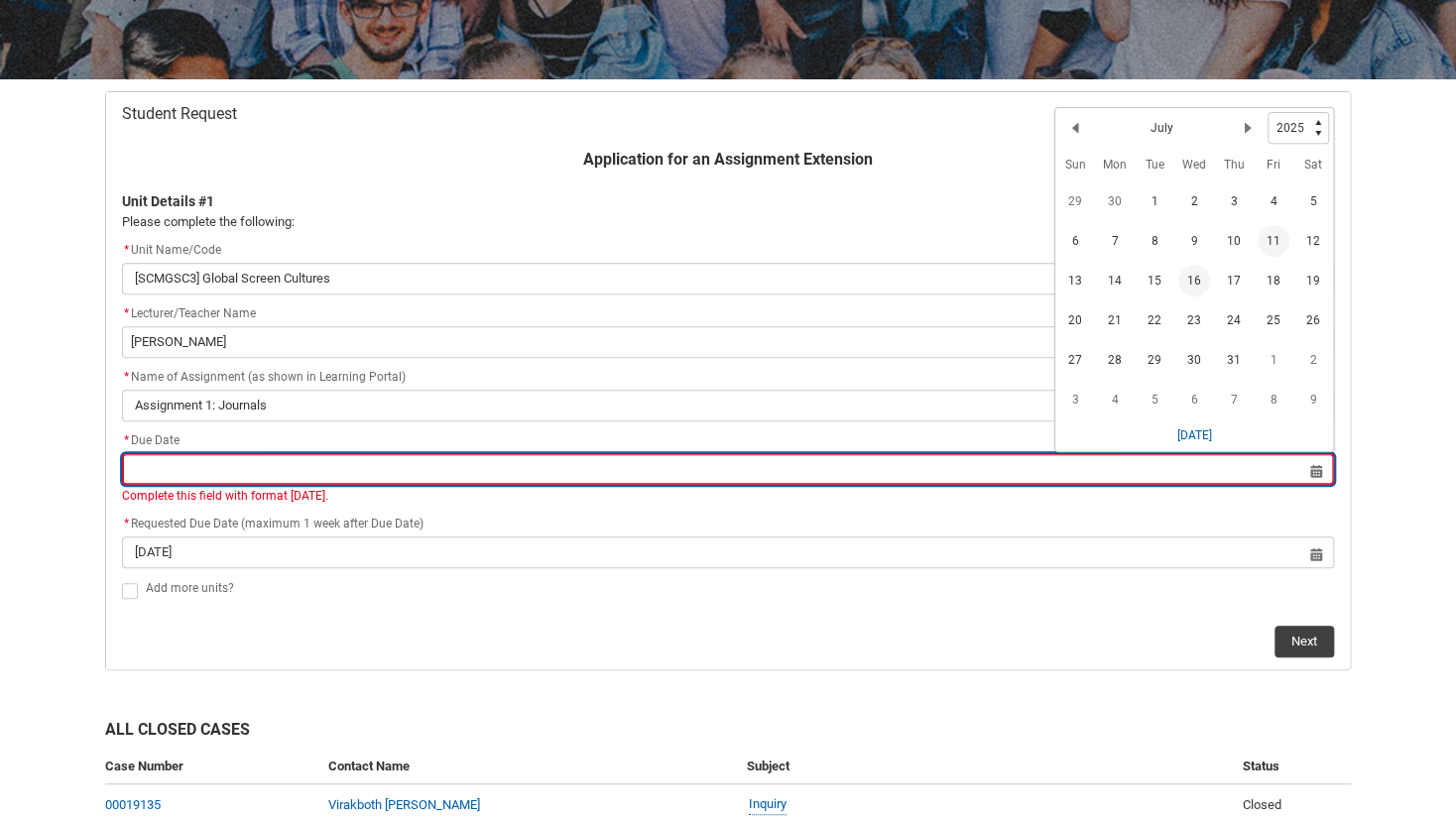 type on "[DATE]" 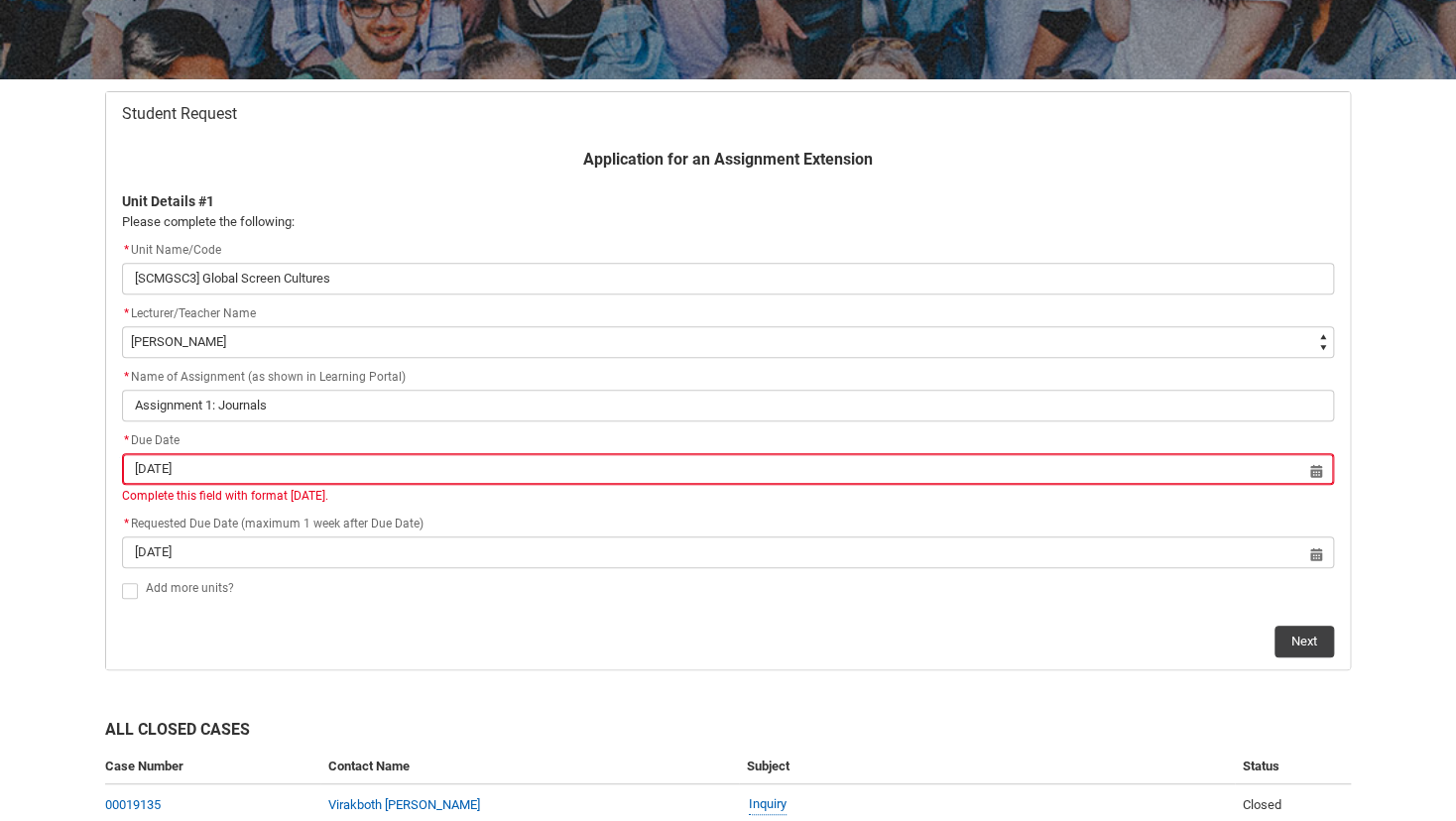 click on "* Requested Due Date (maximum 1 week after Due Date)" at bounding box center (273, 524) 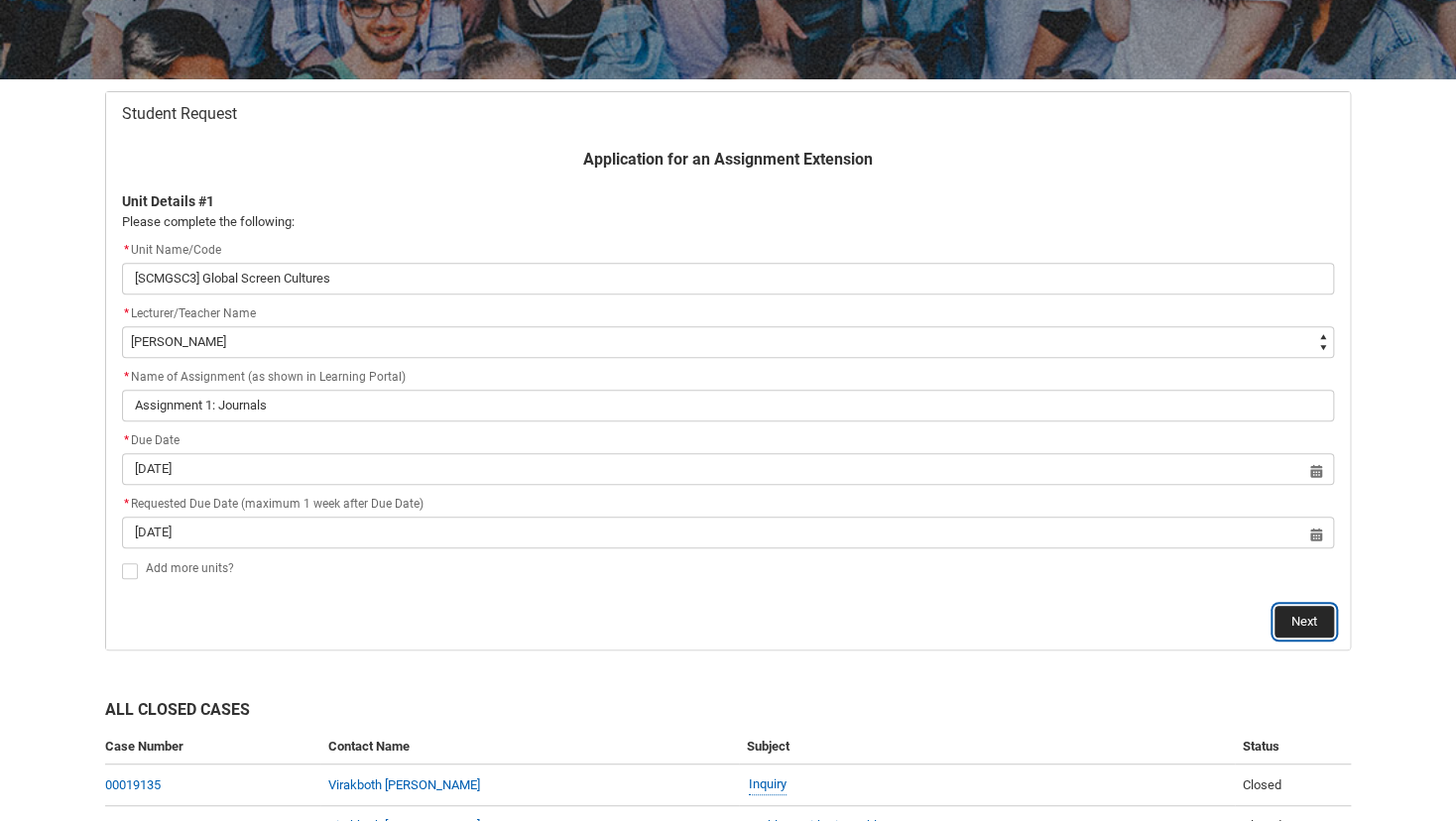 click on "Next" 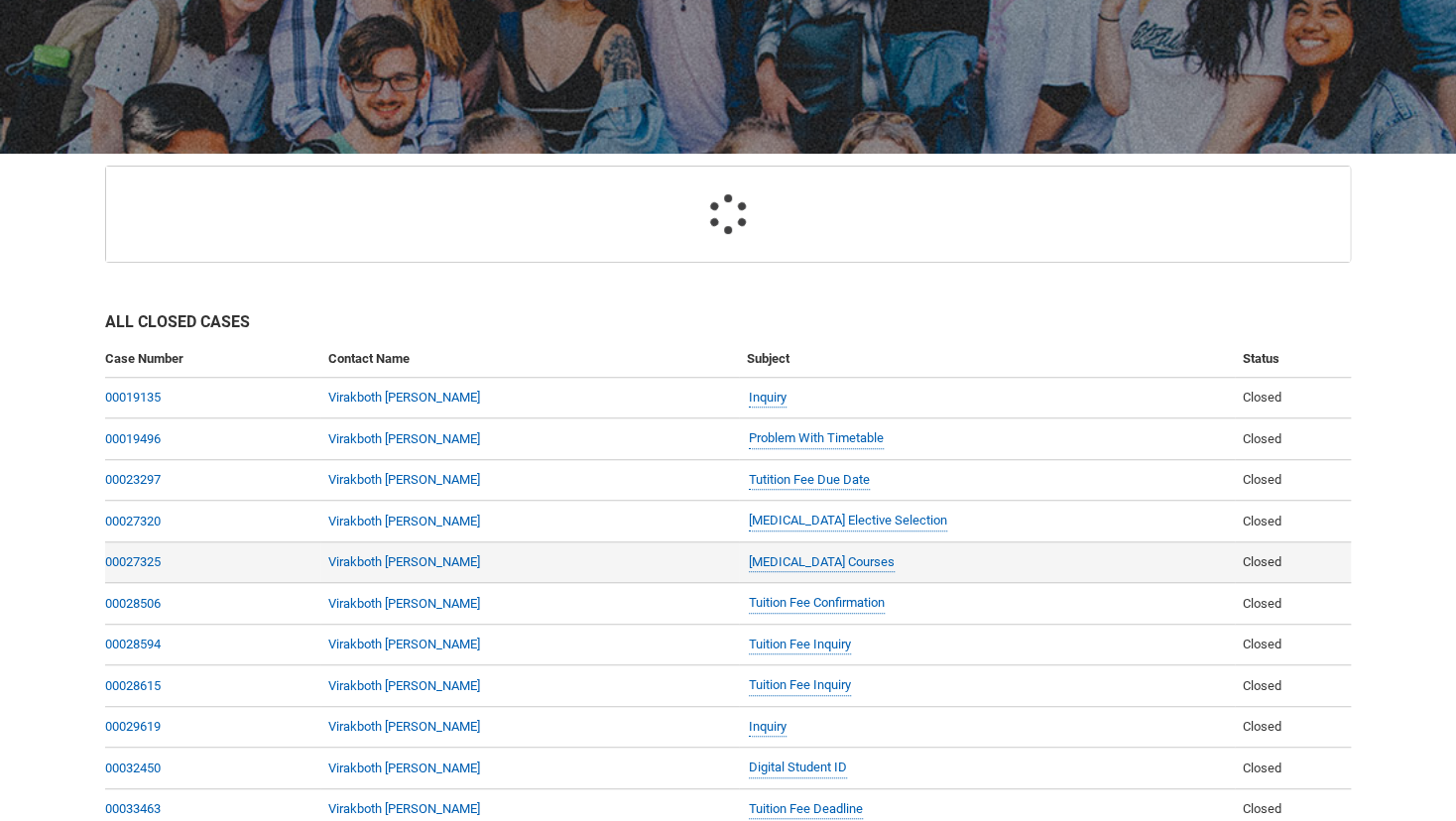 scroll, scrollTop: 210, scrollLeft: 0, axis: vertical 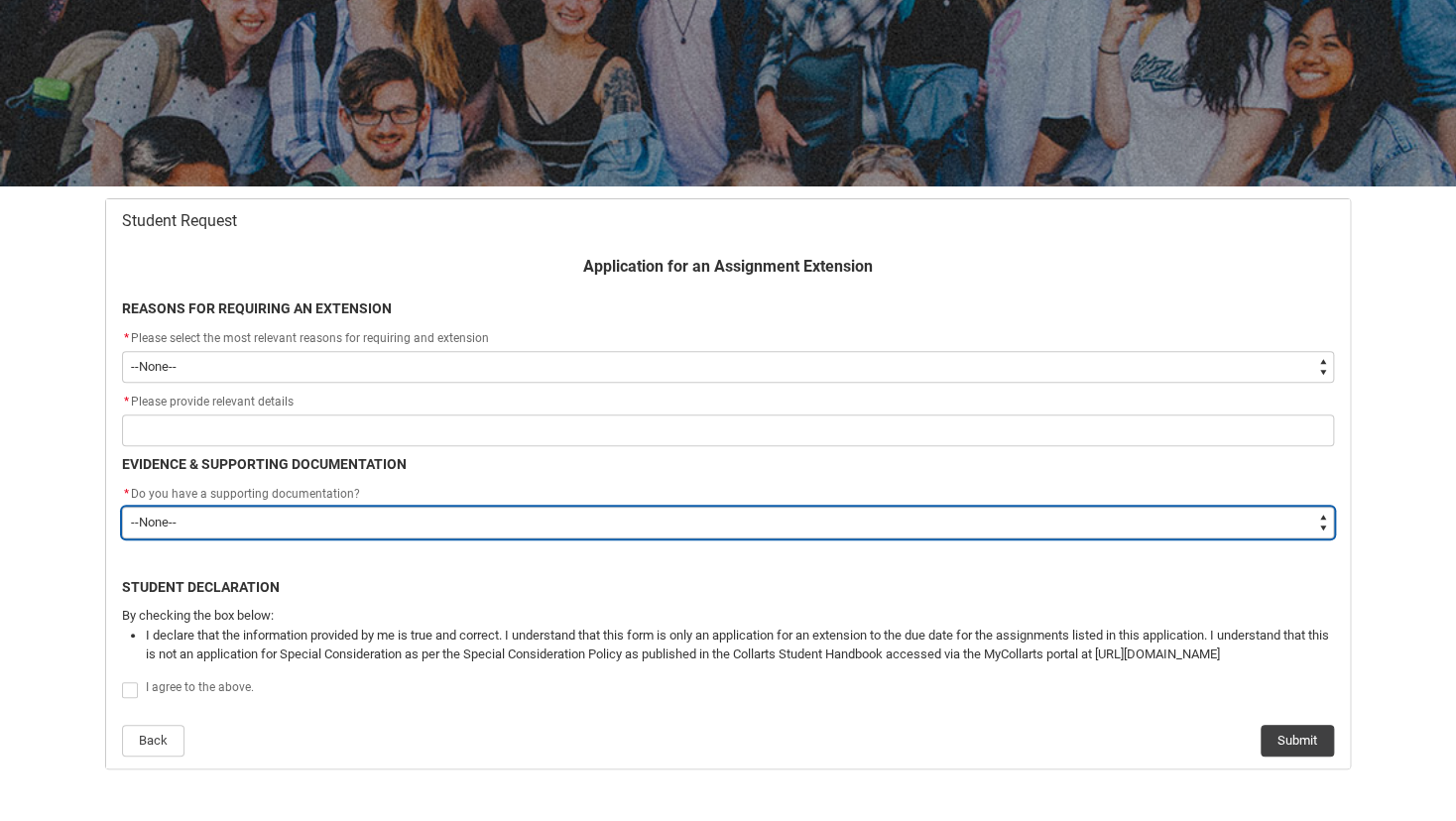 click on "--None-- Yes No" at bounding box center (728, 523) 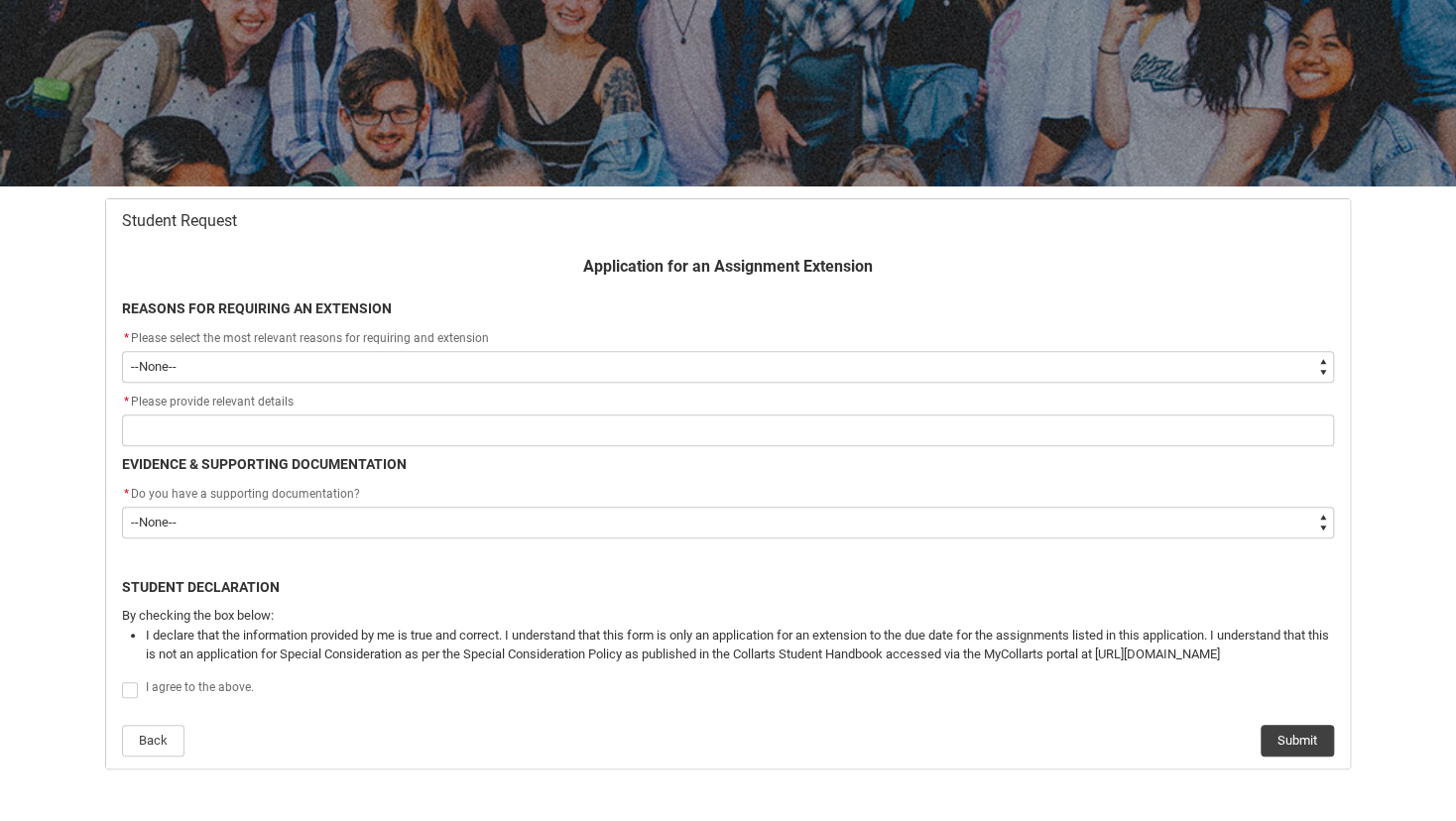 click on "EVIDENCE & SUPPORTING DOCUMENTATION" 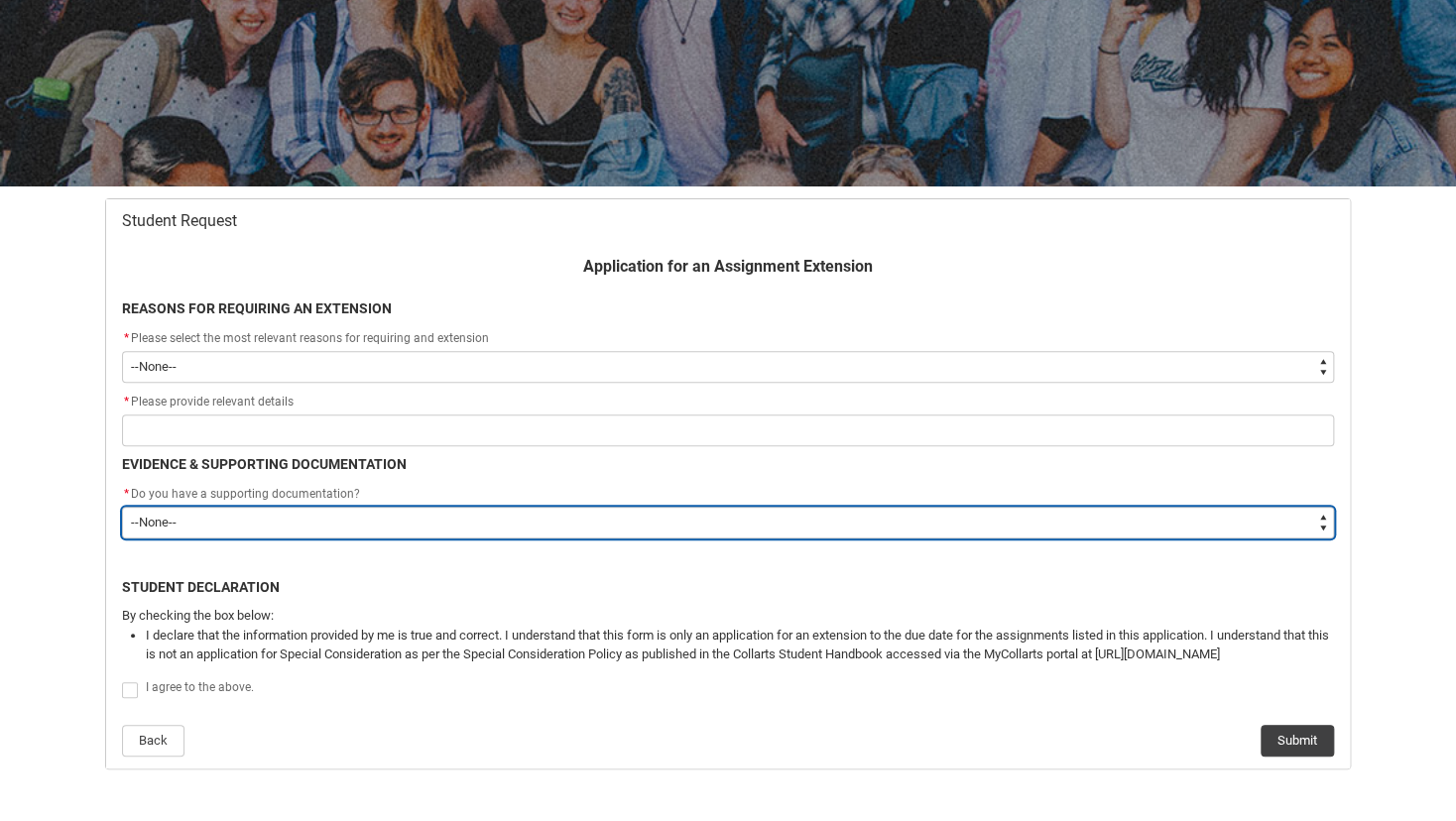 click on "--None-- Yes No" at bounding box center (728, 523) 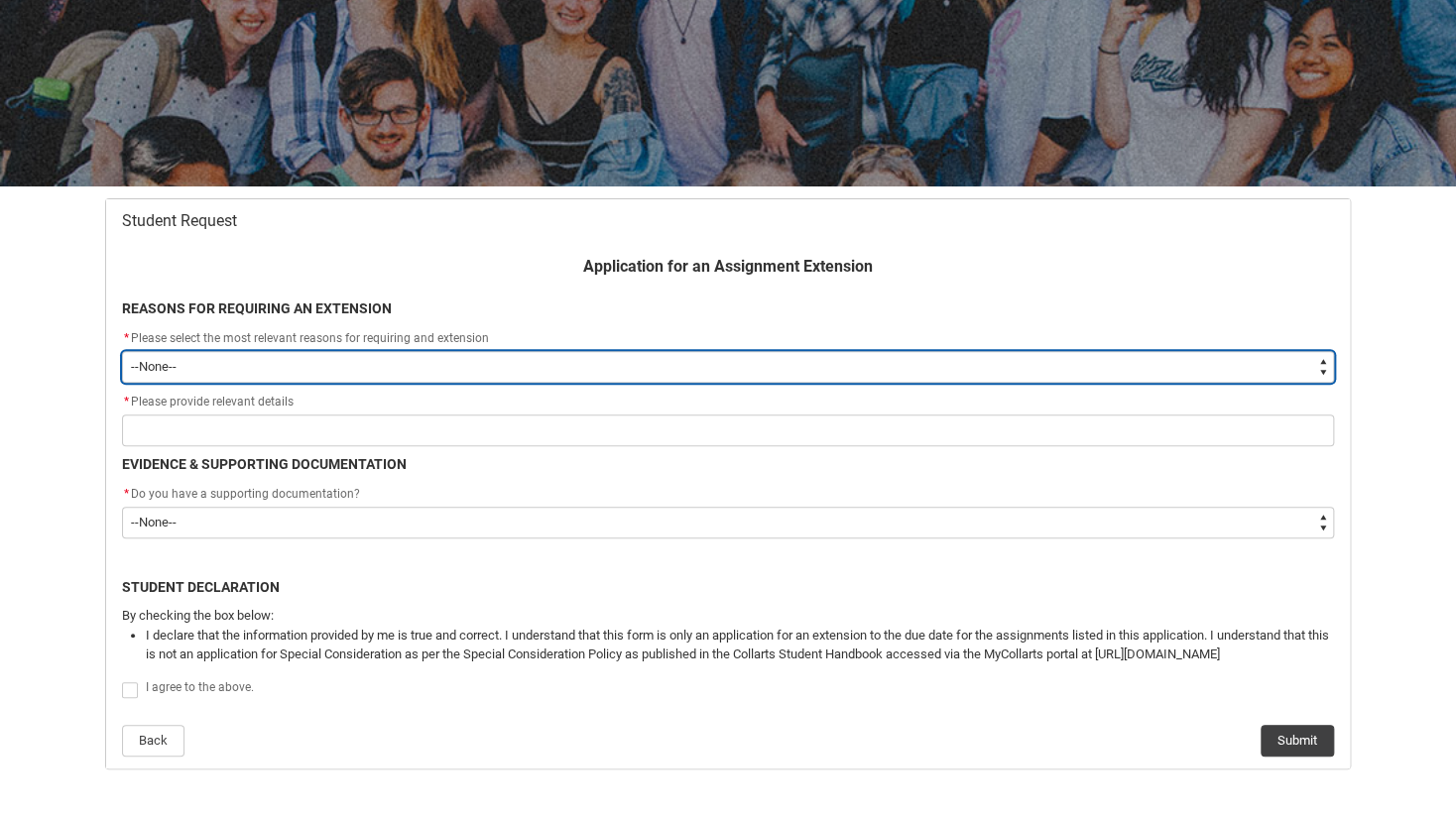 click on "--None-- Medical Reasons Work obligations Family obligations Academic Difficulties Significant religious or cultural reasons Other" at bounding box center [728, 367] 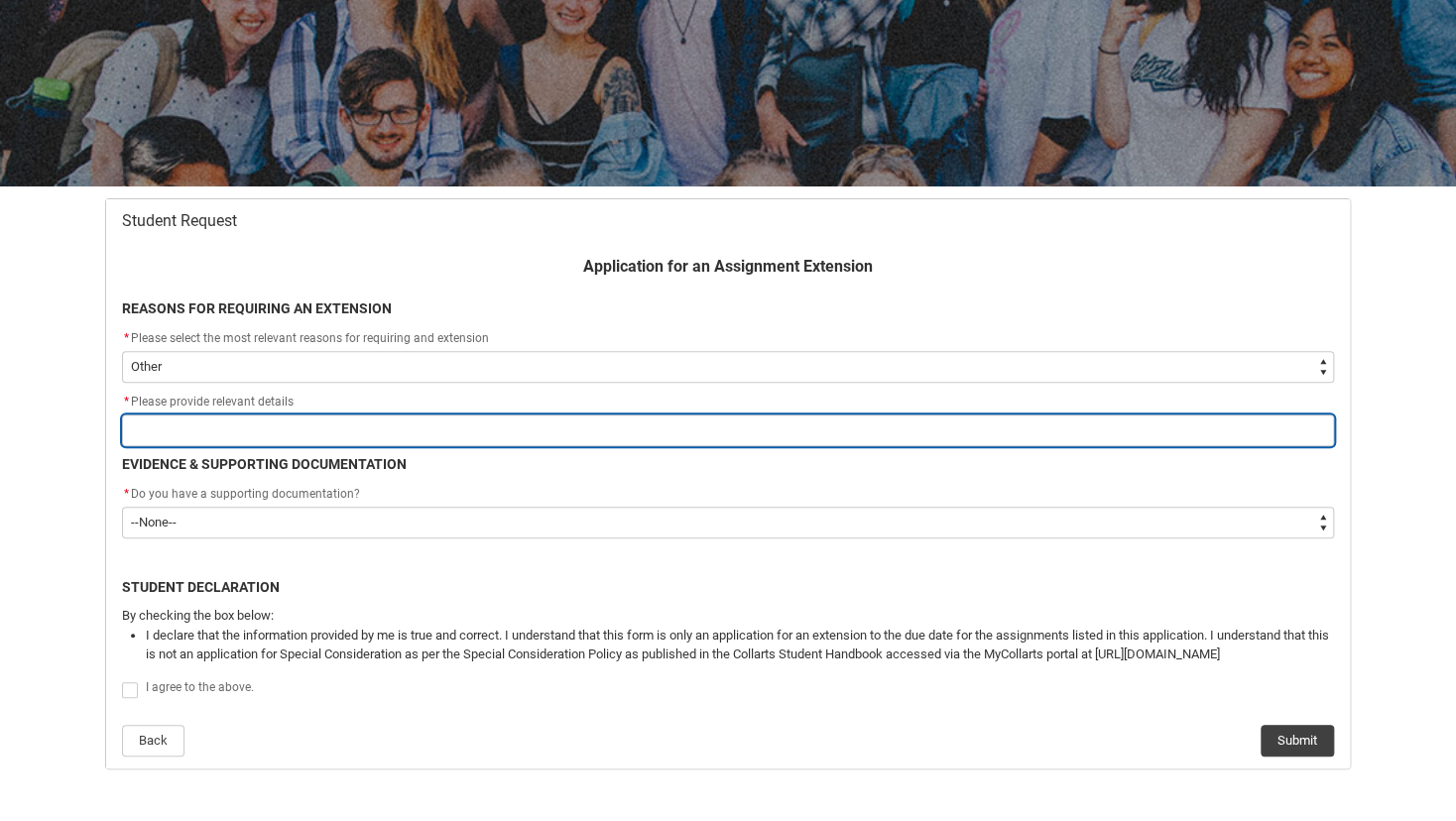 click at bounding box center [728, 430] 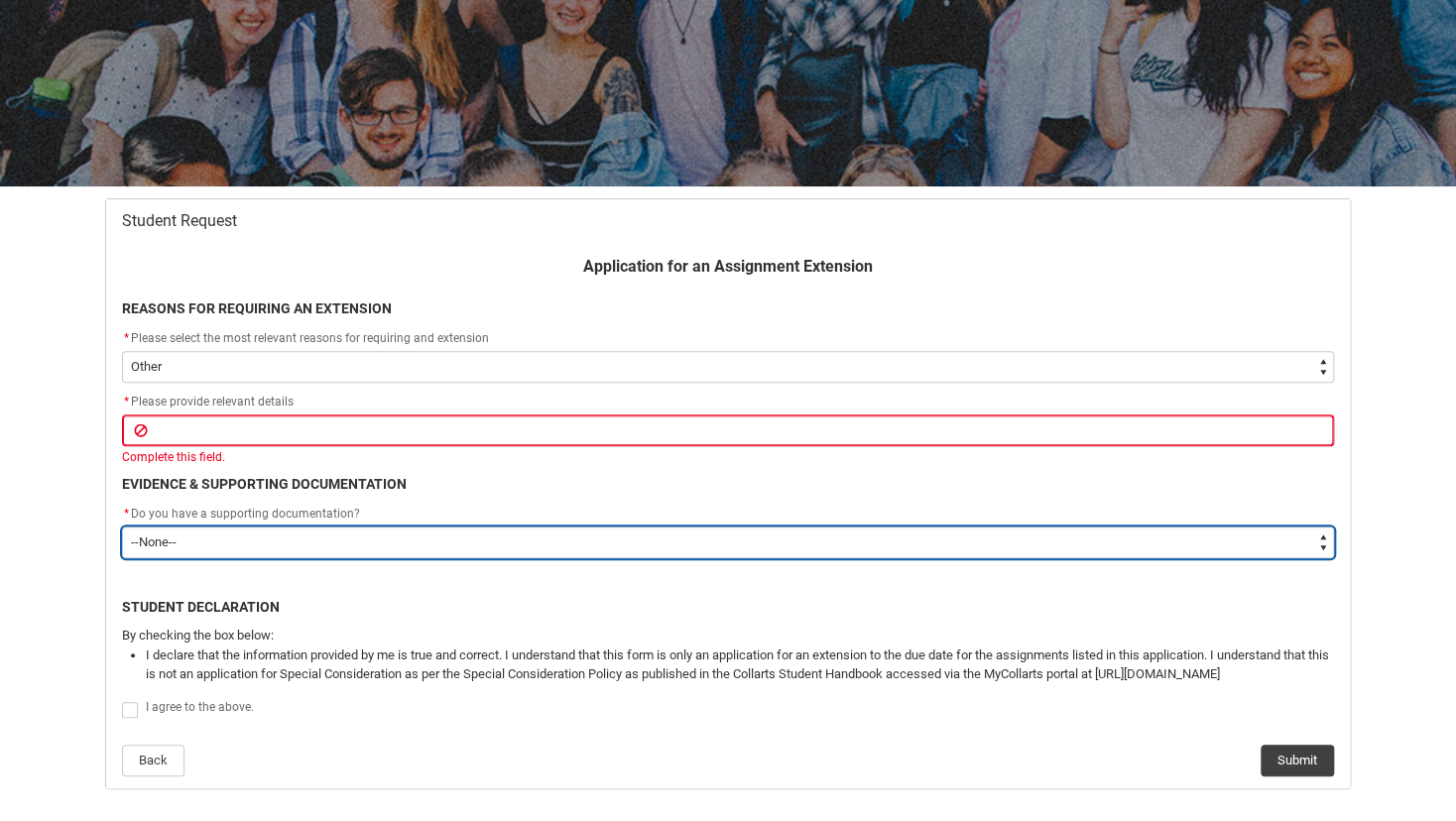 click on "--None-- Yes No" at bounding box center (728, 542) 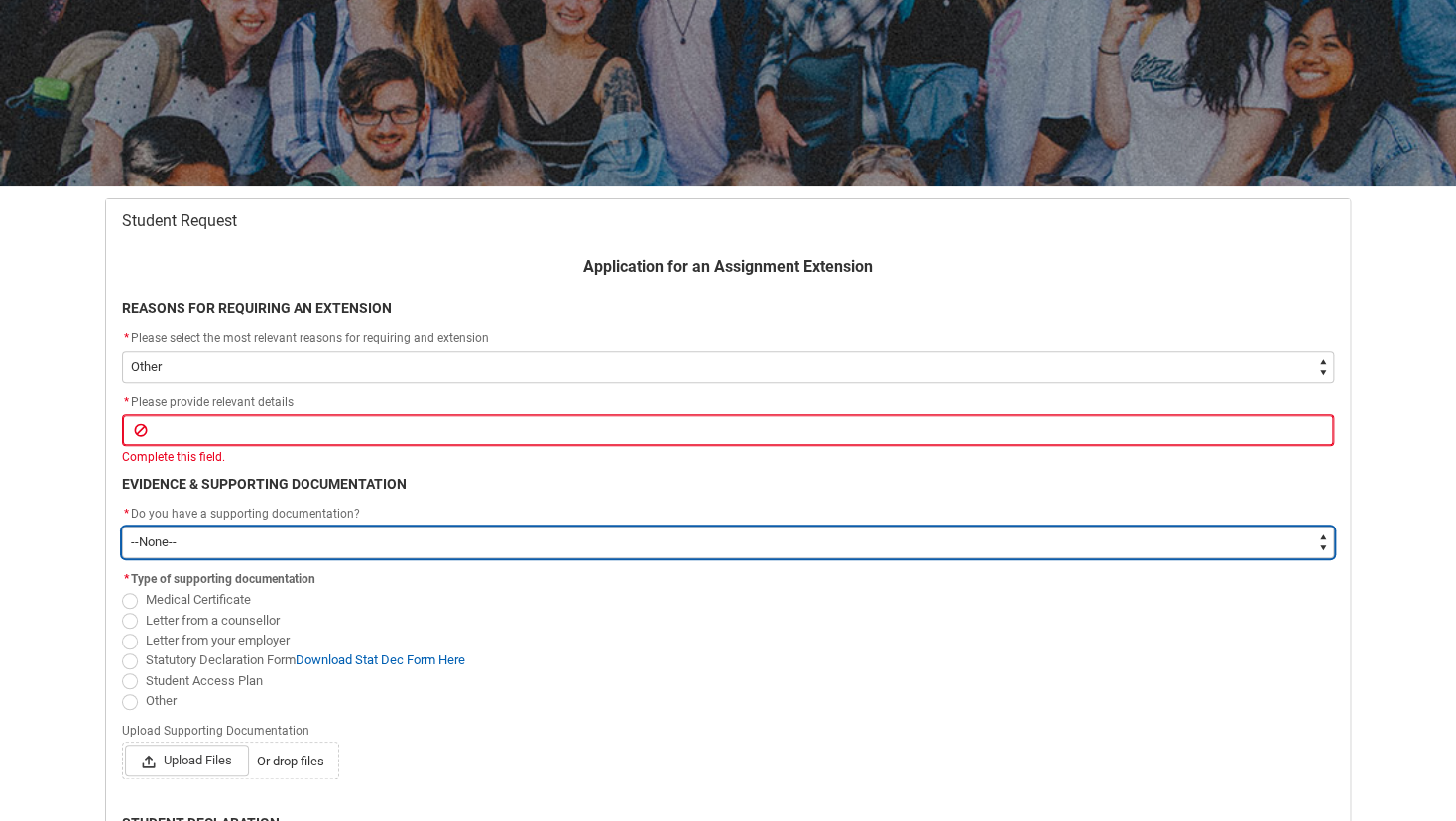 select on "Yes" 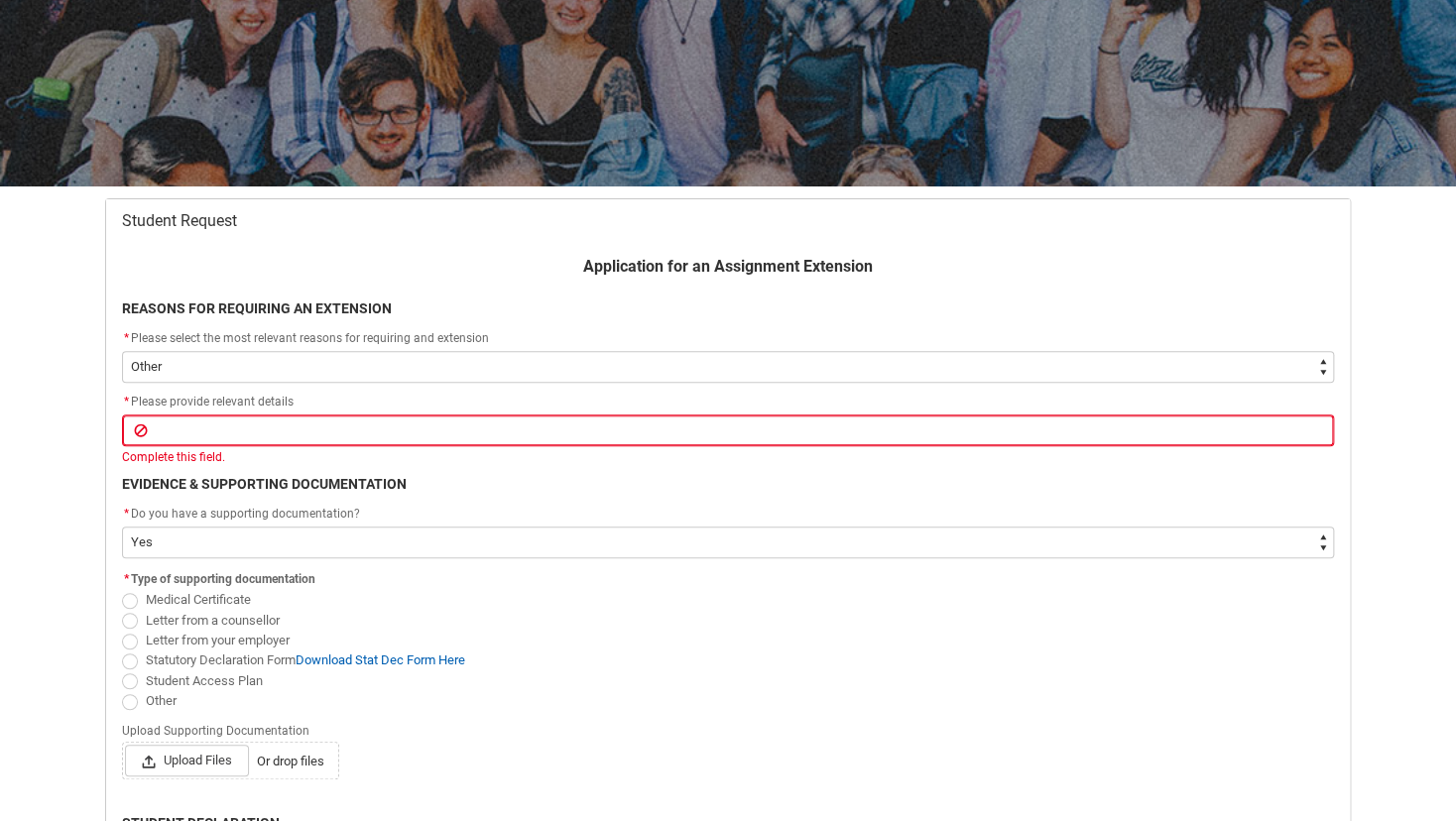 click on "* Please select the most relevant reasons for requiring and extension *   --None-- Medical Reasons Work obligations Family obligations Academic Difficulties Significant religious or cultural reasons Other" 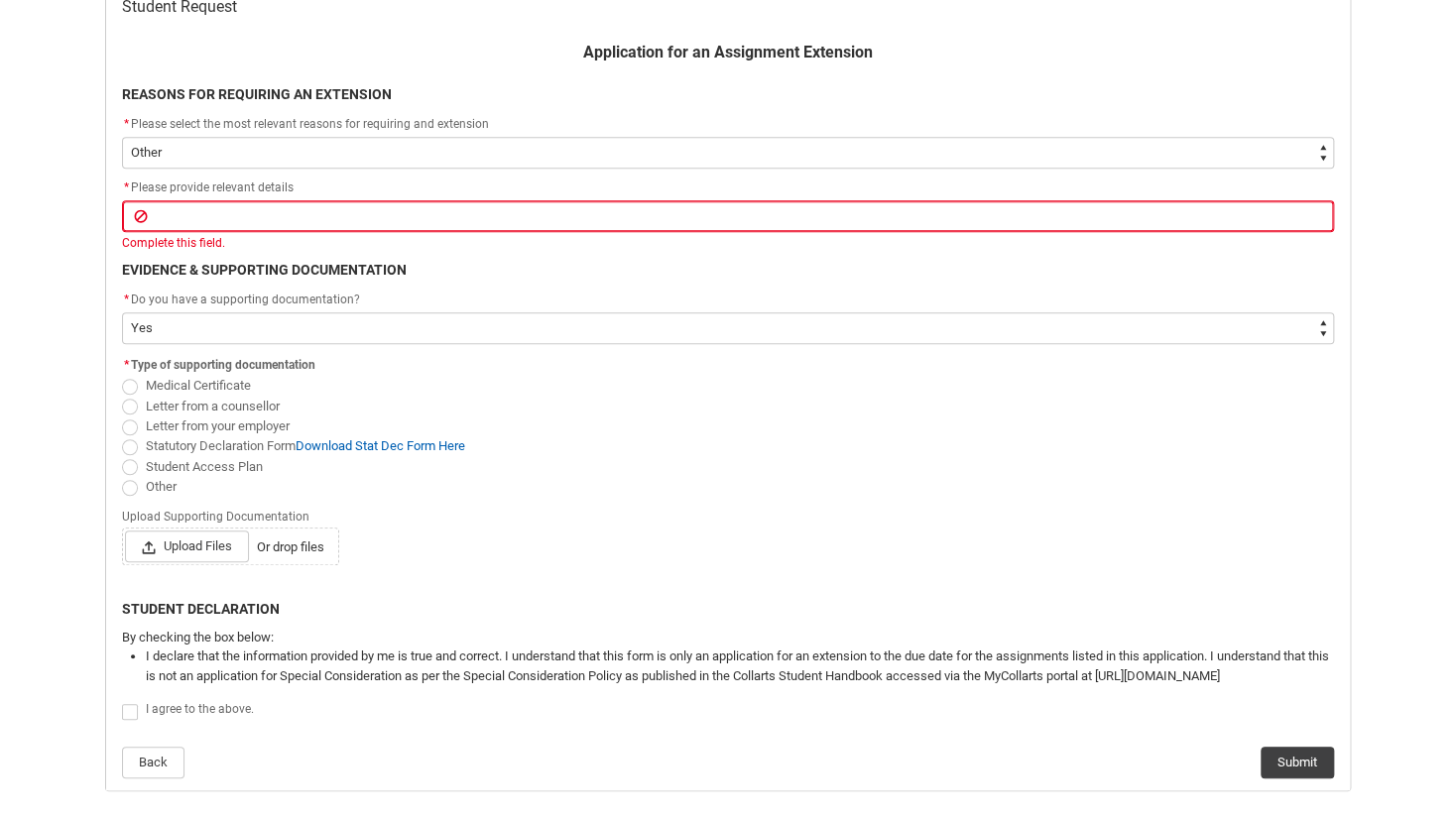 click 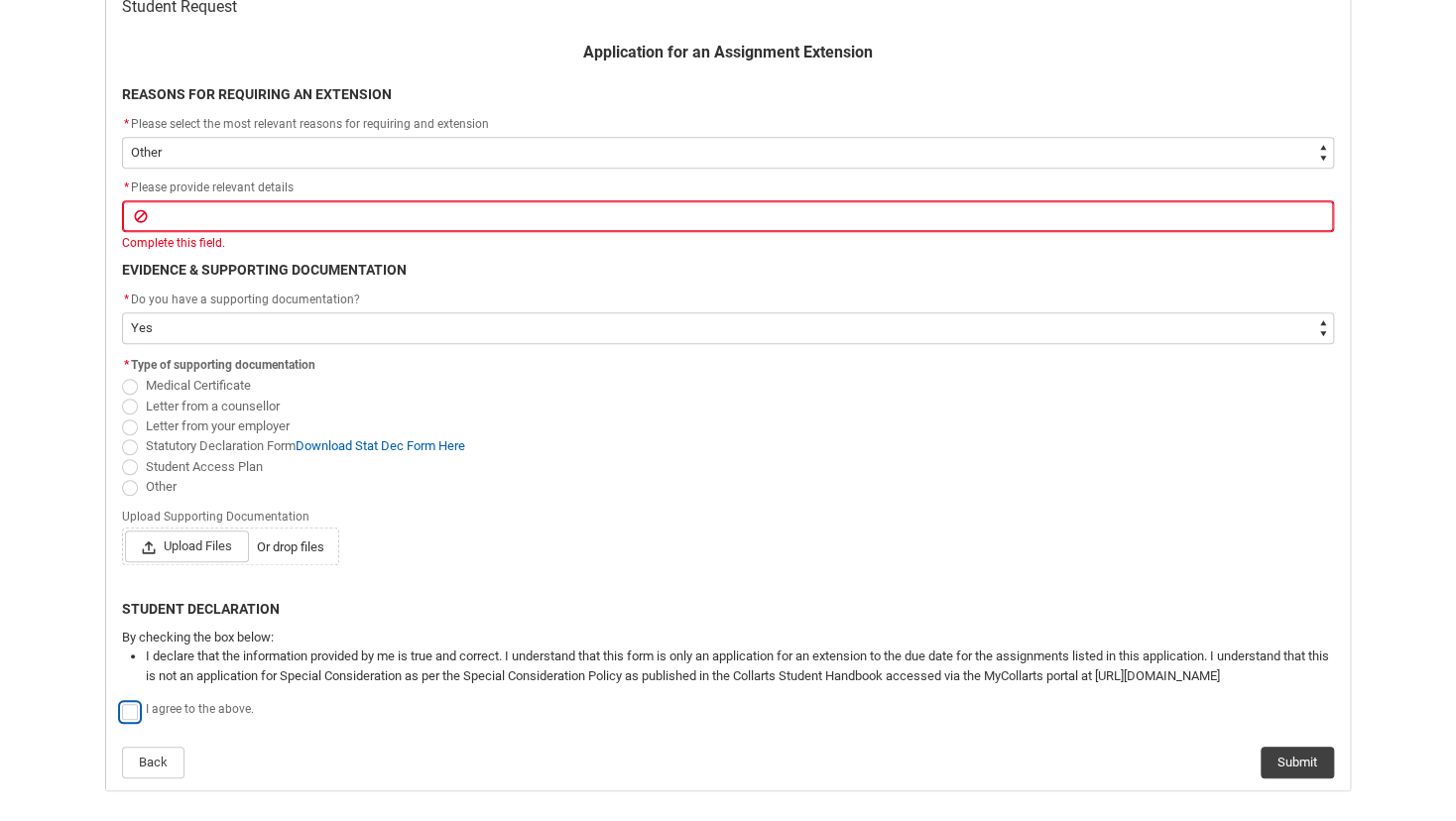 click at bounding box center [121, 700] 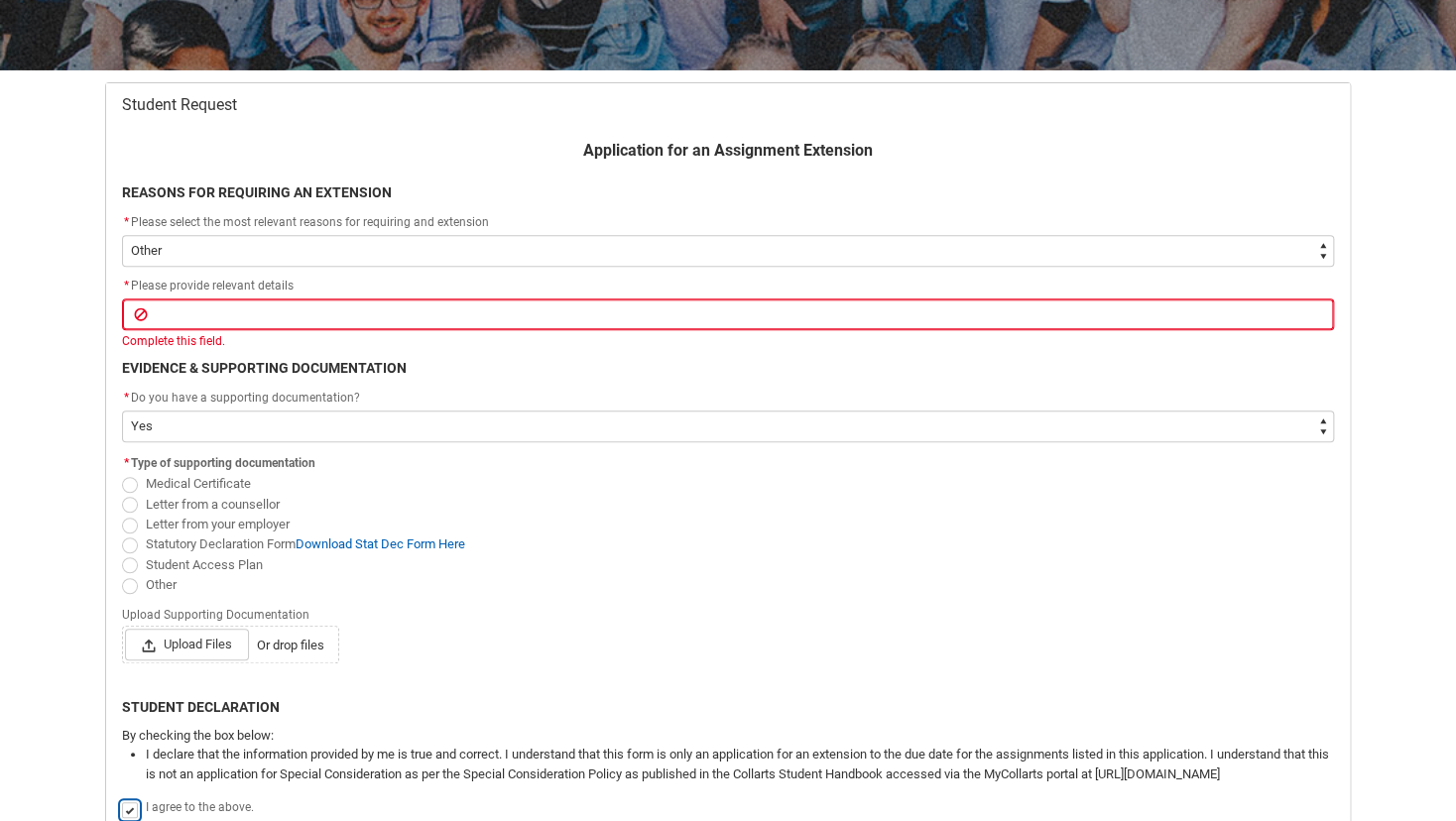 scroll, scrollTop: 210, scrollLeft: 0, axis: vertical 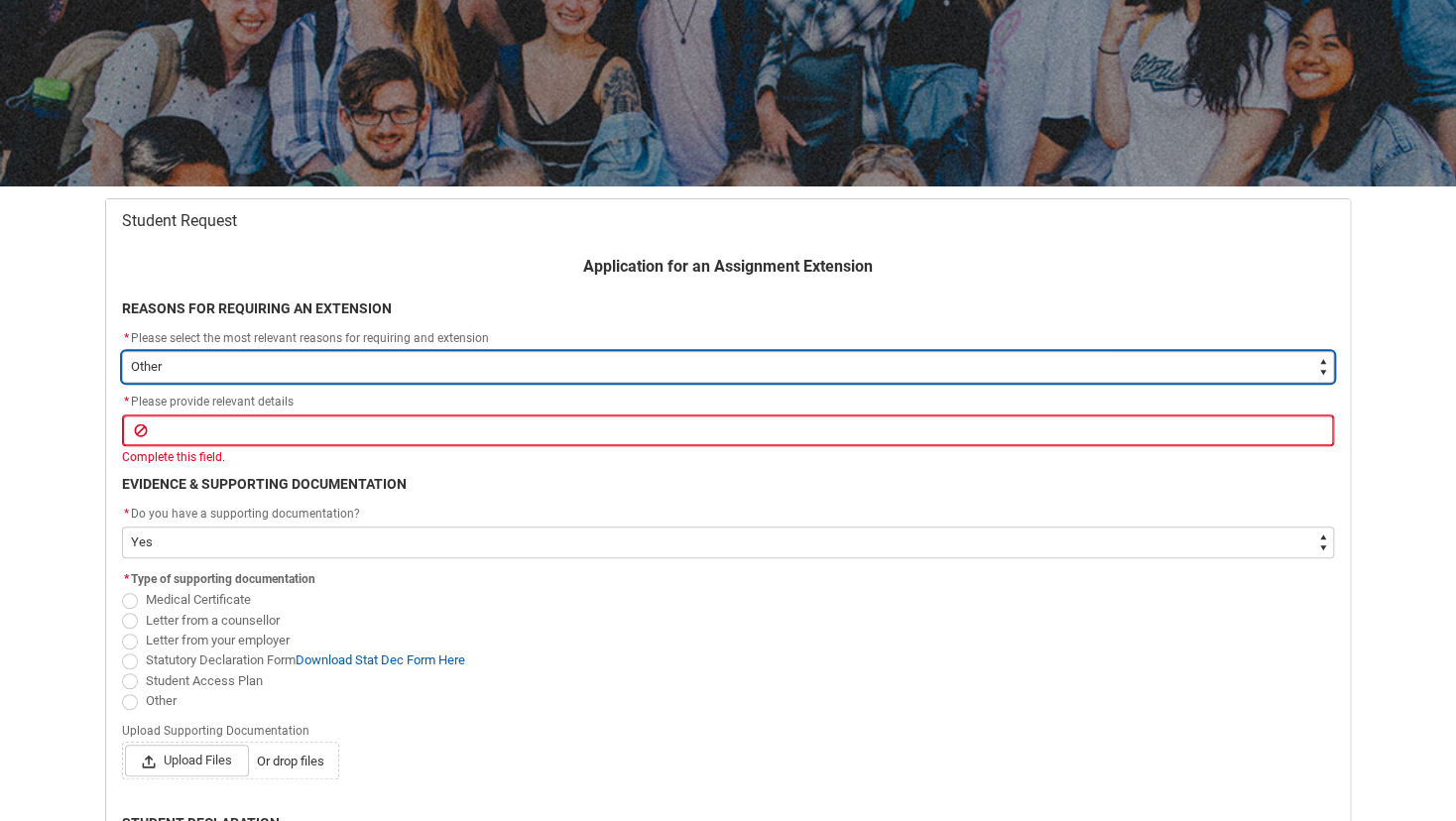 click on "--None-- Medical Reasons Work obligations Family obligations Academic Difficulties Significant religious or cultural reasons Other" at bounding box center [728, 367] 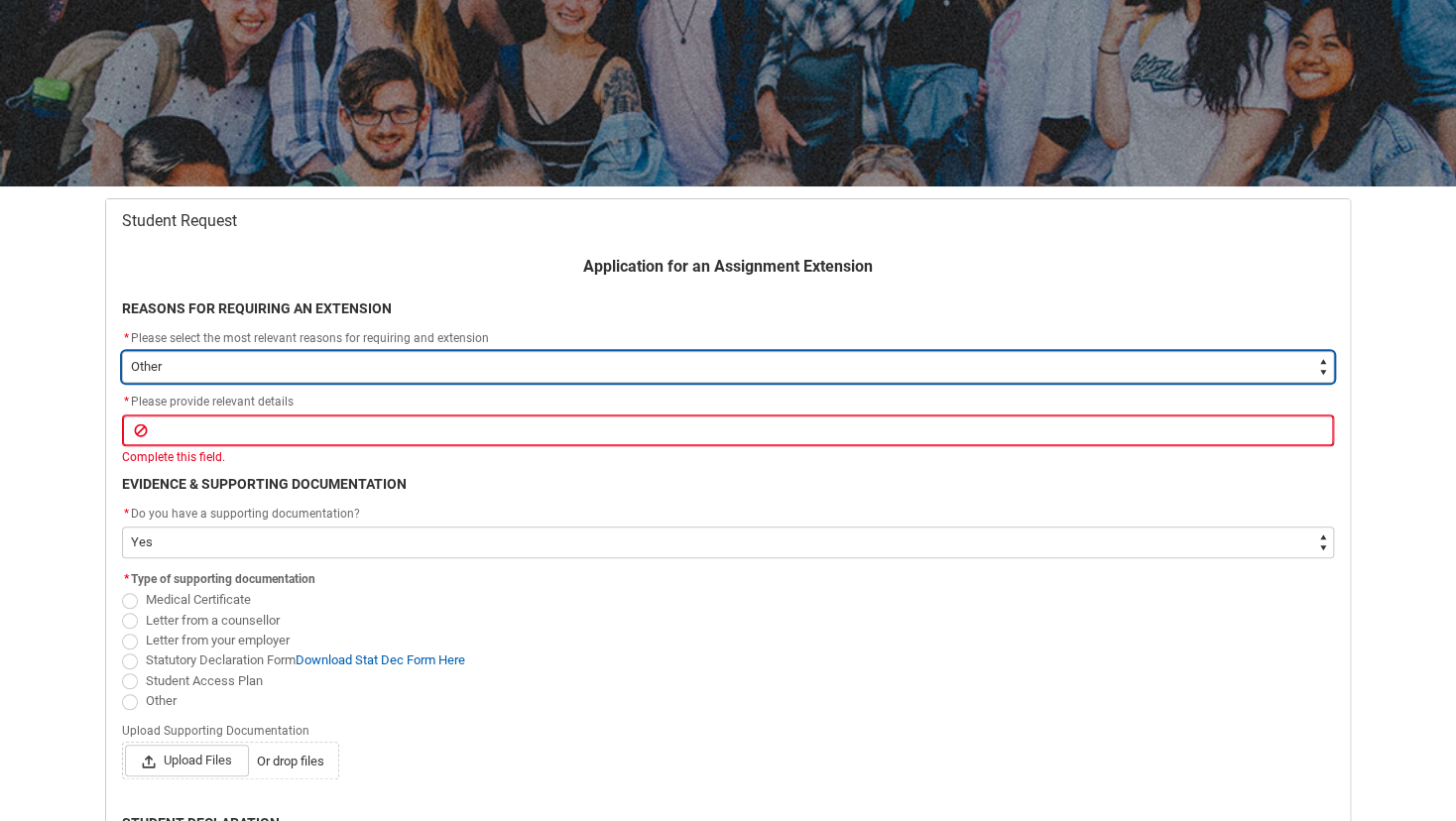 type on "choice_AssignmentExtension_Reason_Academic" 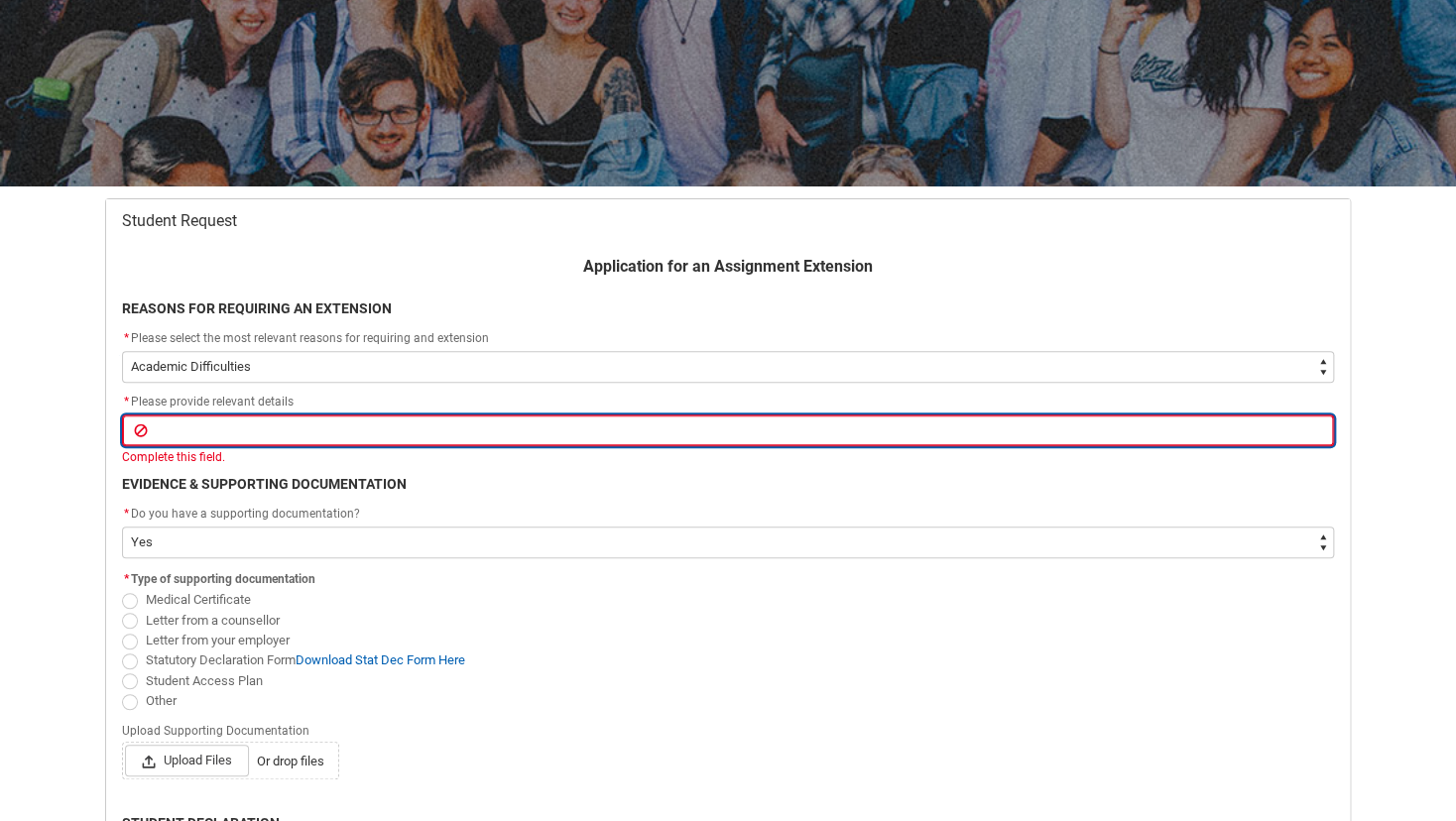 click at bounding box center [728, 430] 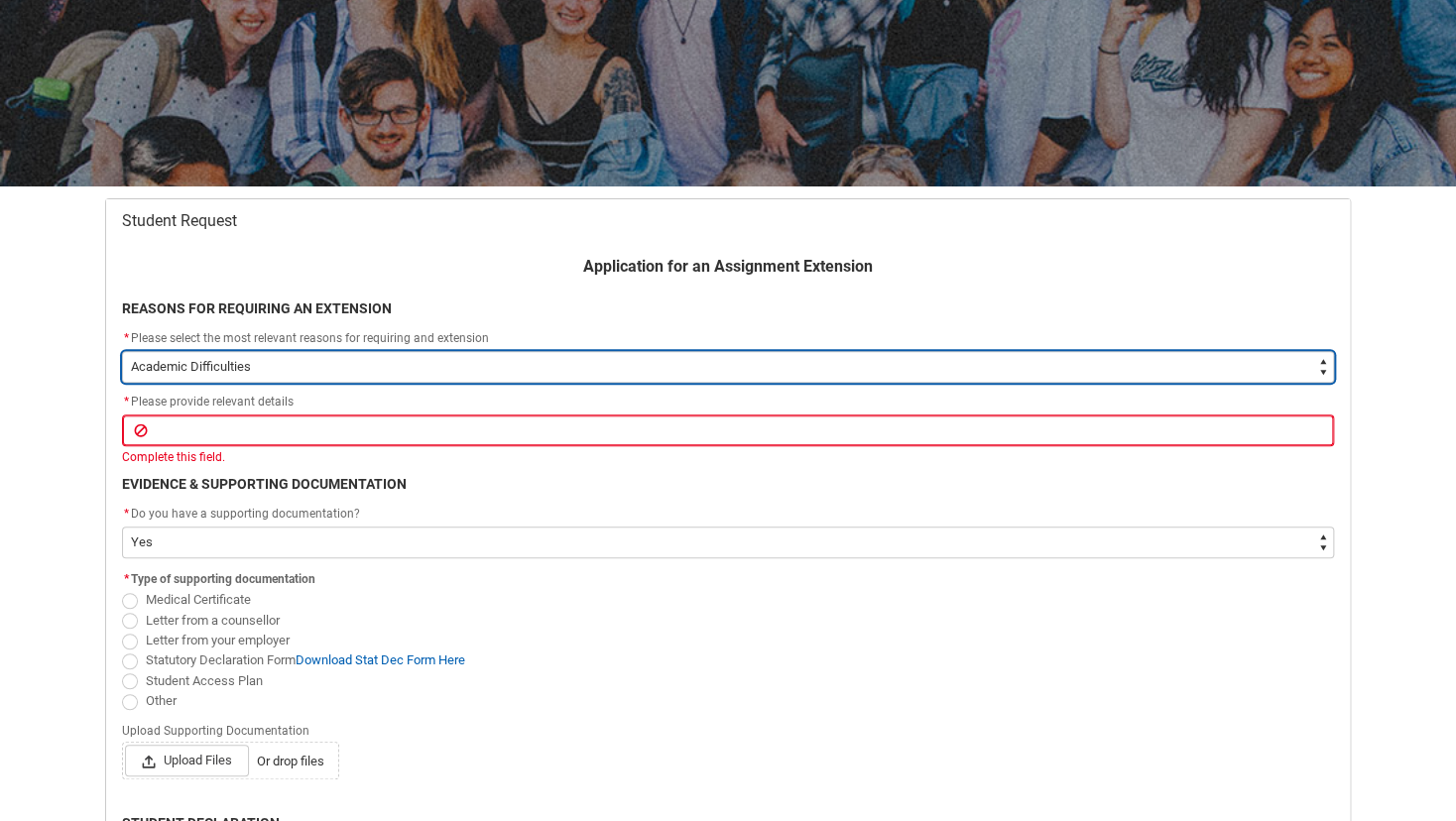 click on "--None-- Medical Reasons Work obligations Family obligations Academic Difficulties Significant religious or cultural reasons Other" at bounding box center (728, 367) 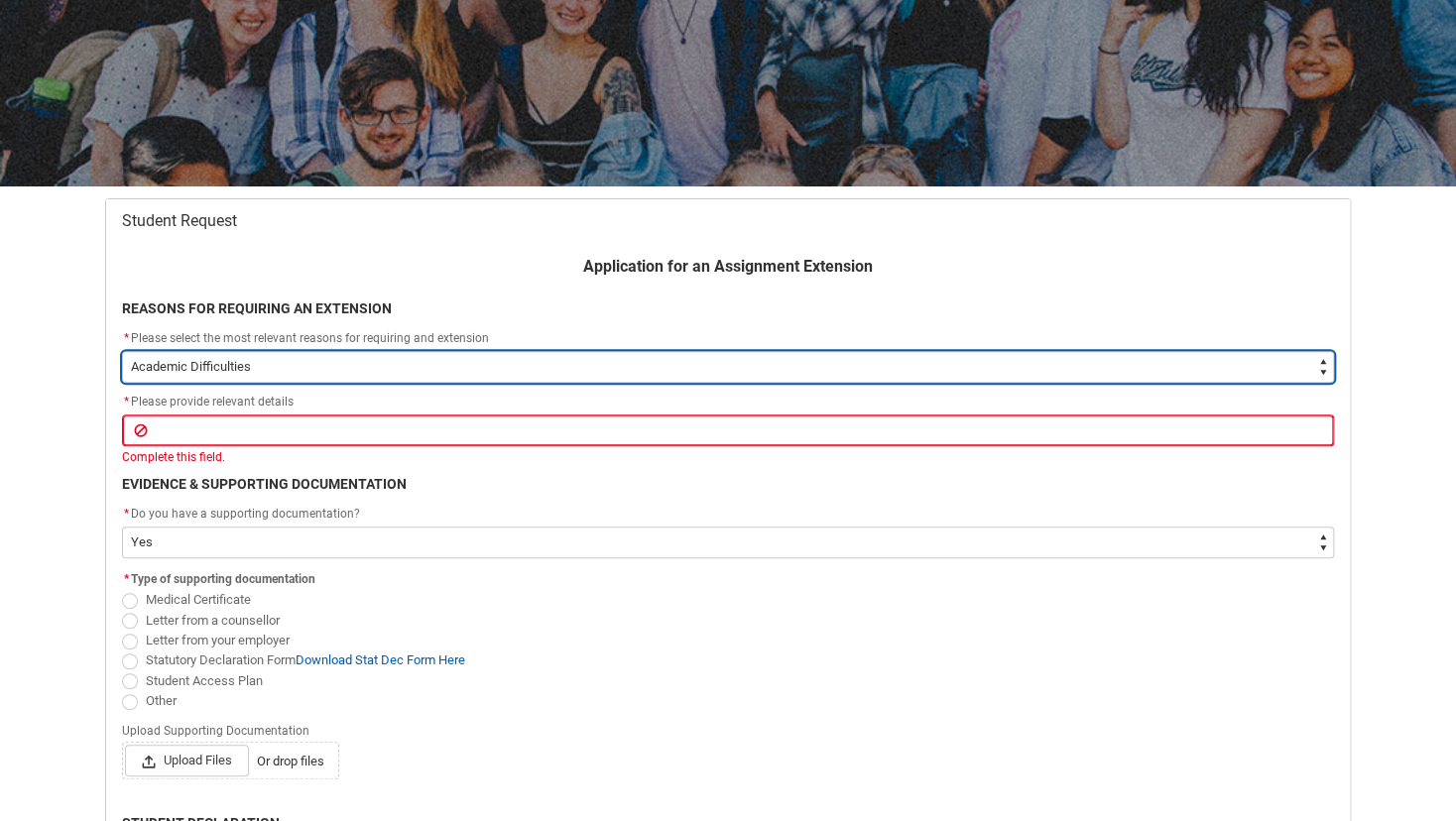 click on "Academic Difficulties" at bounding box center (0, 0) 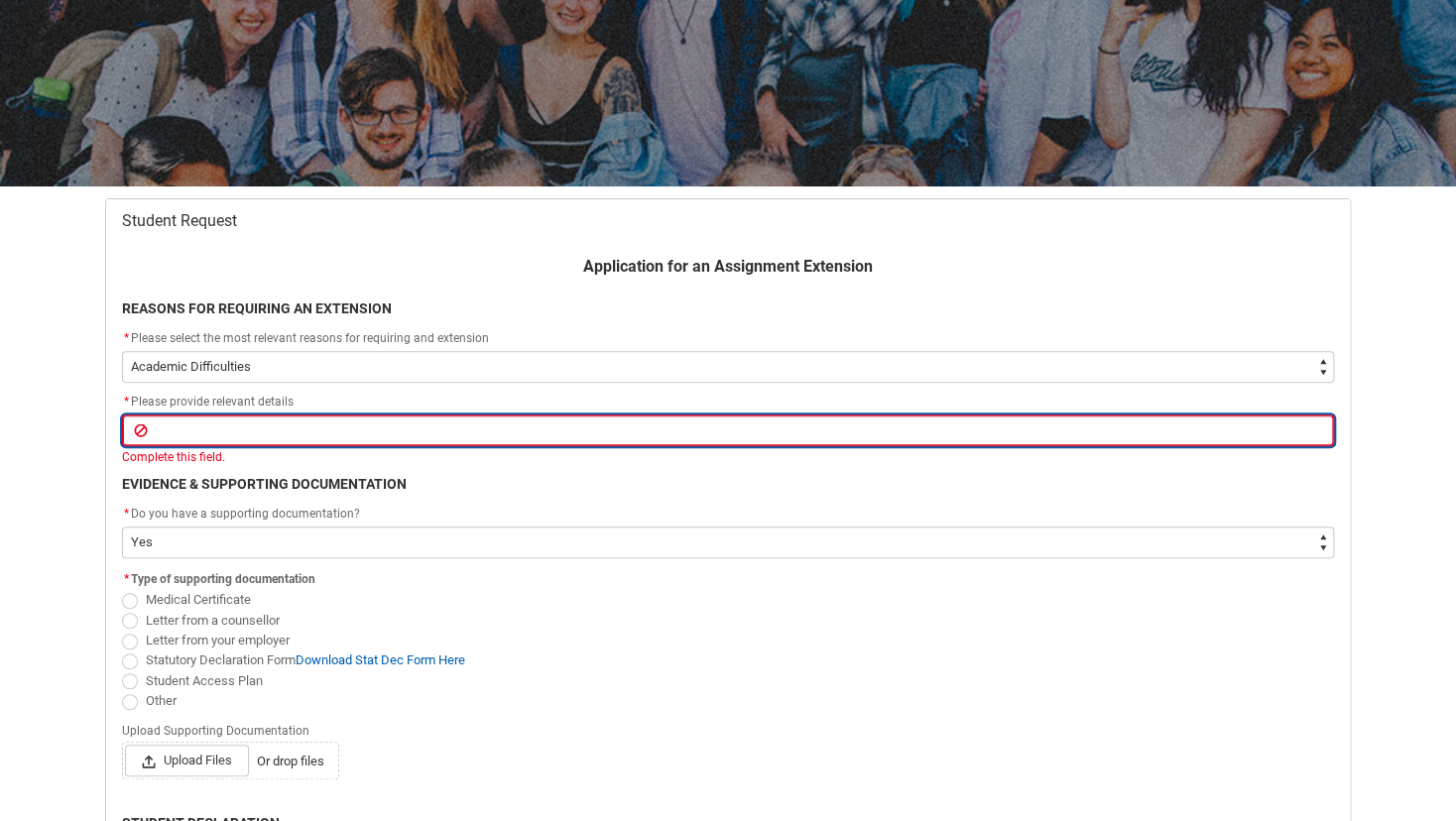 click at bounding box center [728, 430] 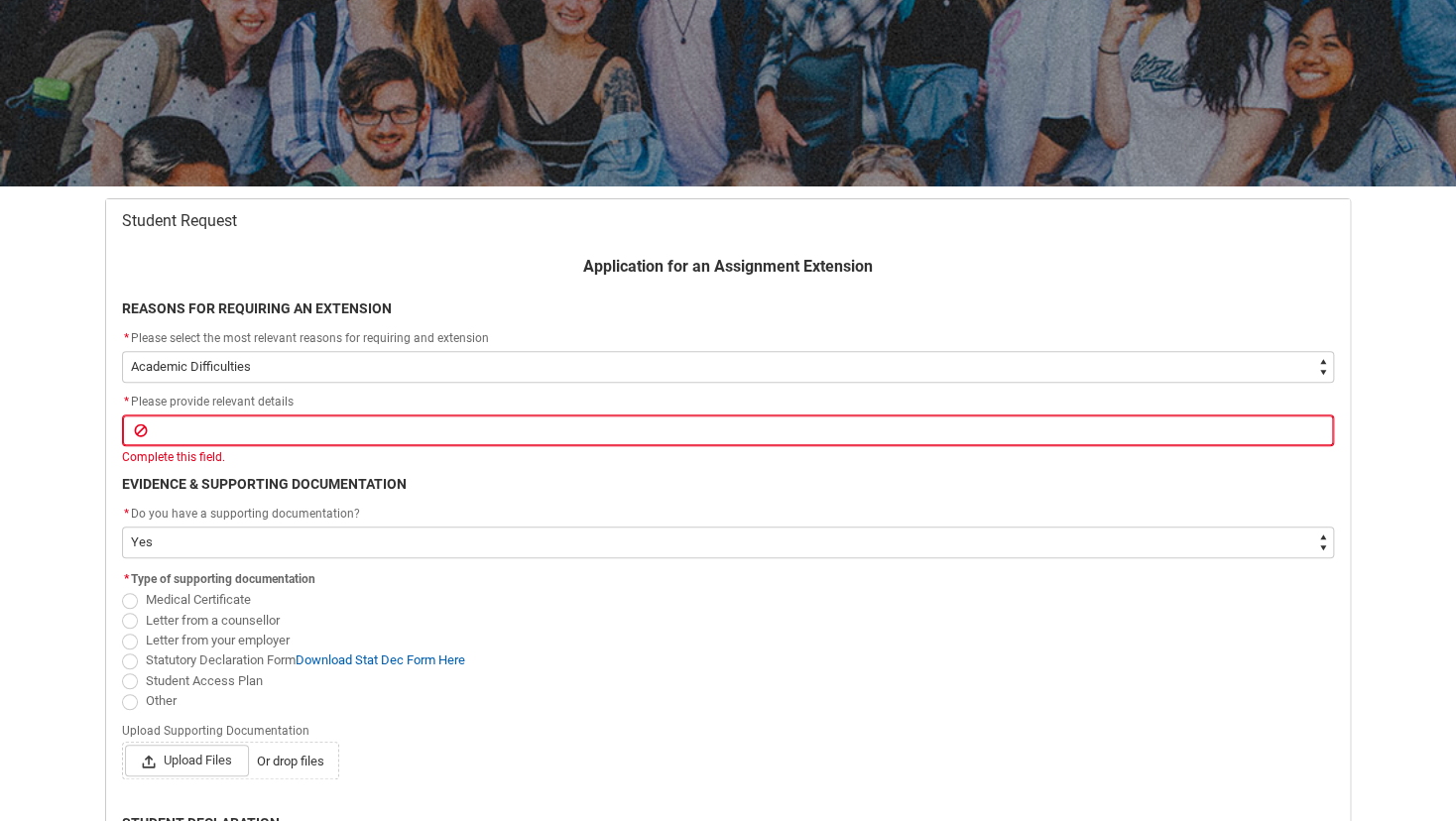 click on "EVIDENCE & SUPPORTING DOCUMENTATION" 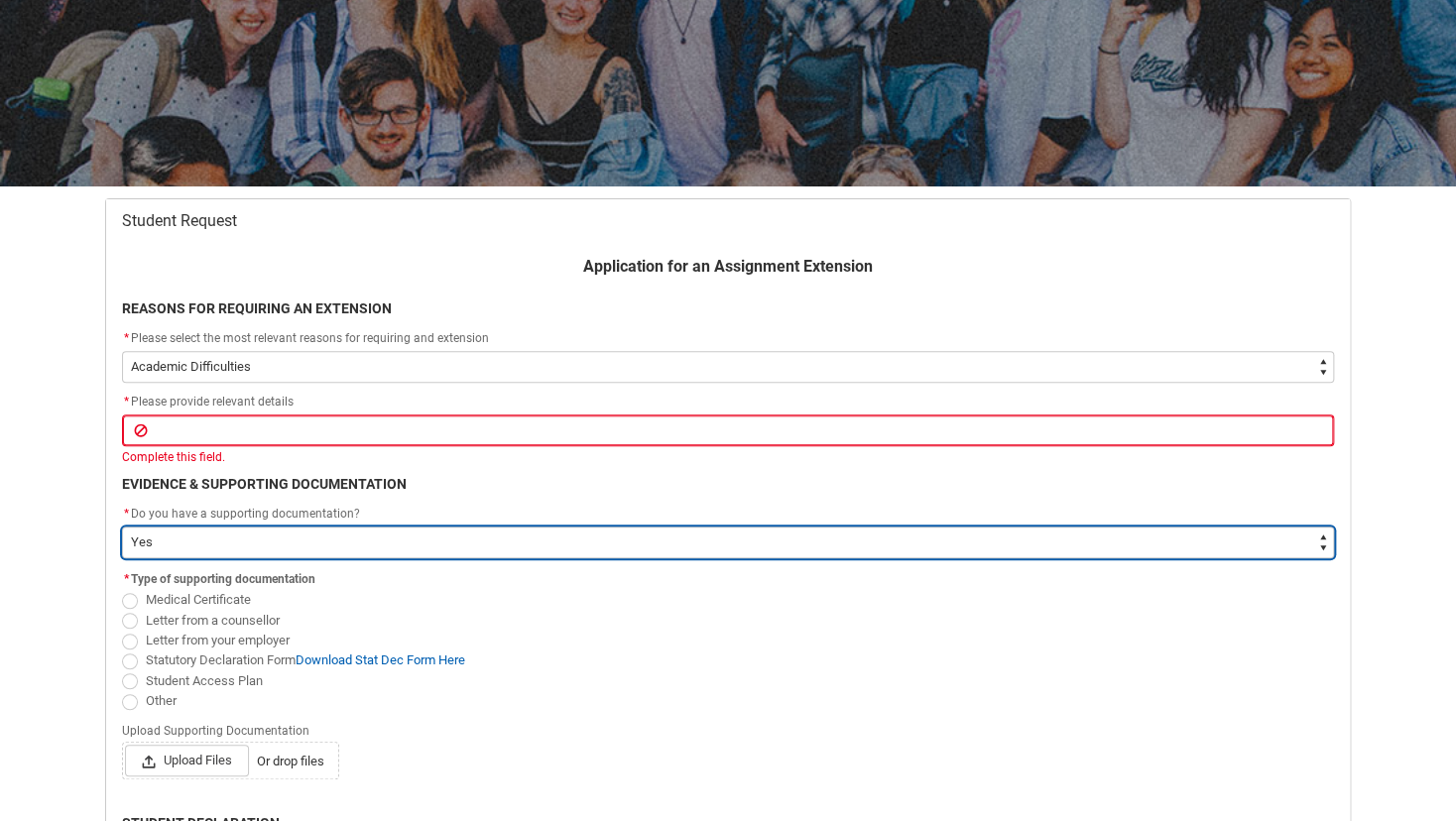 click on "--None-- Yes No" at bounding box center [728, 542] 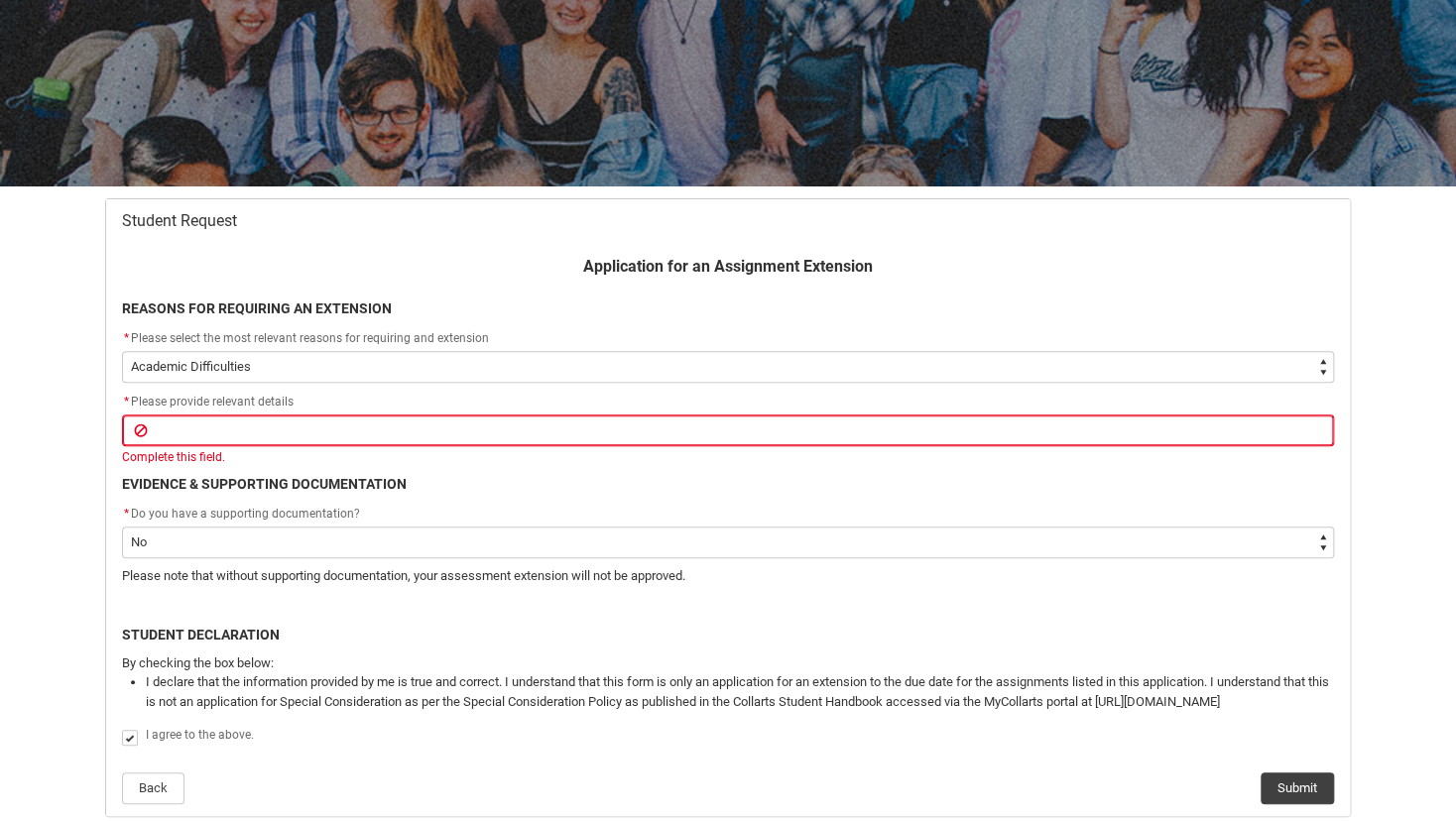 click on "* Please provide relevant details   Complete this field." 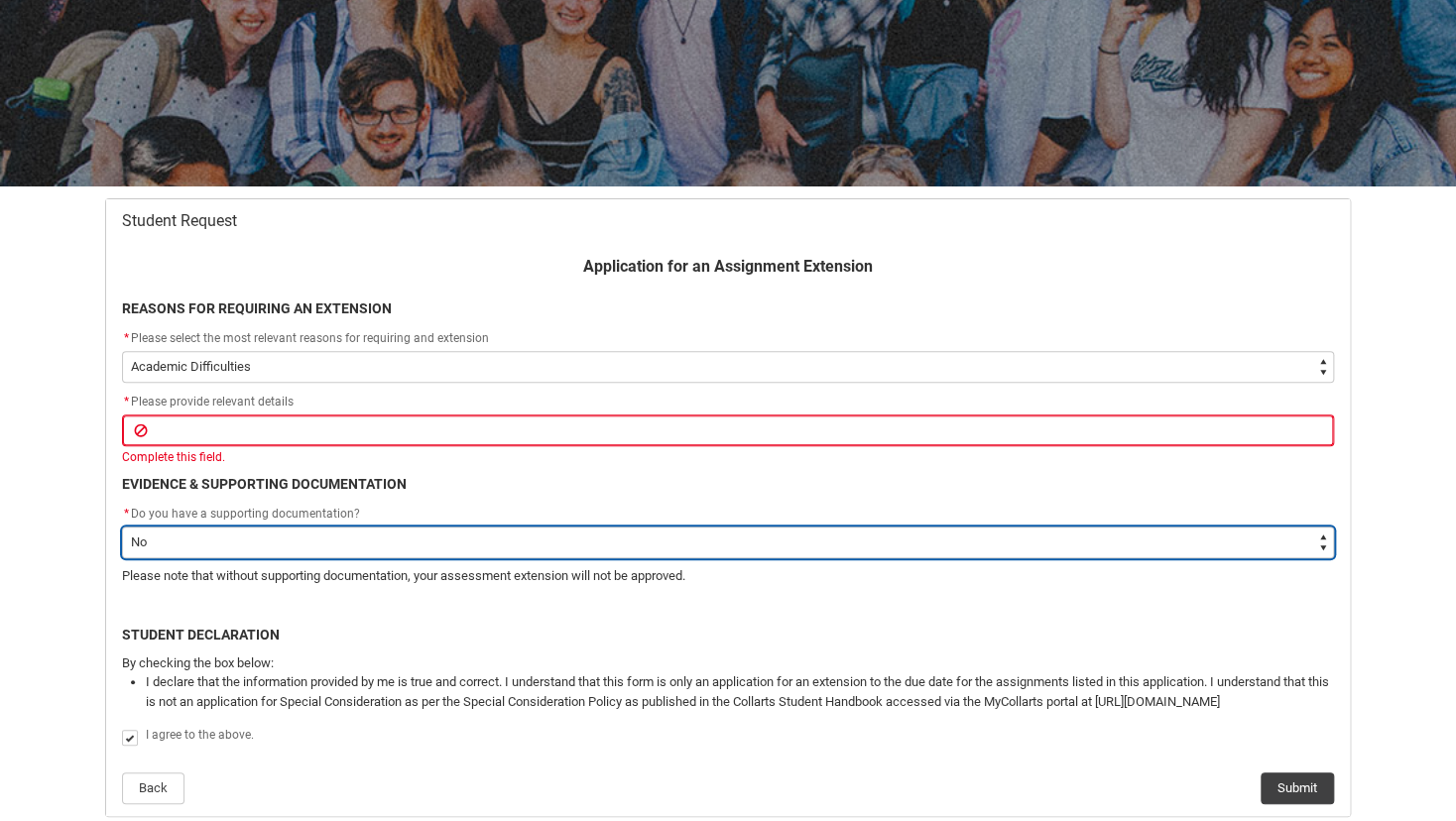click on "--None-- Yes No" at bounding box center (728, 542) 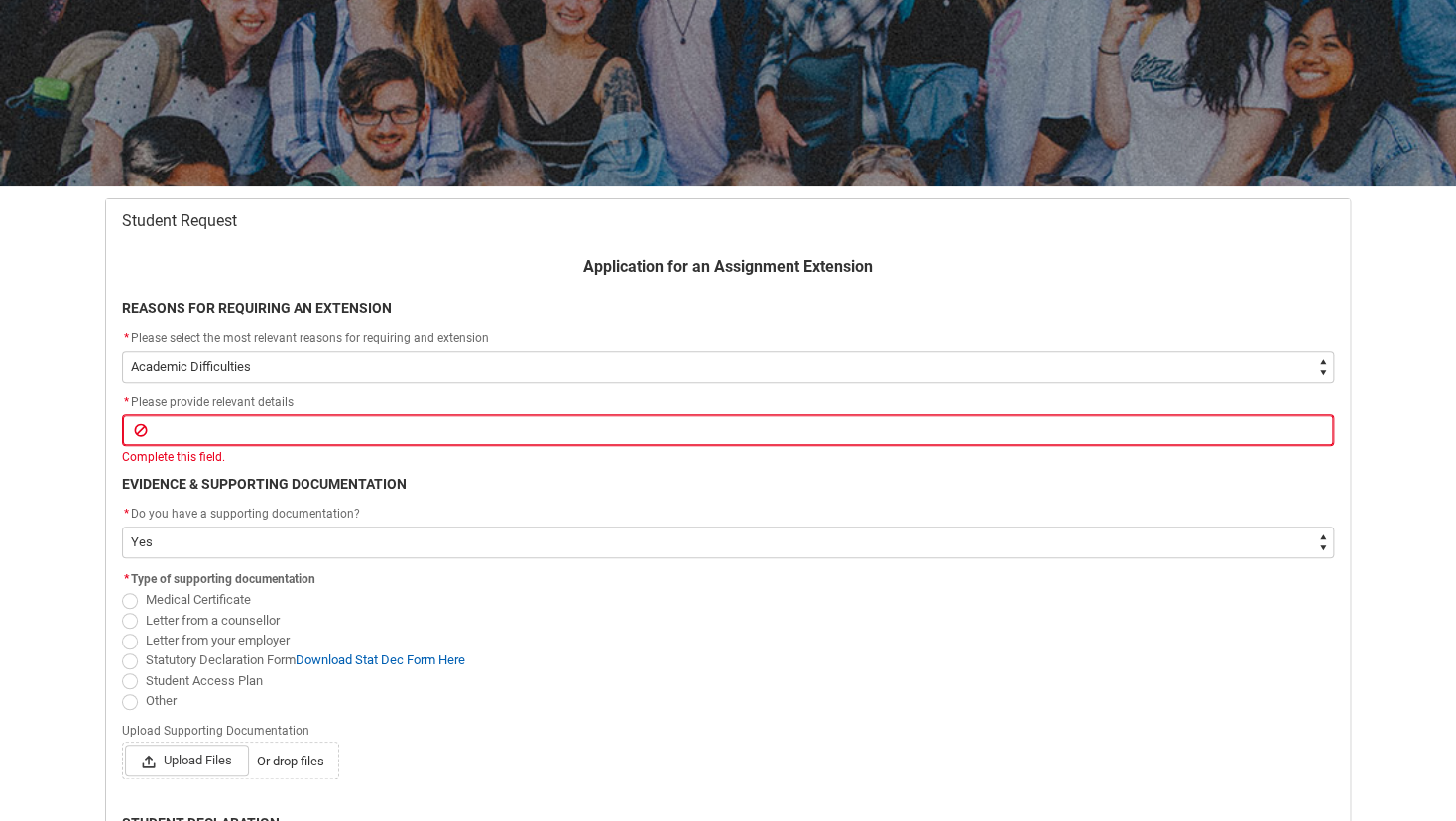 click on "* Type of supporting documentation Medical Certificate Letter from a counsellor Letter from your employer Statutory Declaration Form  Download Stat Dec Form Here Student Access Plan Other" 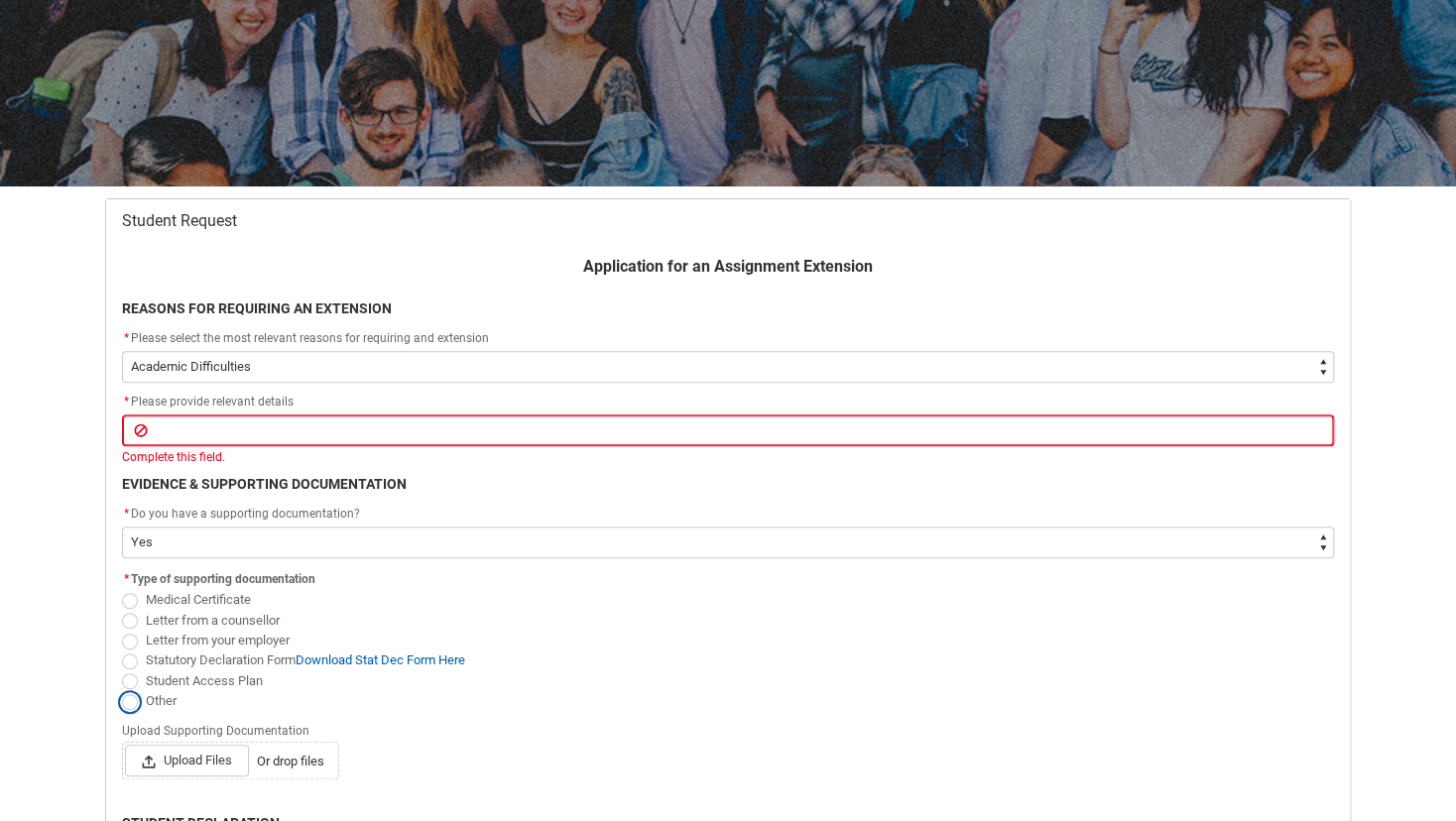 click on "Other" at bounding box center [121, 689] 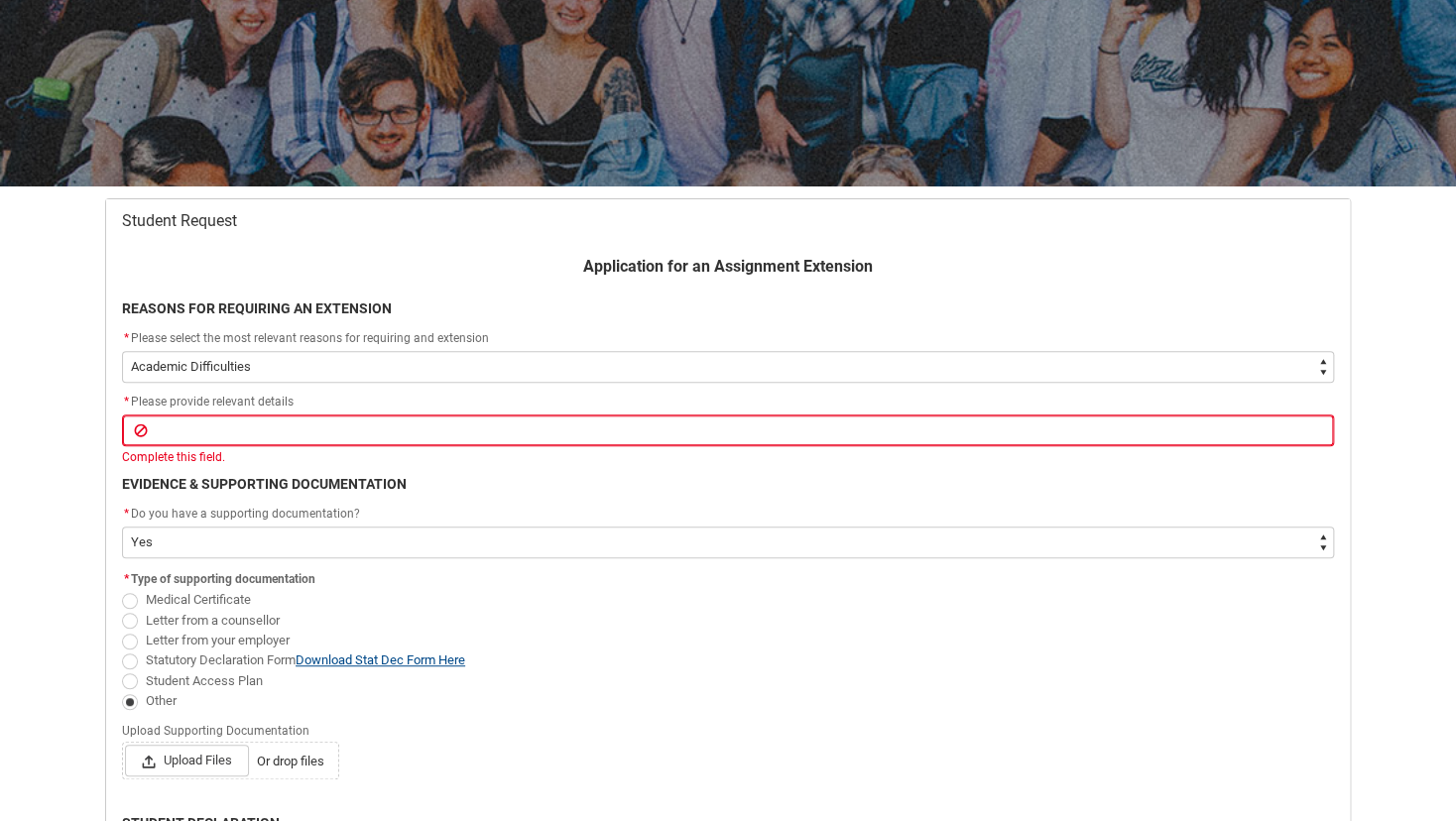 click on "Download Stat Dec Form Here" at bounding box center [380, 659] 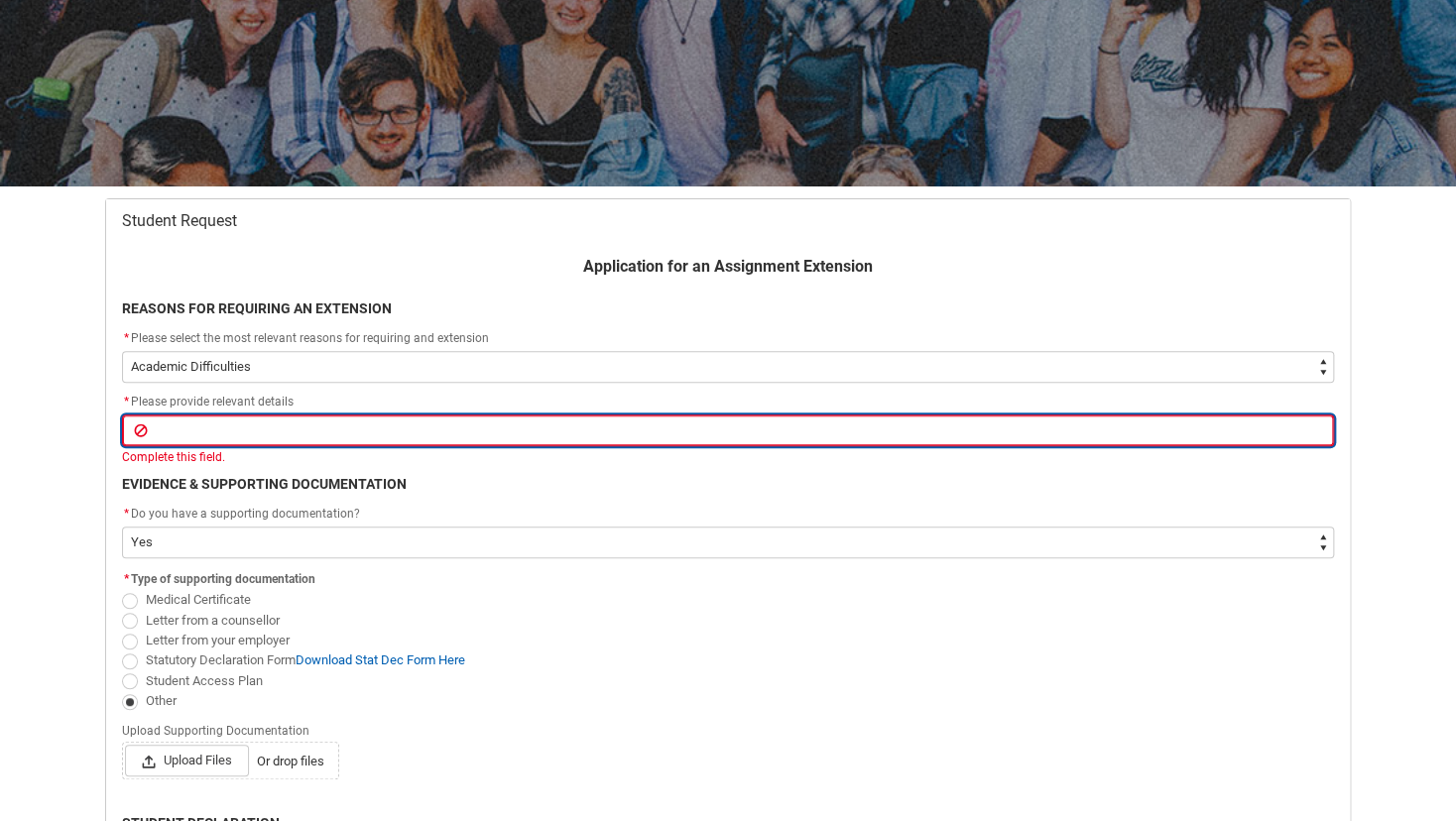 click at bounding box center [728, 430] 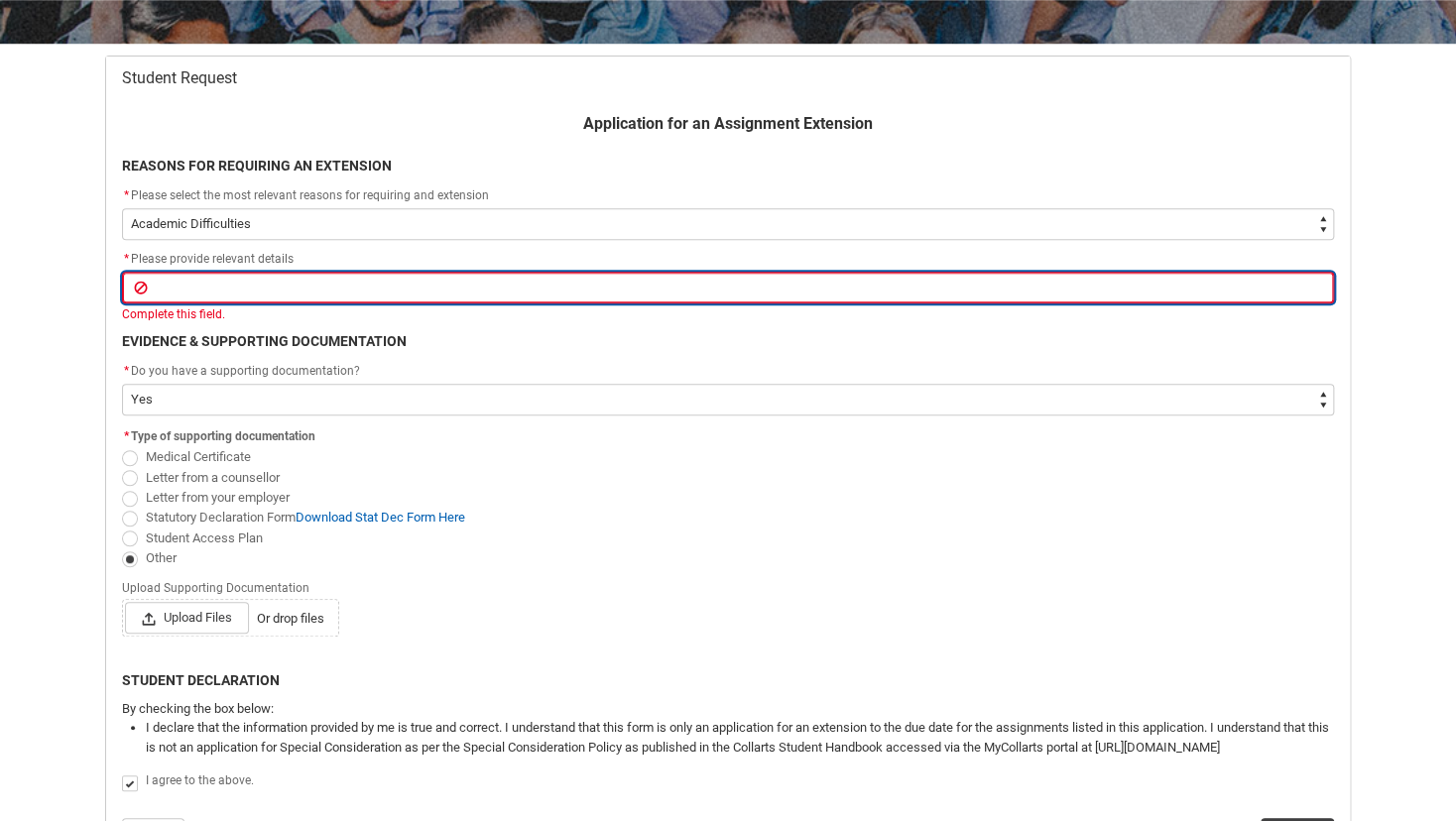 scroll, scrollTop: 424, scrollLeft: 0, axis: vertical 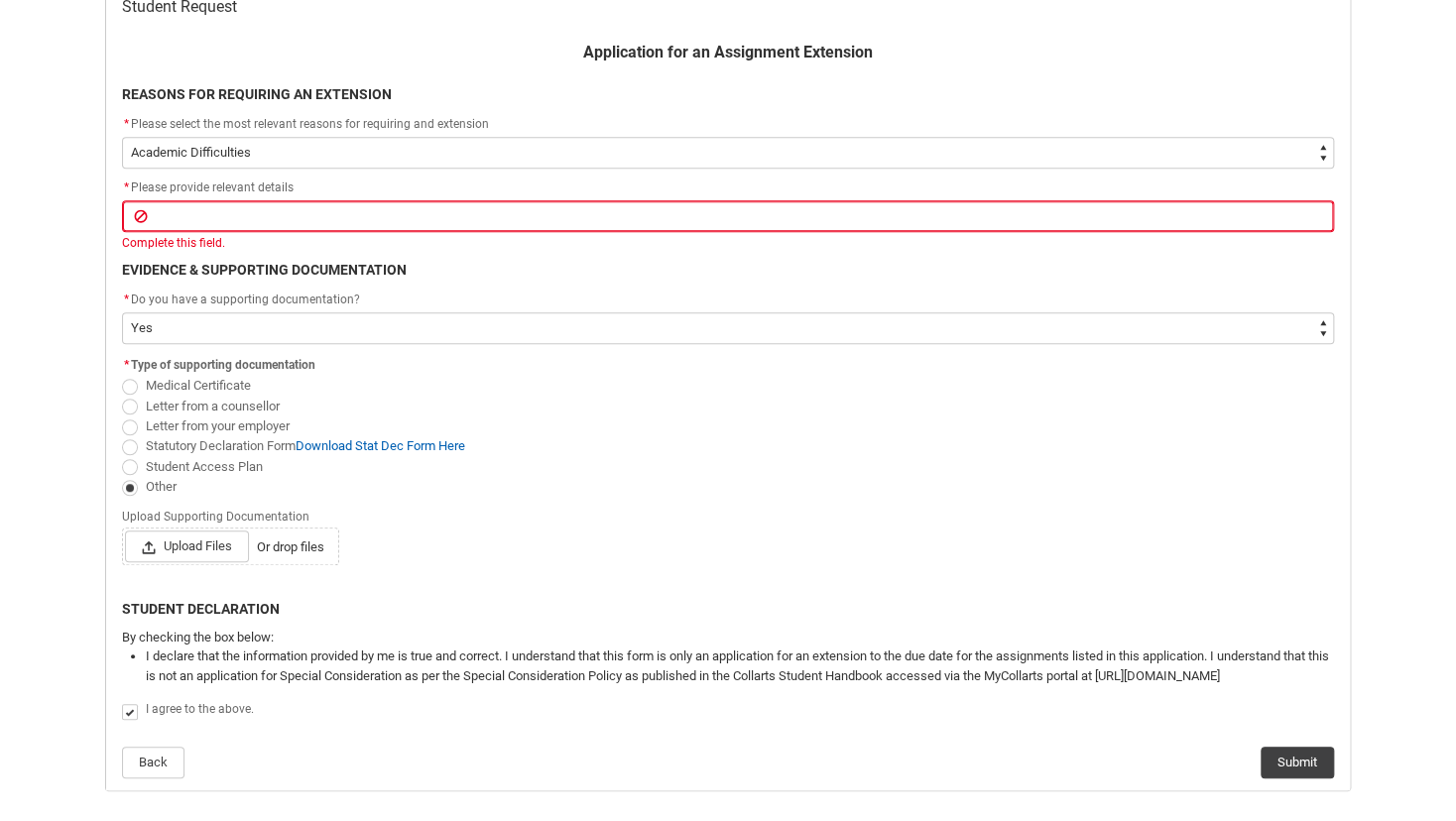 click on "I agree to the above." 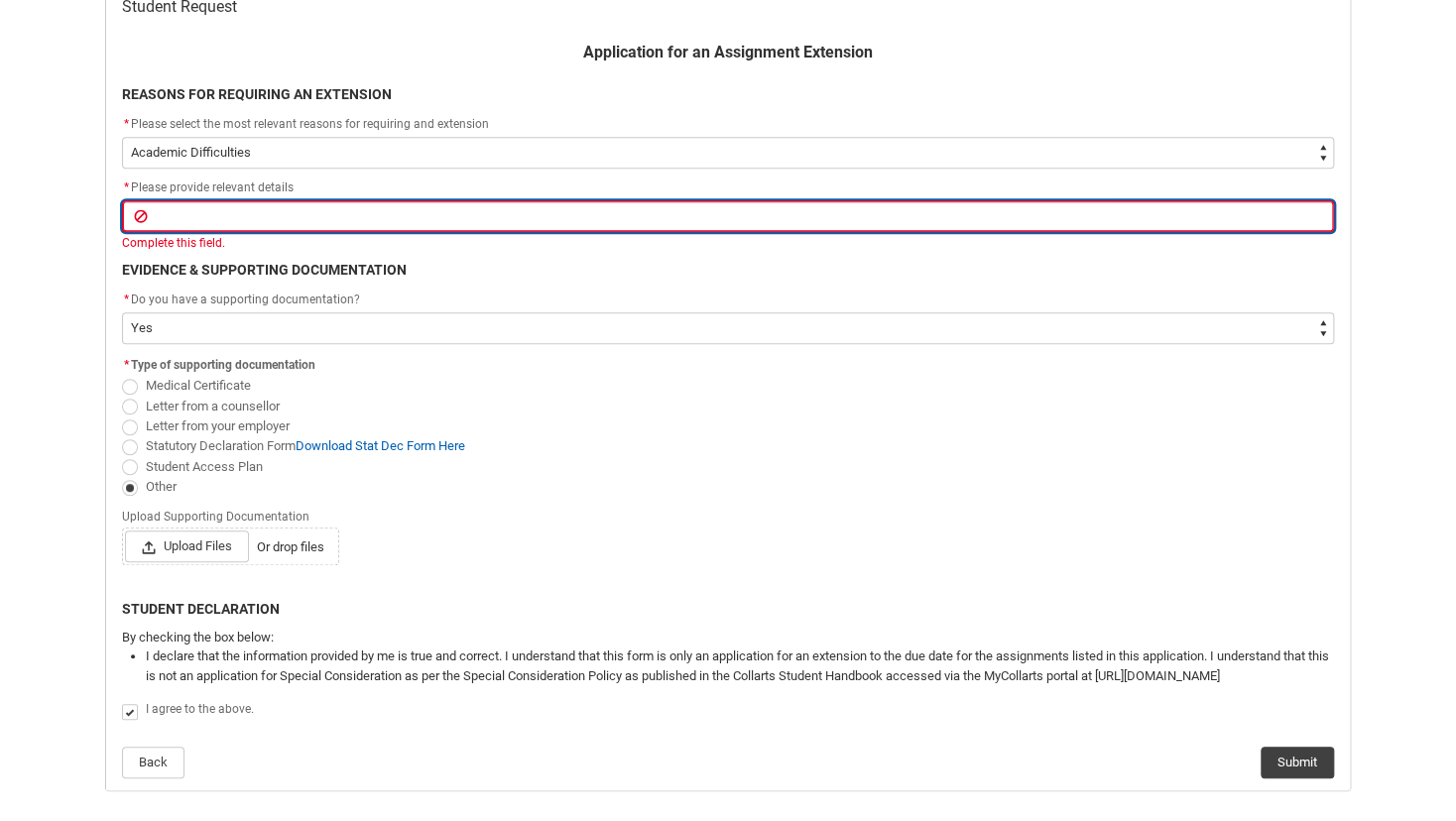 click at bounding box center [728, 216] 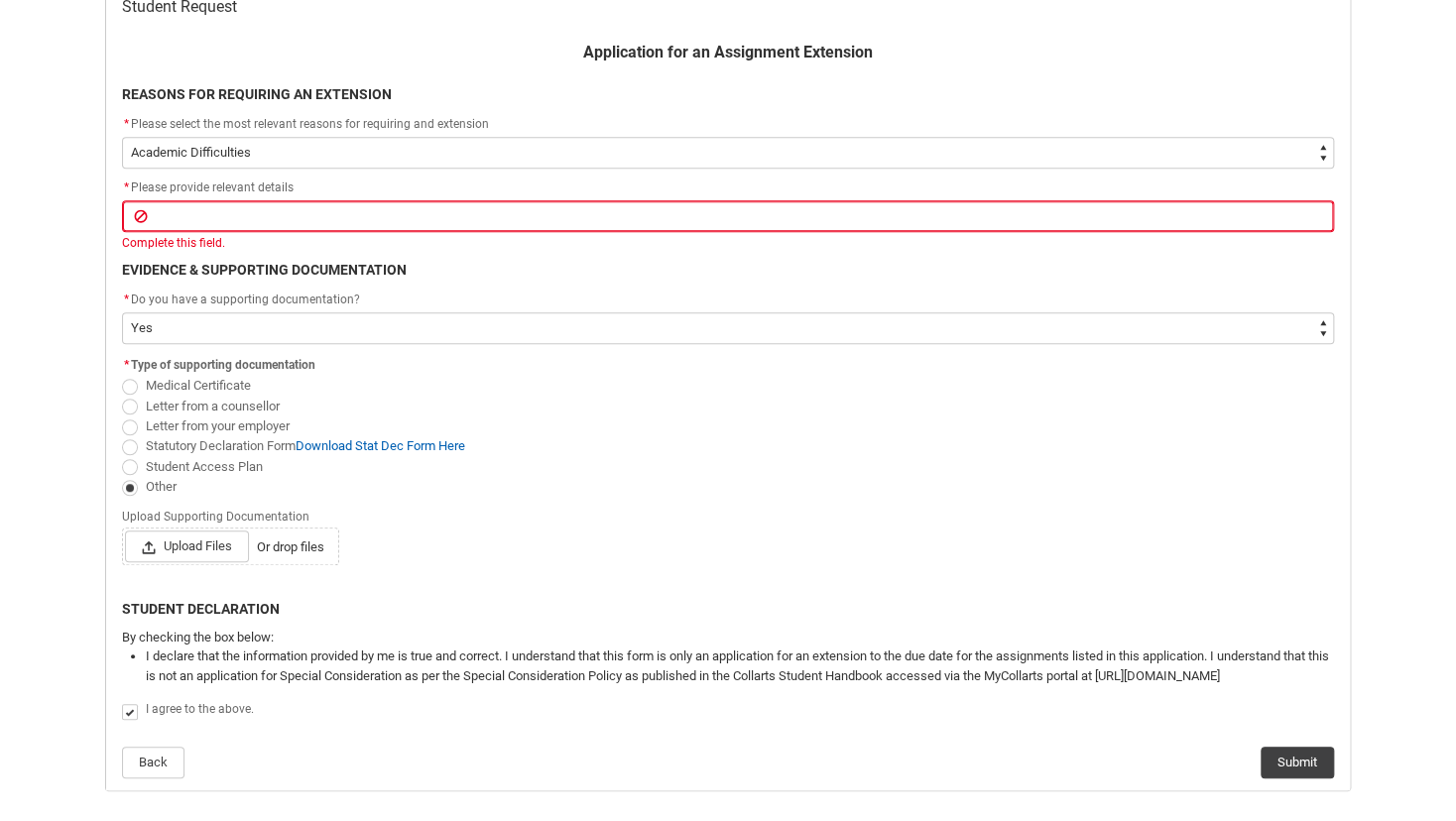 click on "Complete this field." at bounding box center [728, 243] 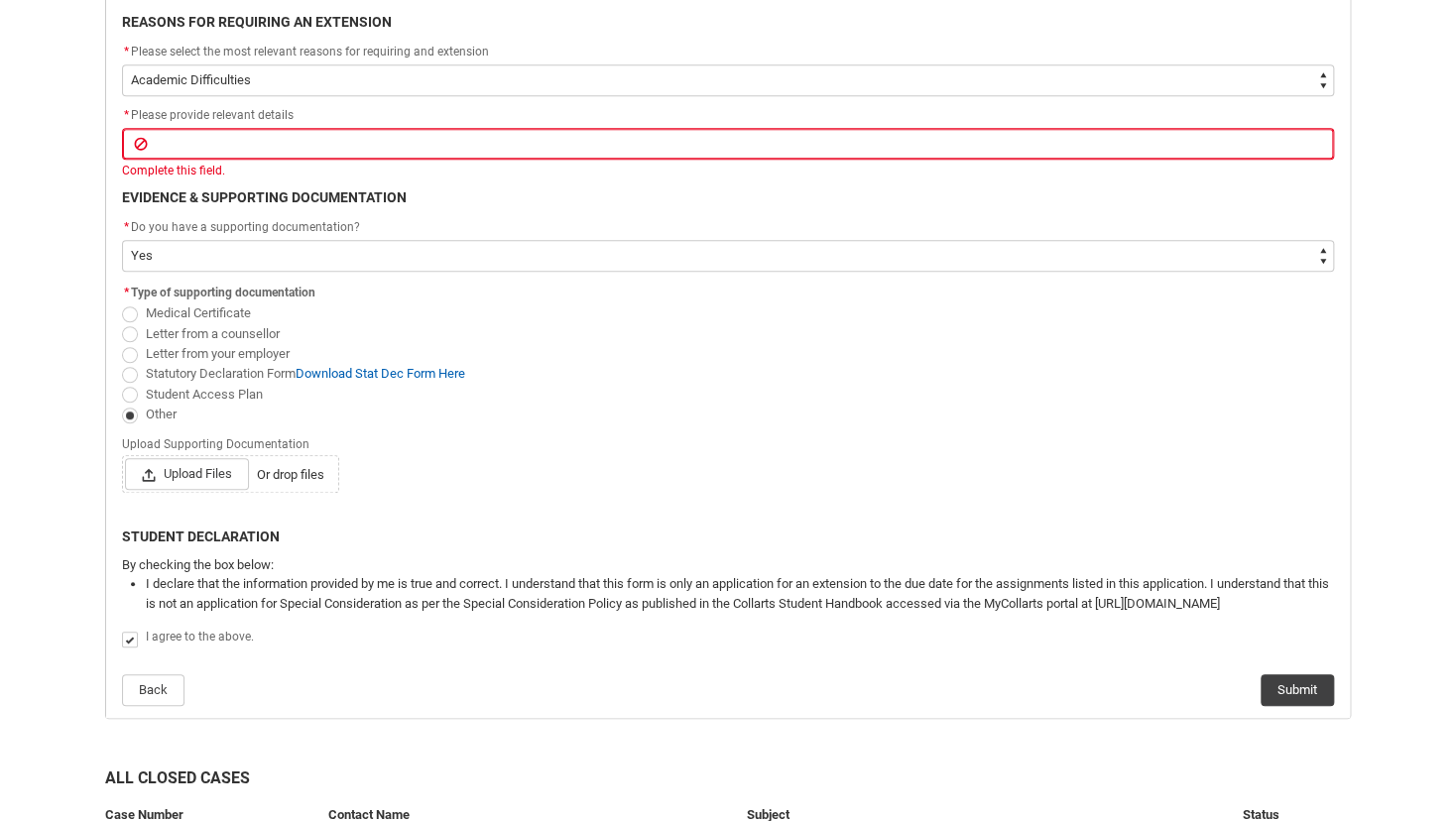 scroll, scrollTop: 531, scrollLeft: 0, axis: vertical 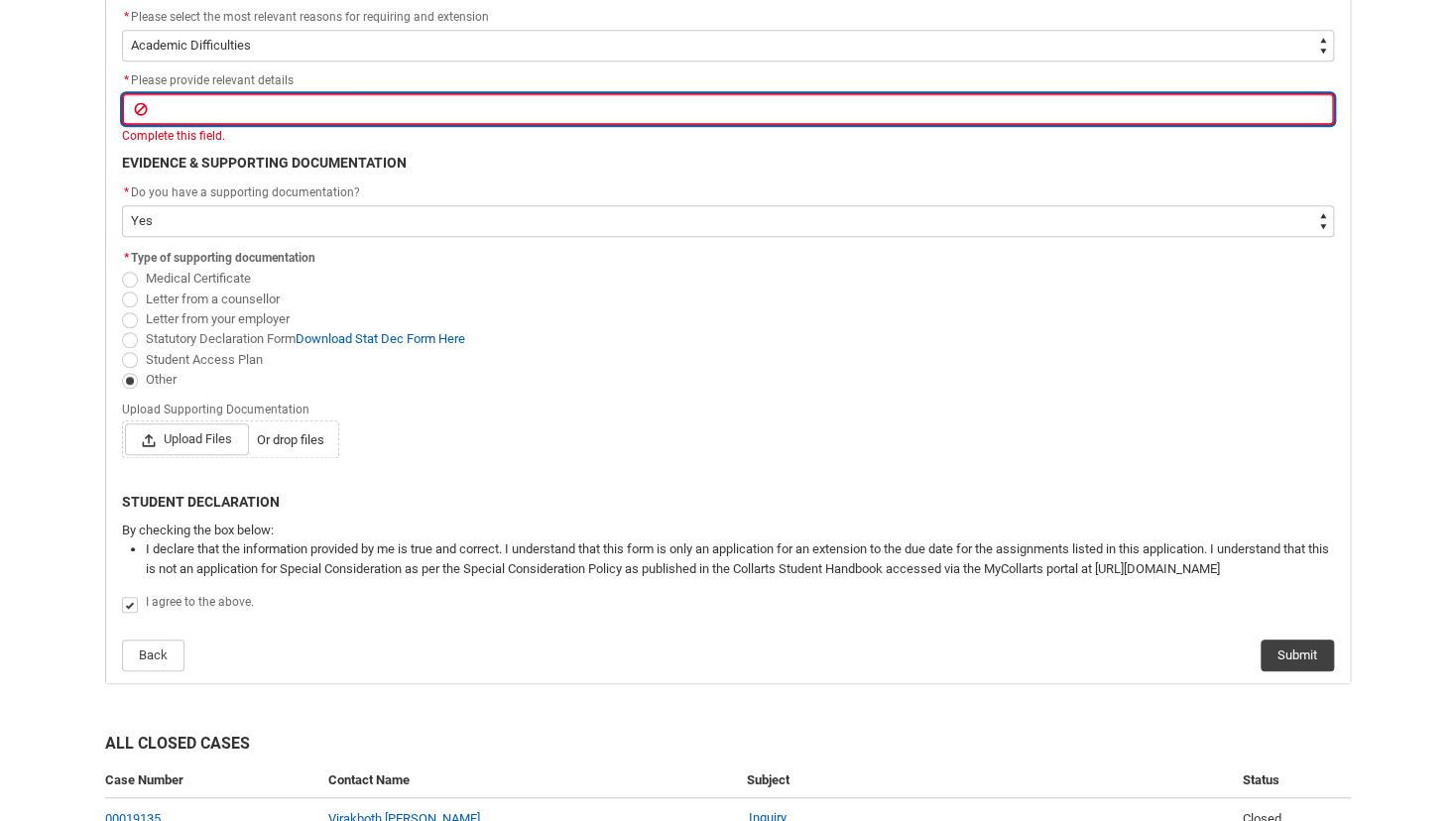 click at bounding box center [728, 109] 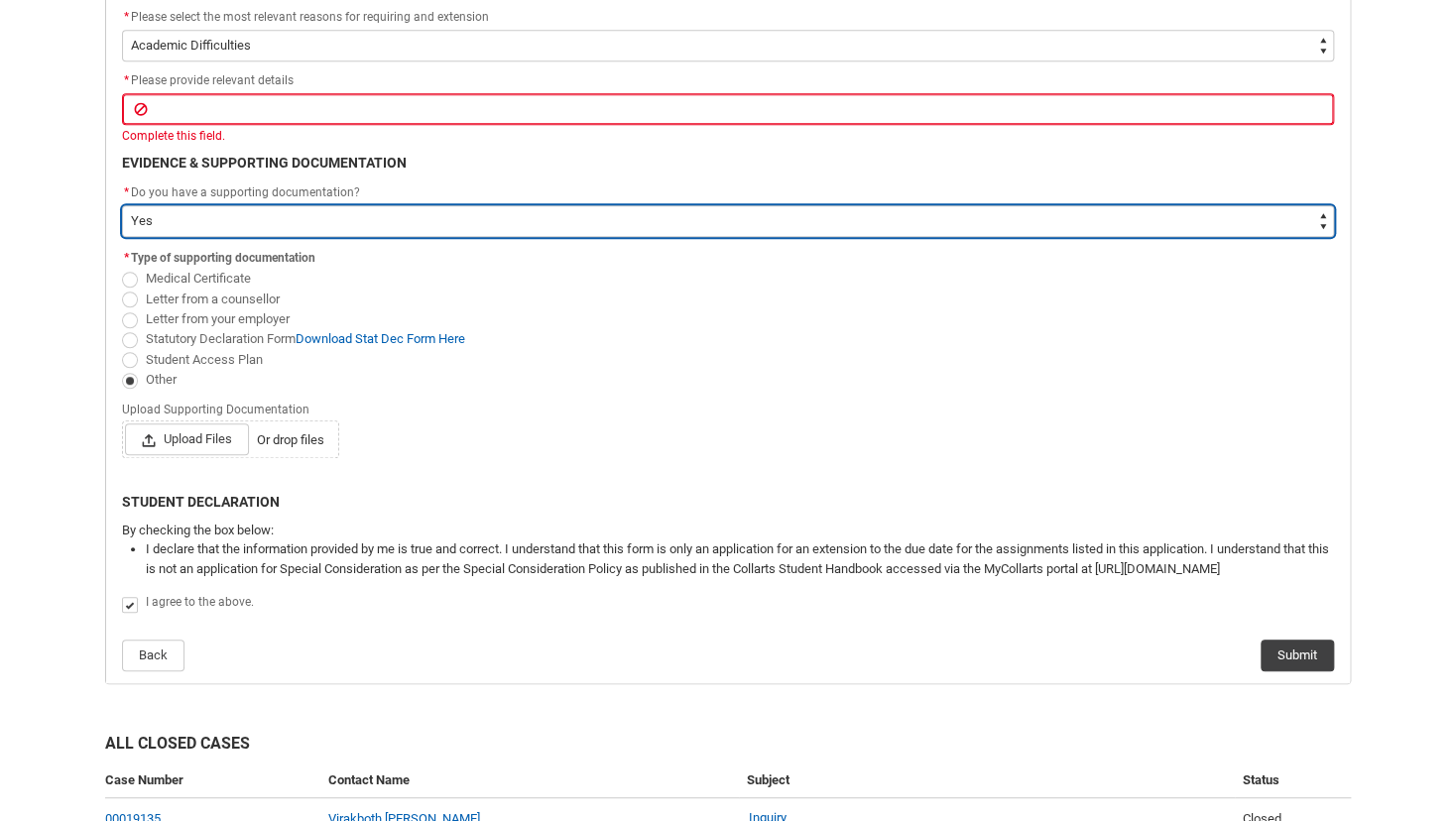 click on "--None-- Yes No" at bounding box center (728, 221) 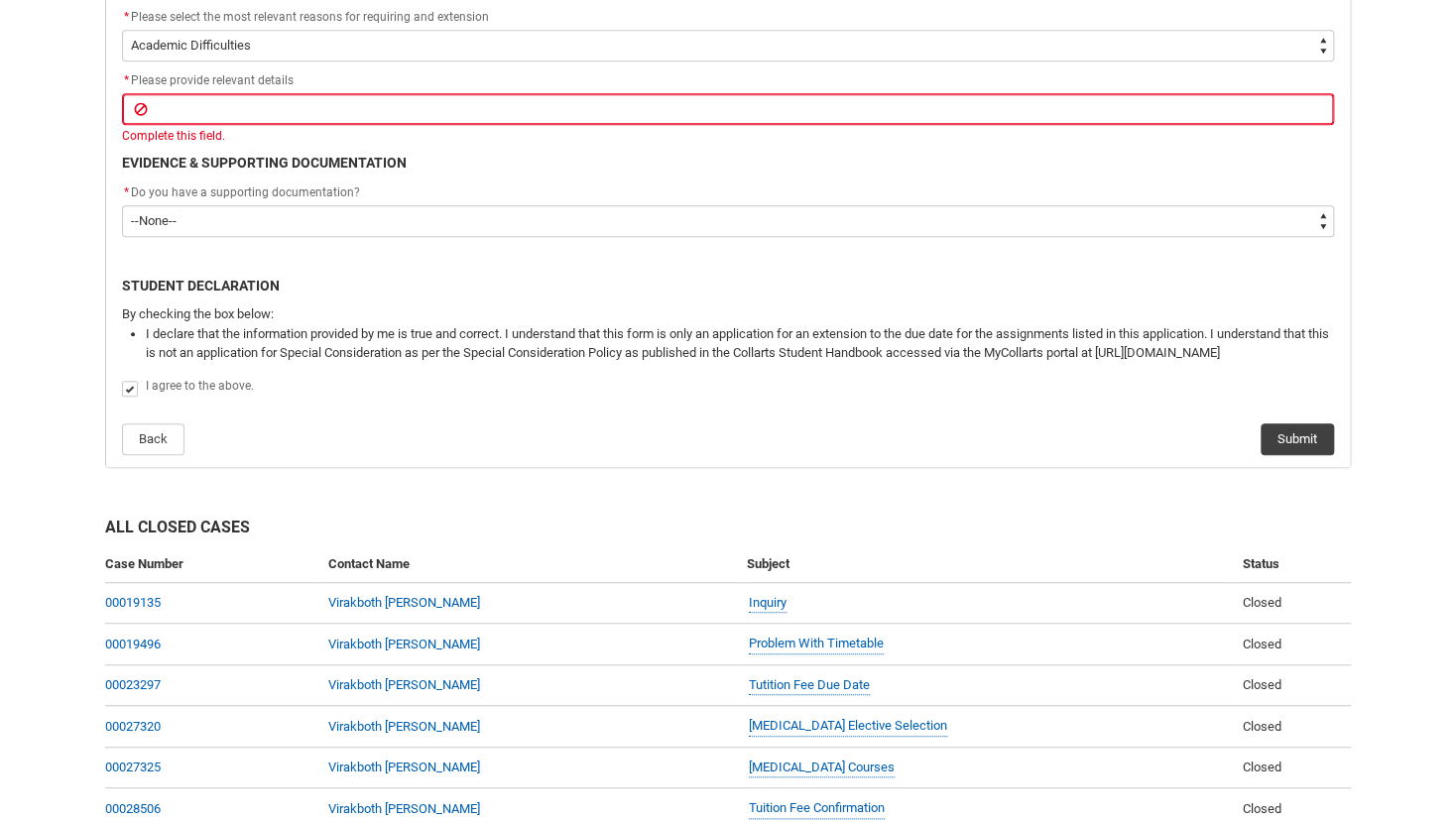 click 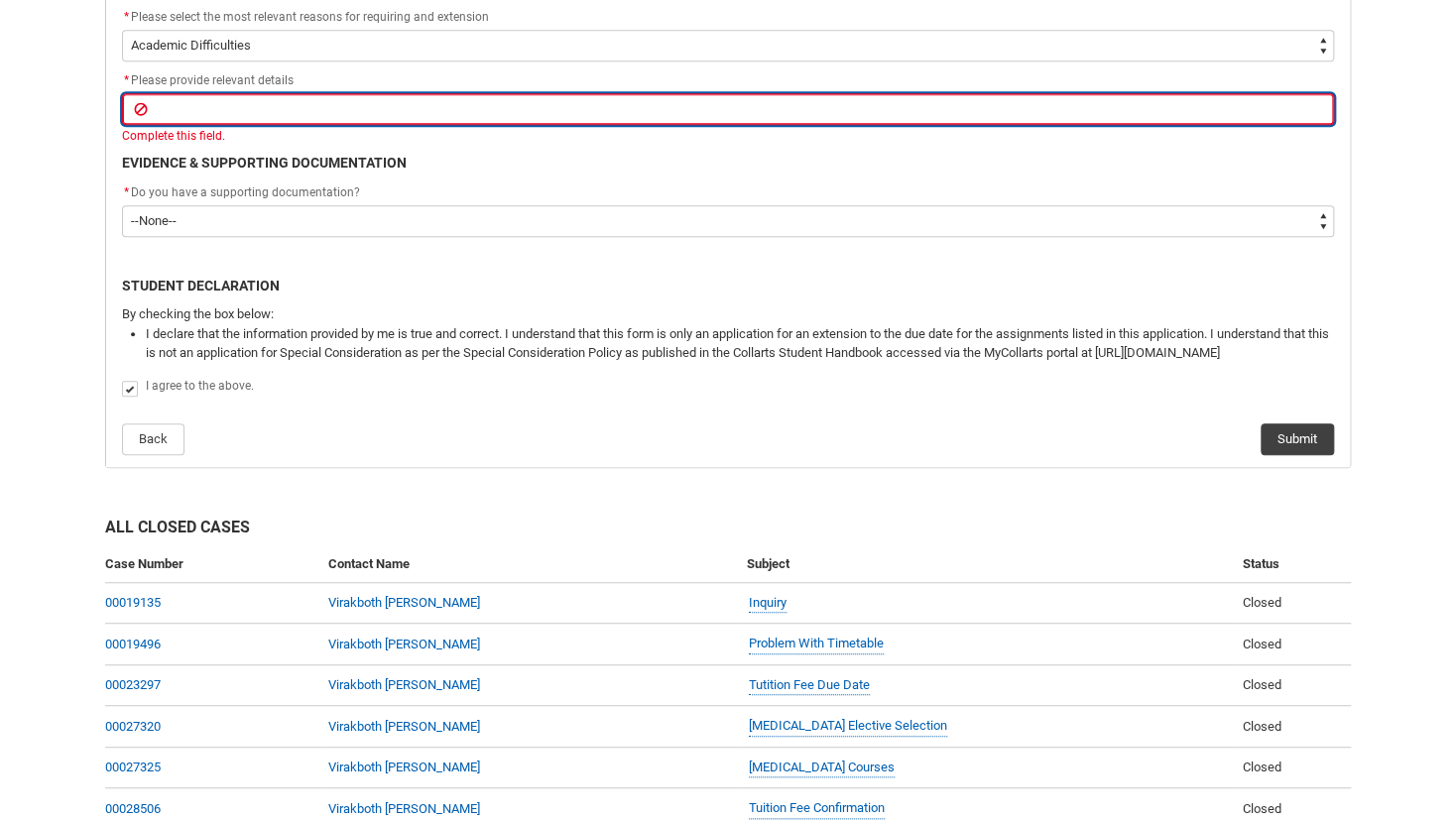 click at bounding box center [728, 109] 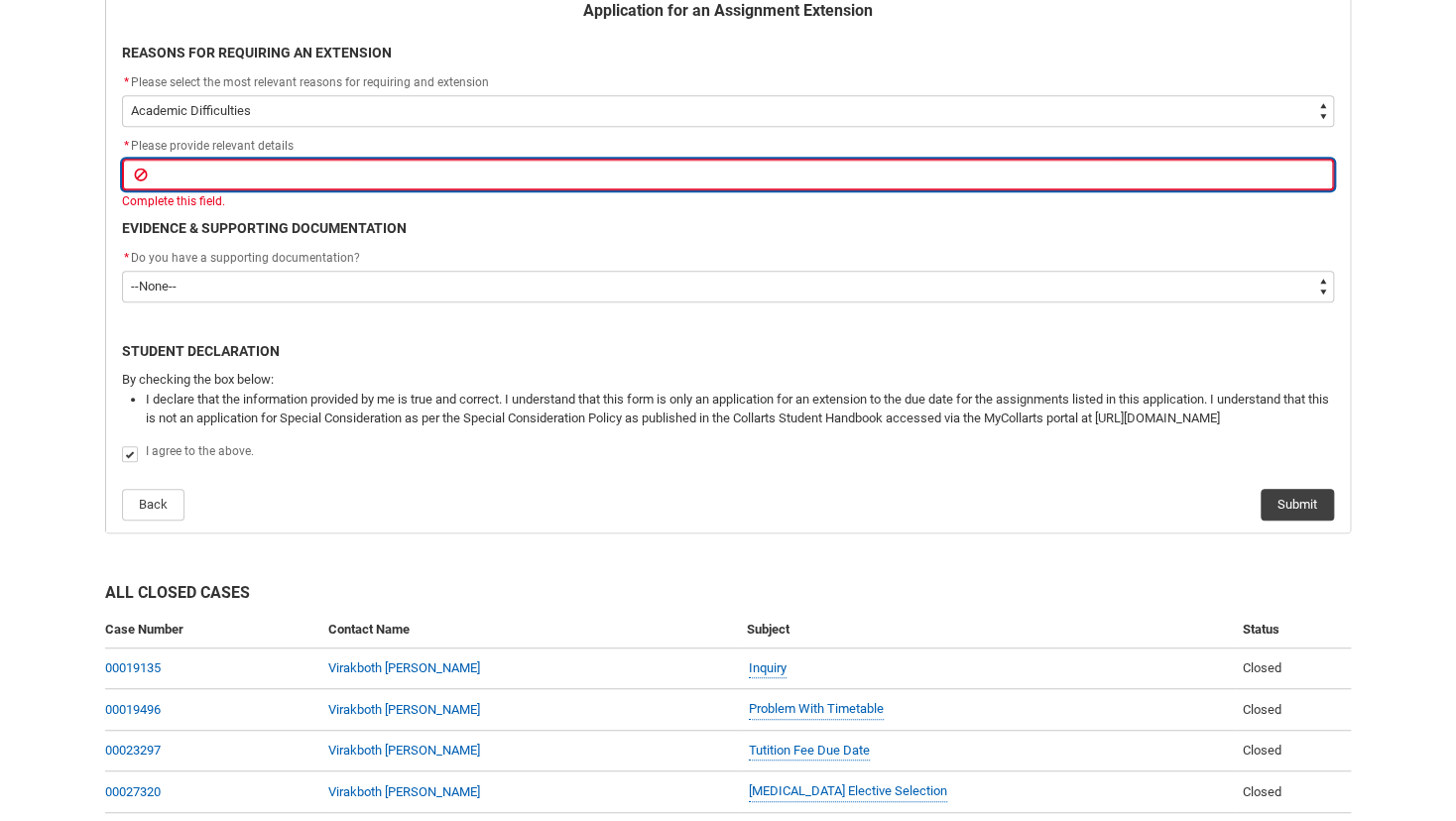 scroll, scrollTop: 424, scrollLeft: 0, axis: vertical 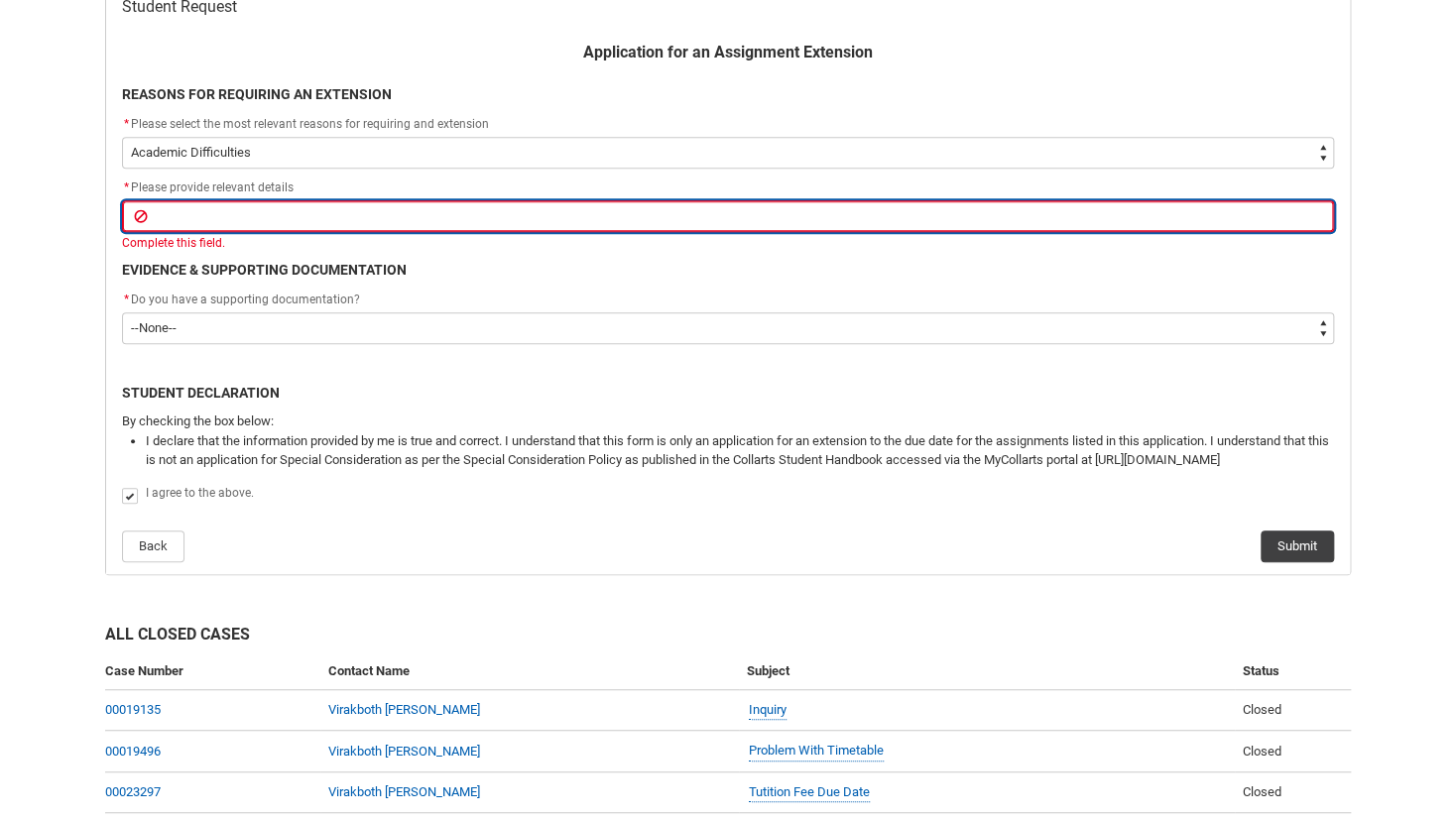 type on "I" 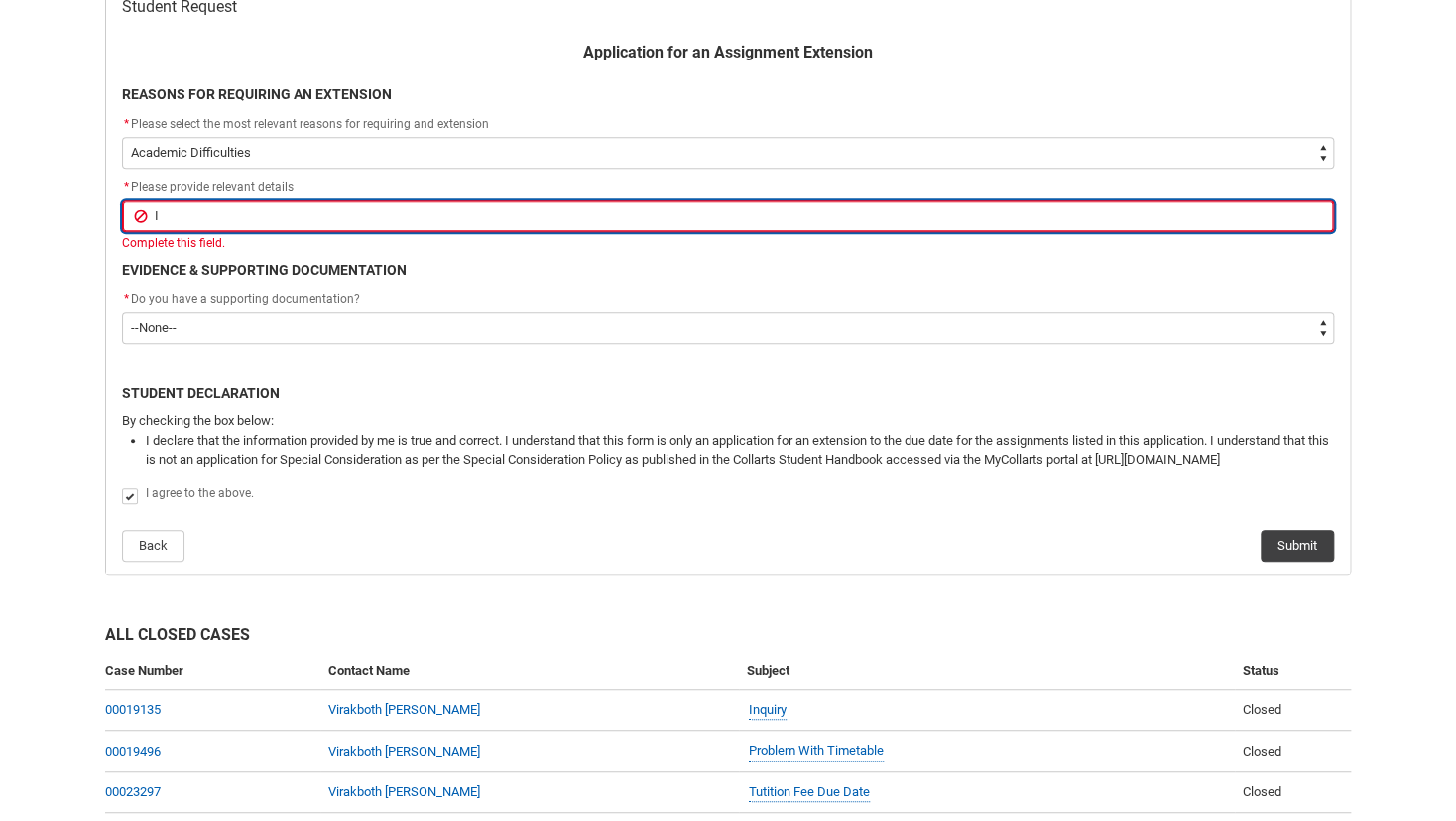 type on "I" 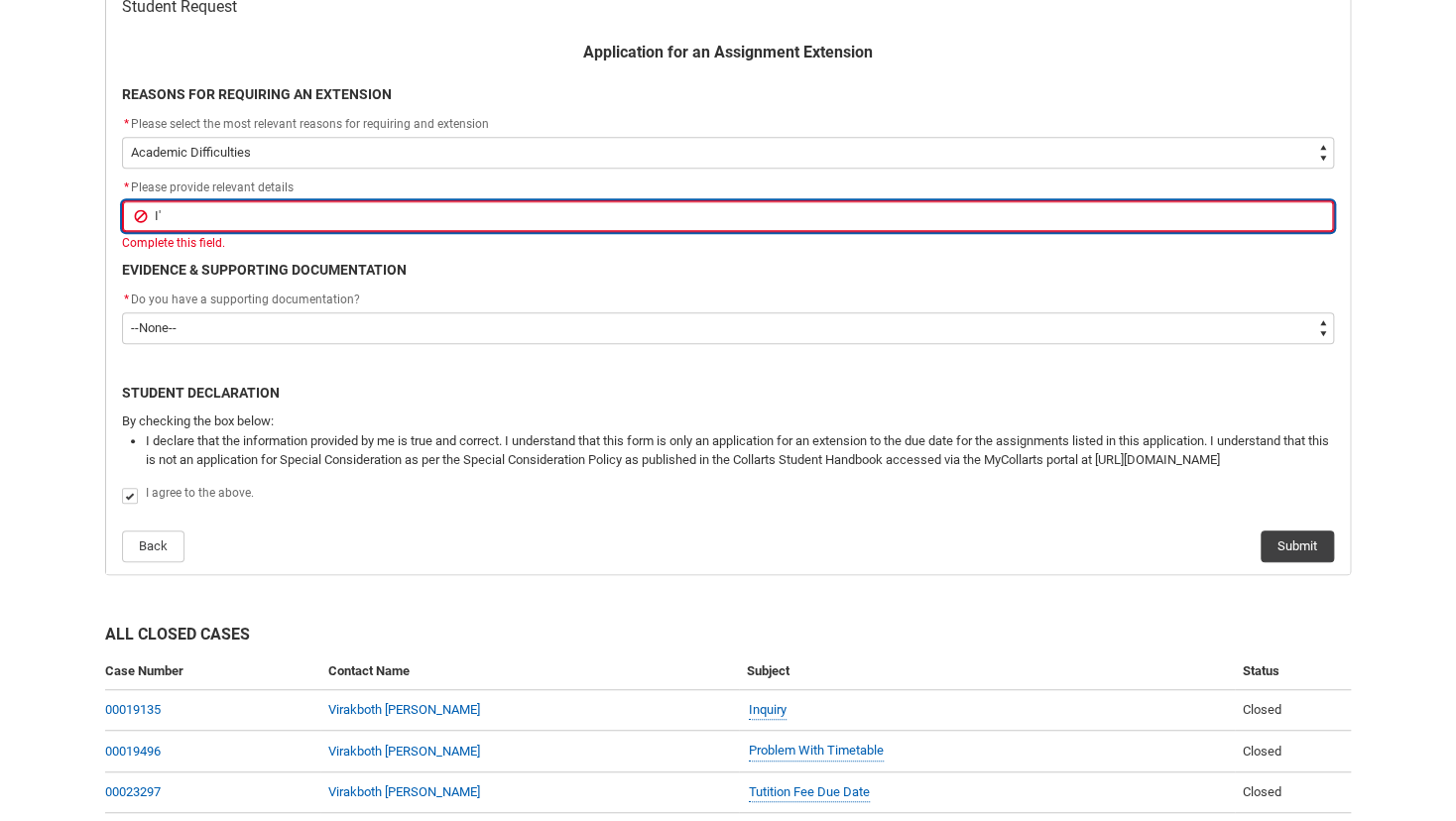 type on "I'm" 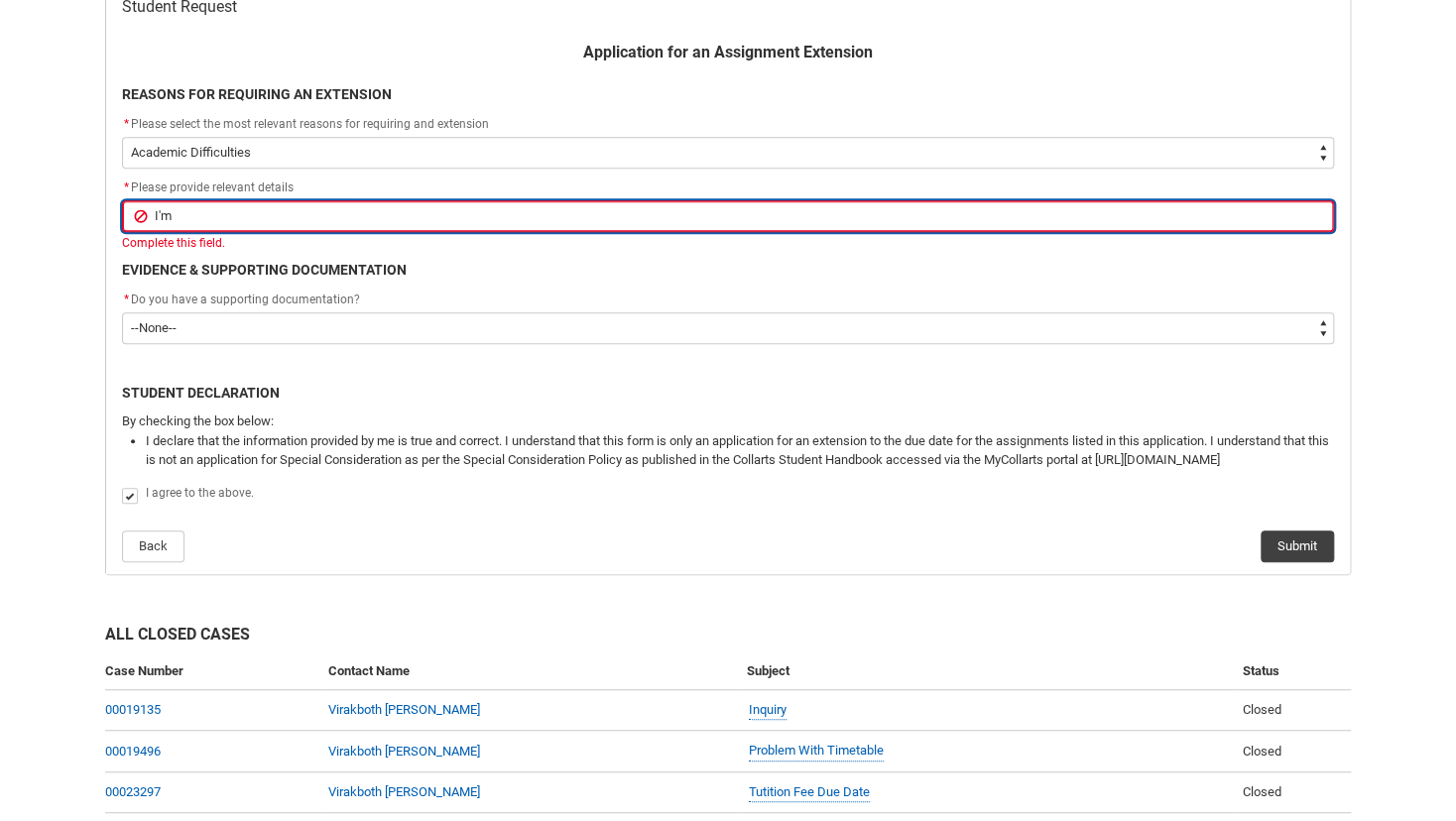 type on "I'm" 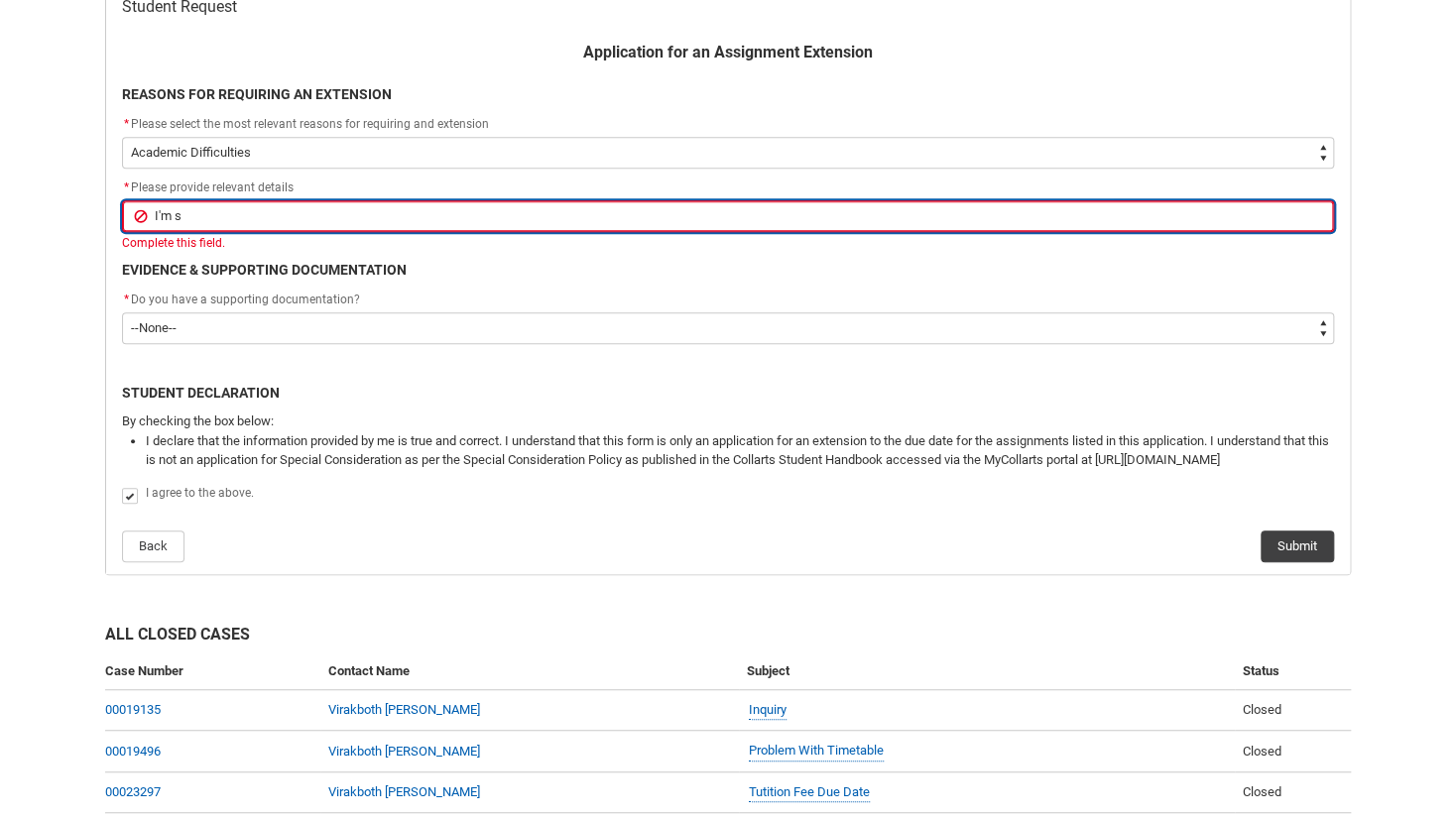 type on "I'm st" 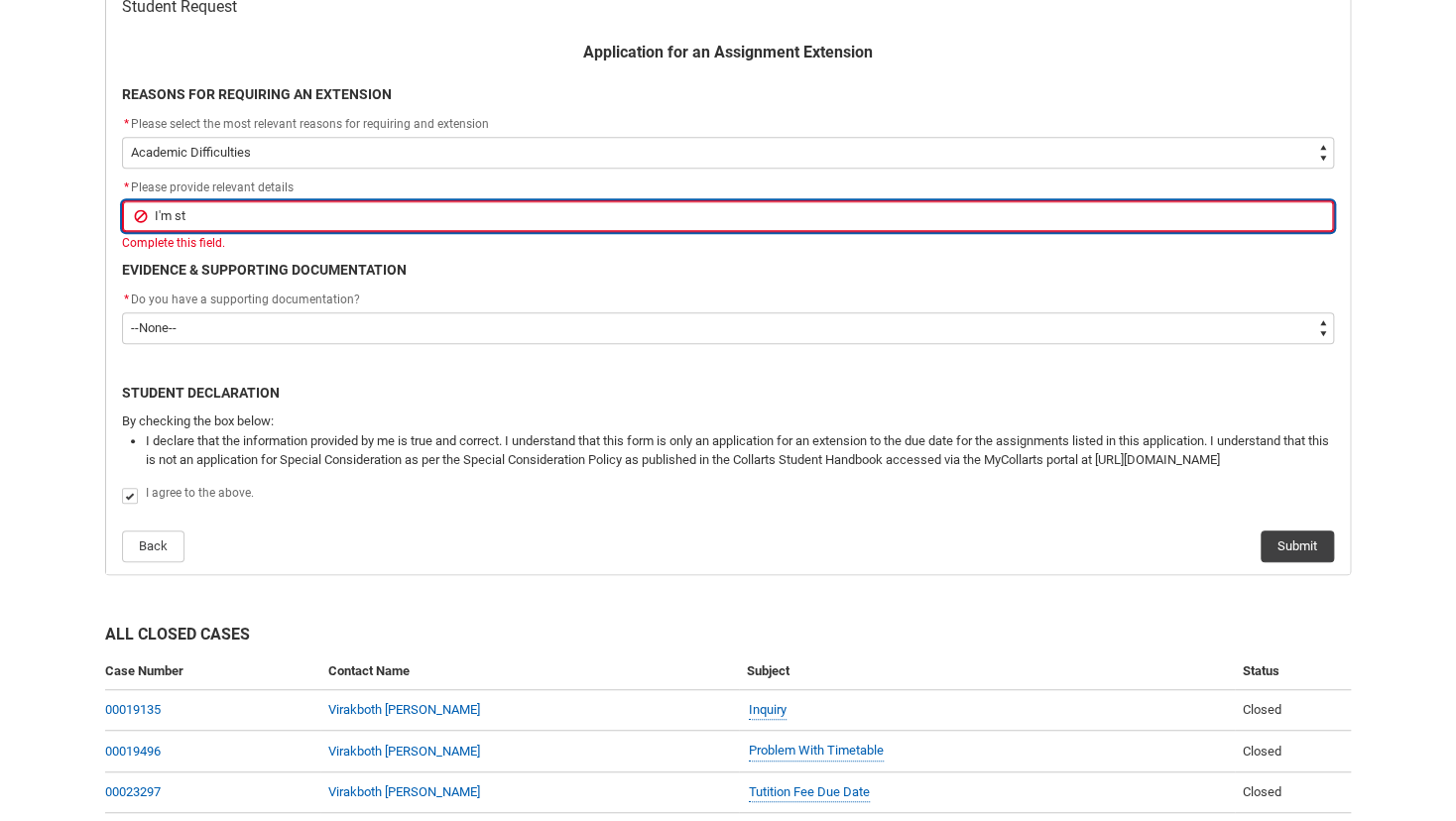 type on "I'm str" 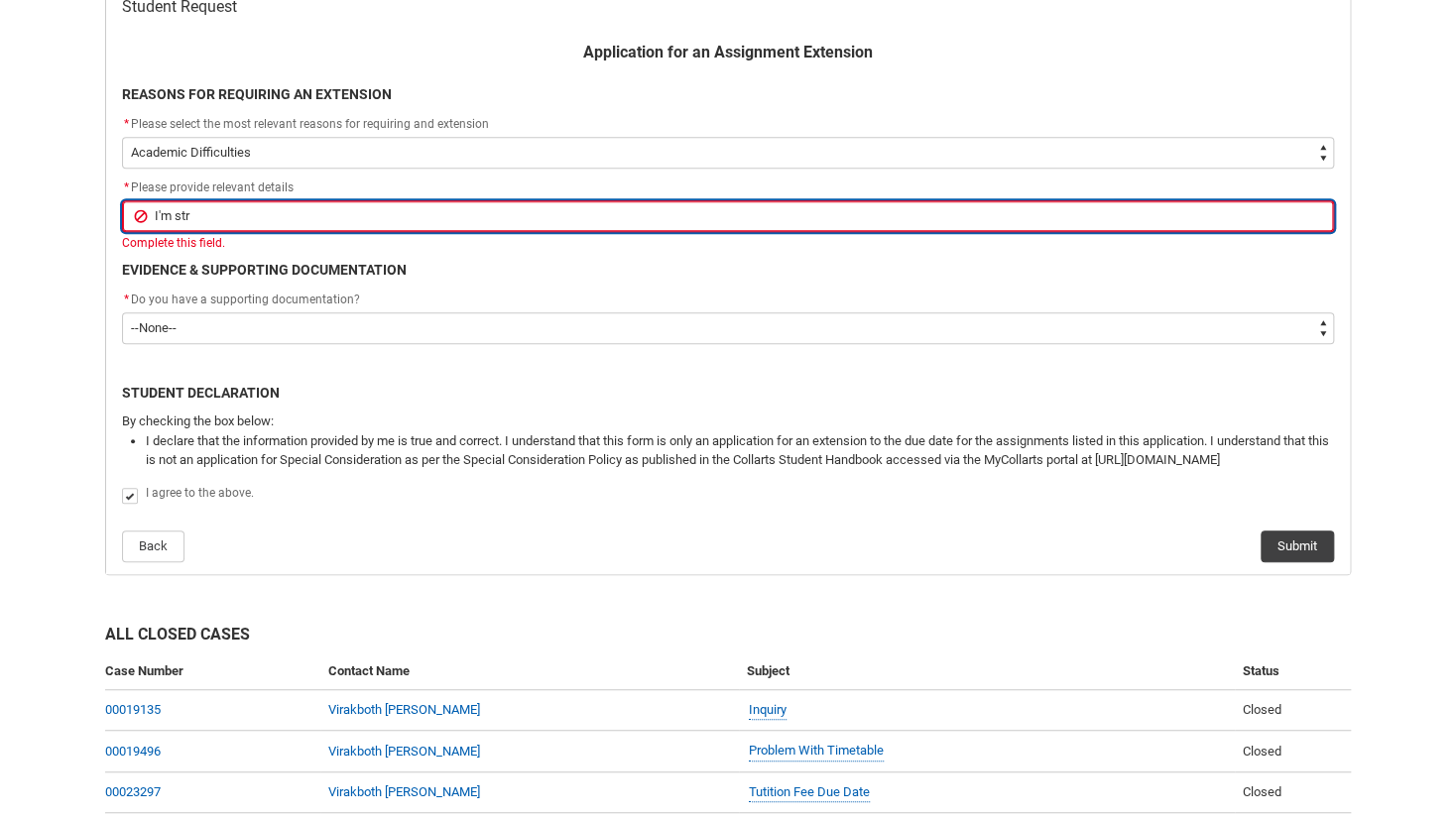 type on "I'm stru" 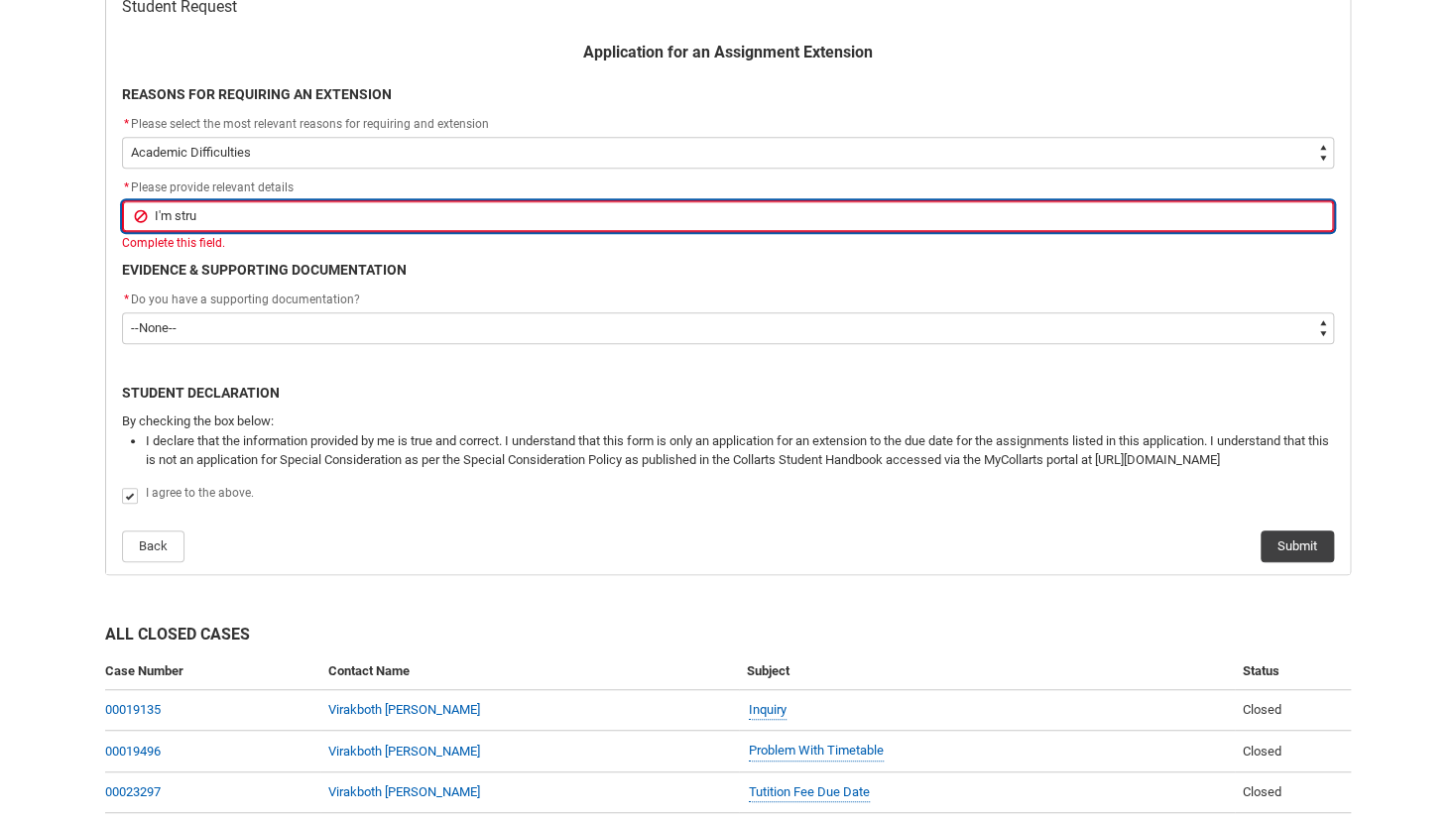 type on "I'm strug" 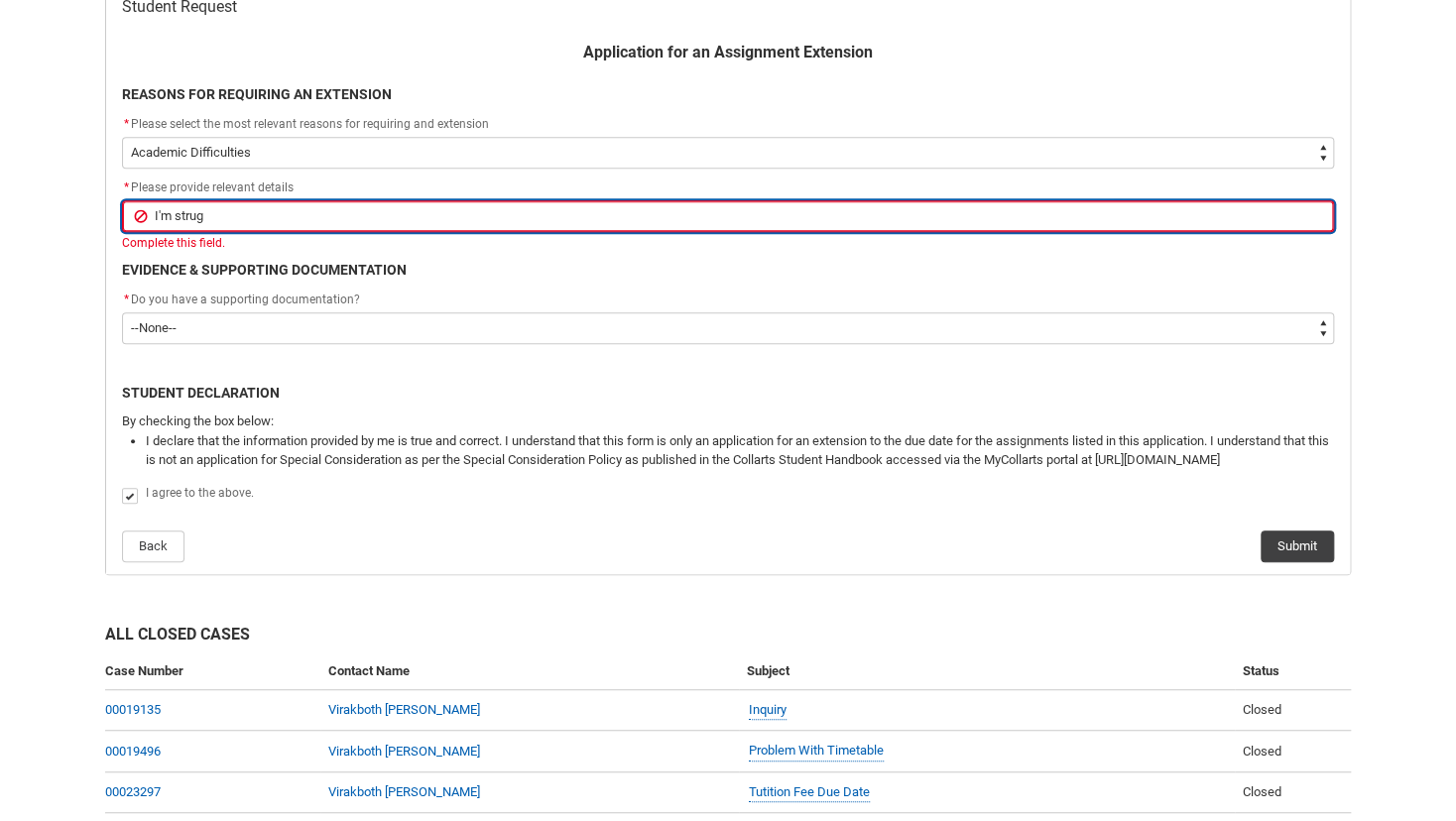 type on "I'm strugg" 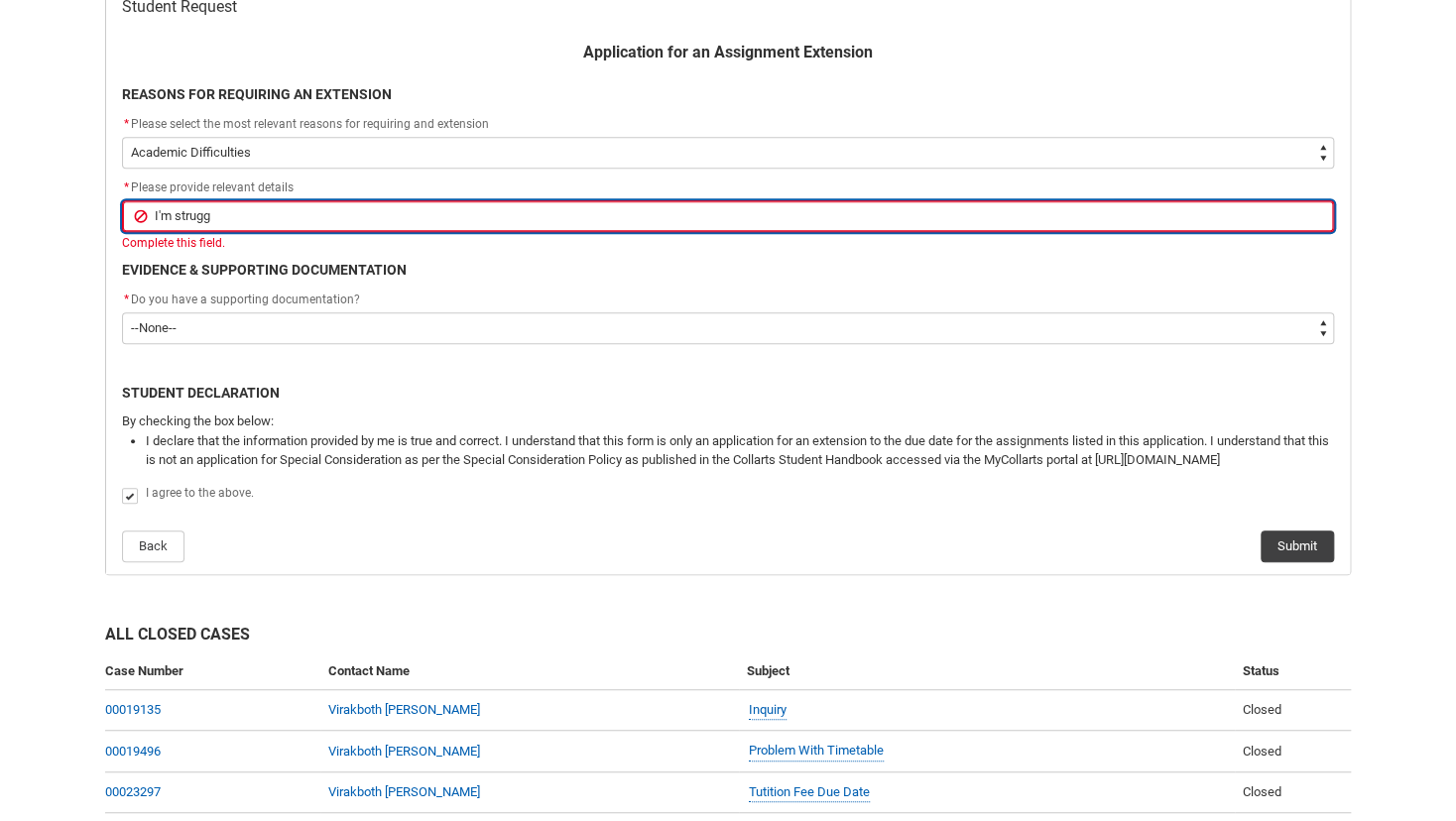 type on "I'm struggl" 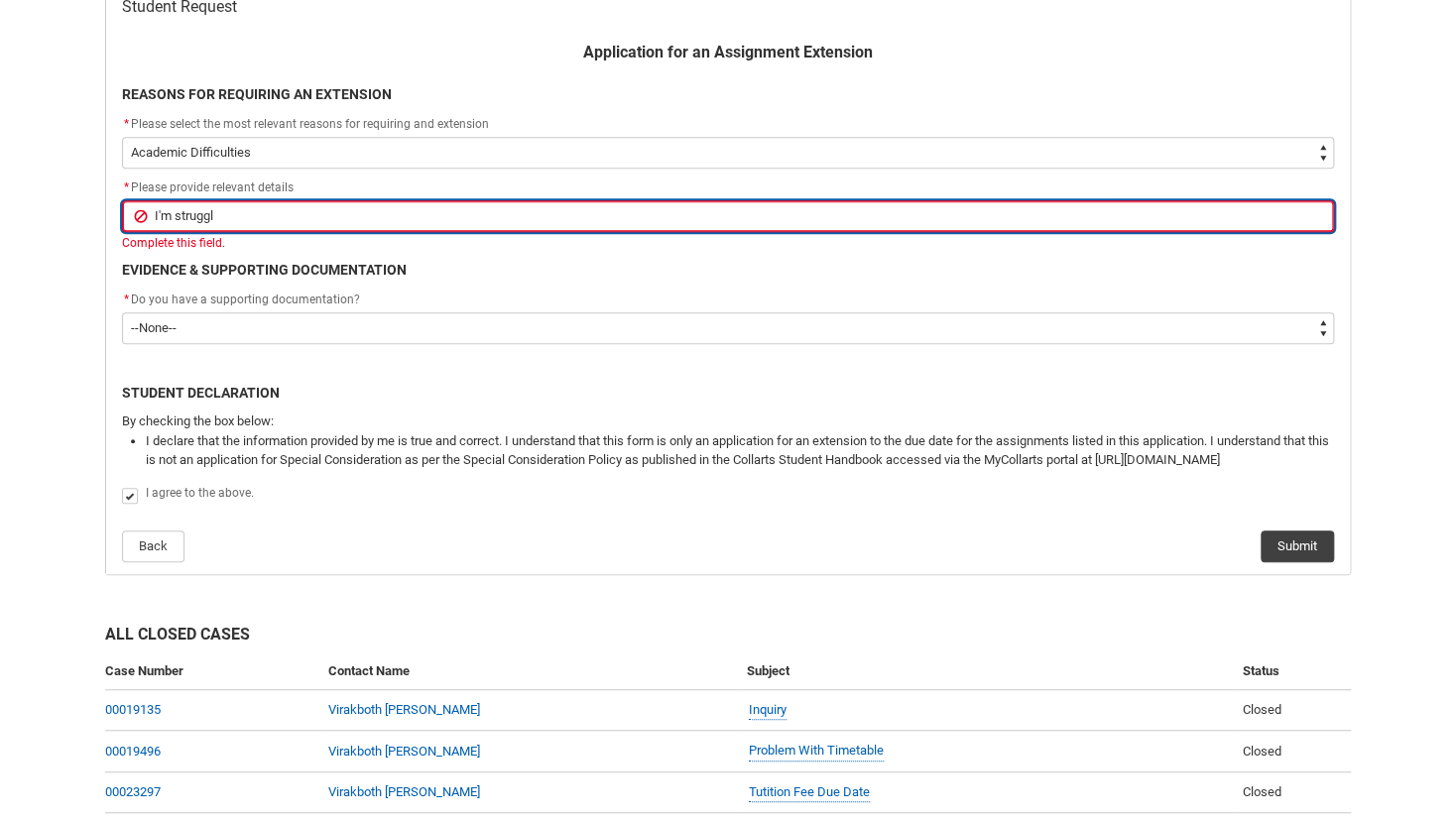type on "I'm struggli" 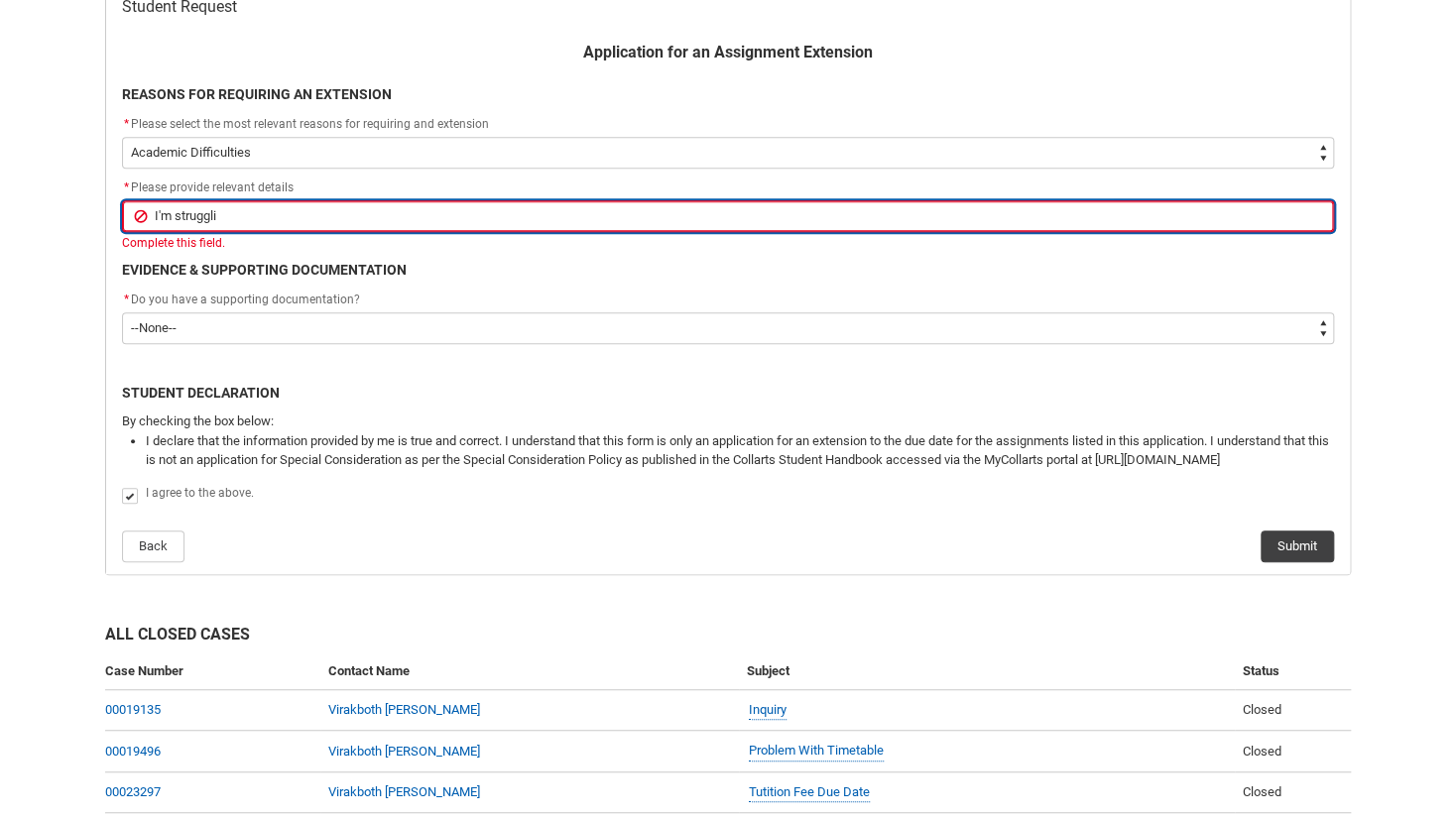 type on "I'm strugglin" 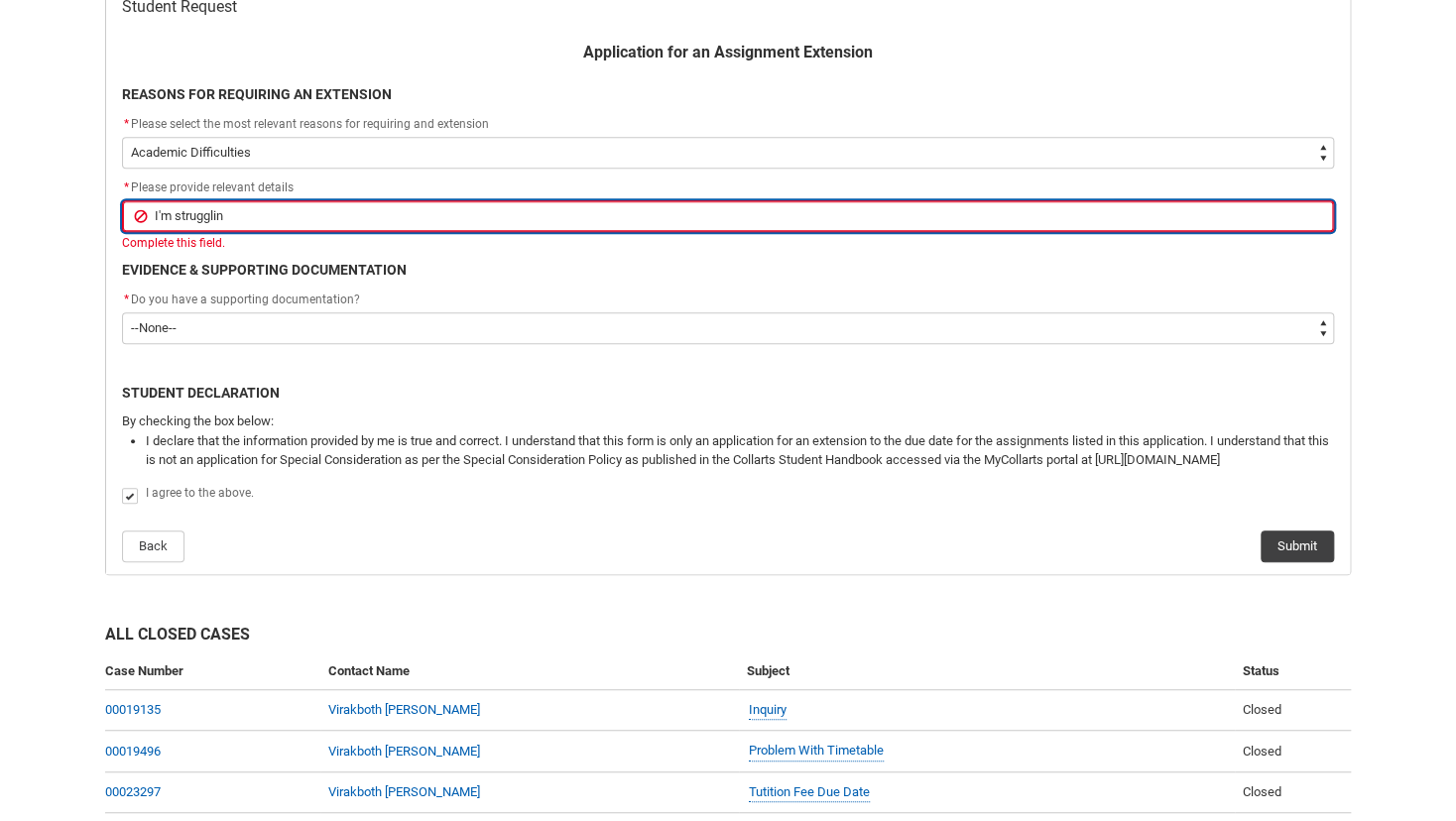 type on "I'm struggling" 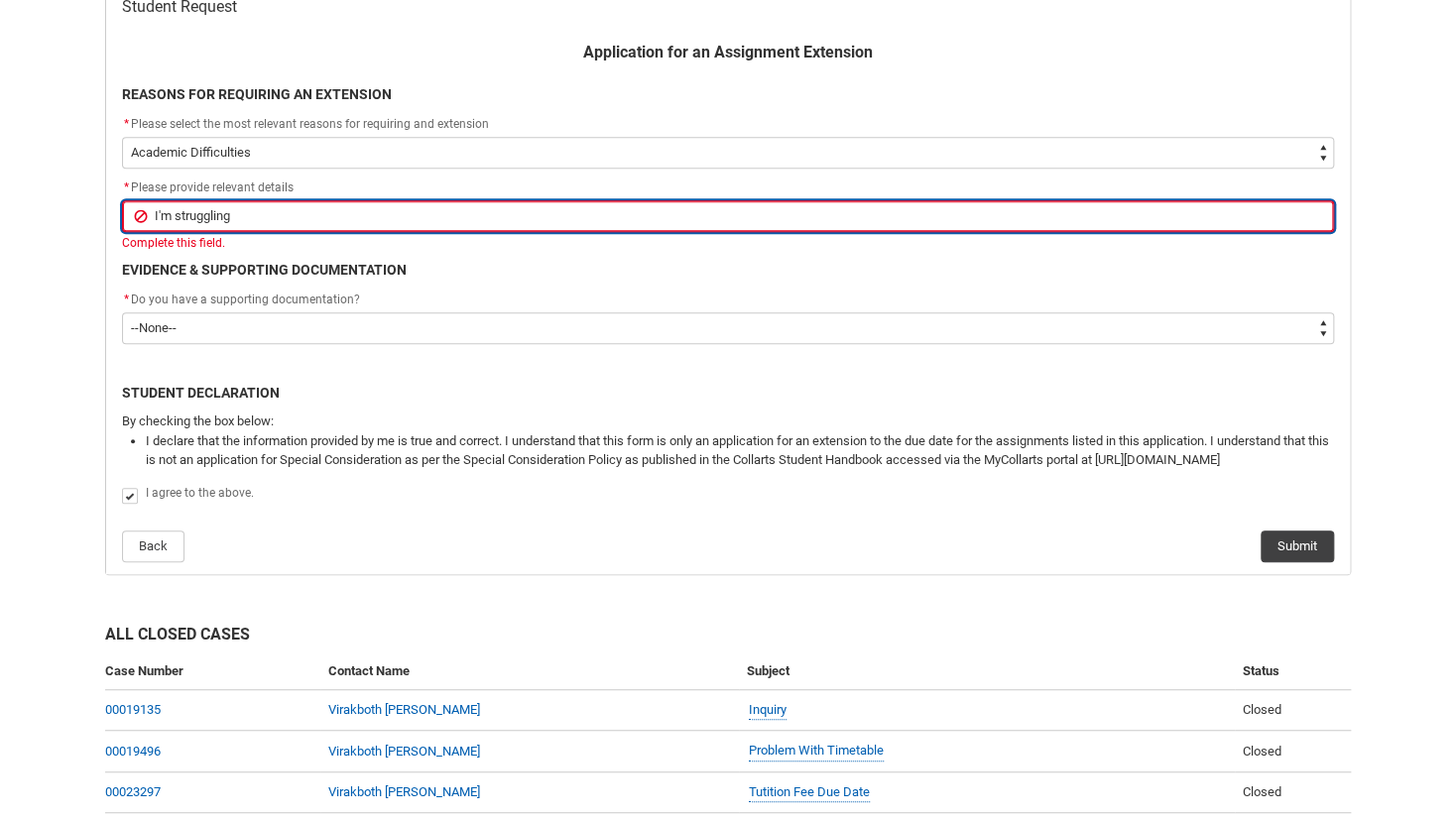 type on "I'm struggling" 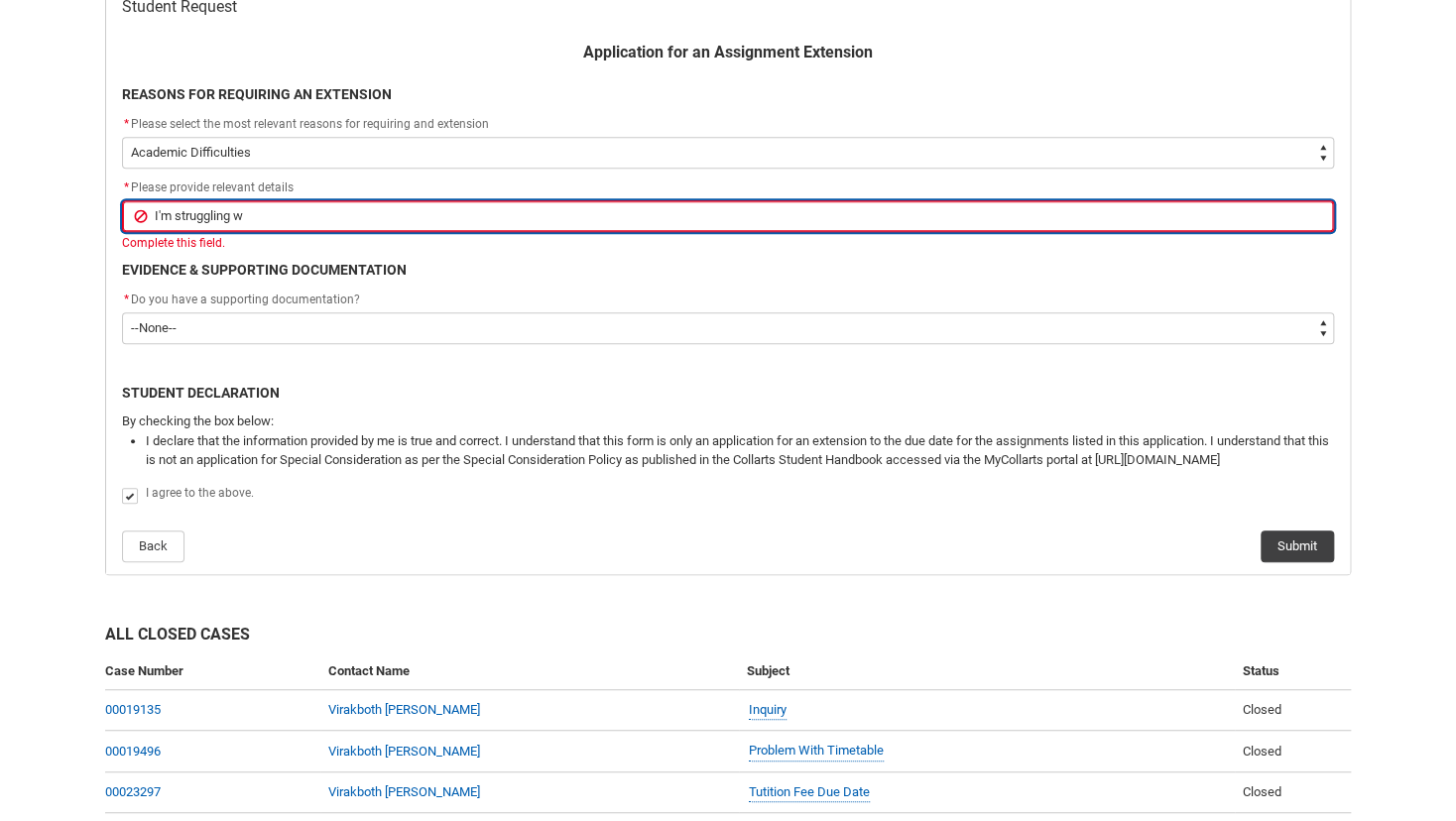 type on "I'm struggling wi" 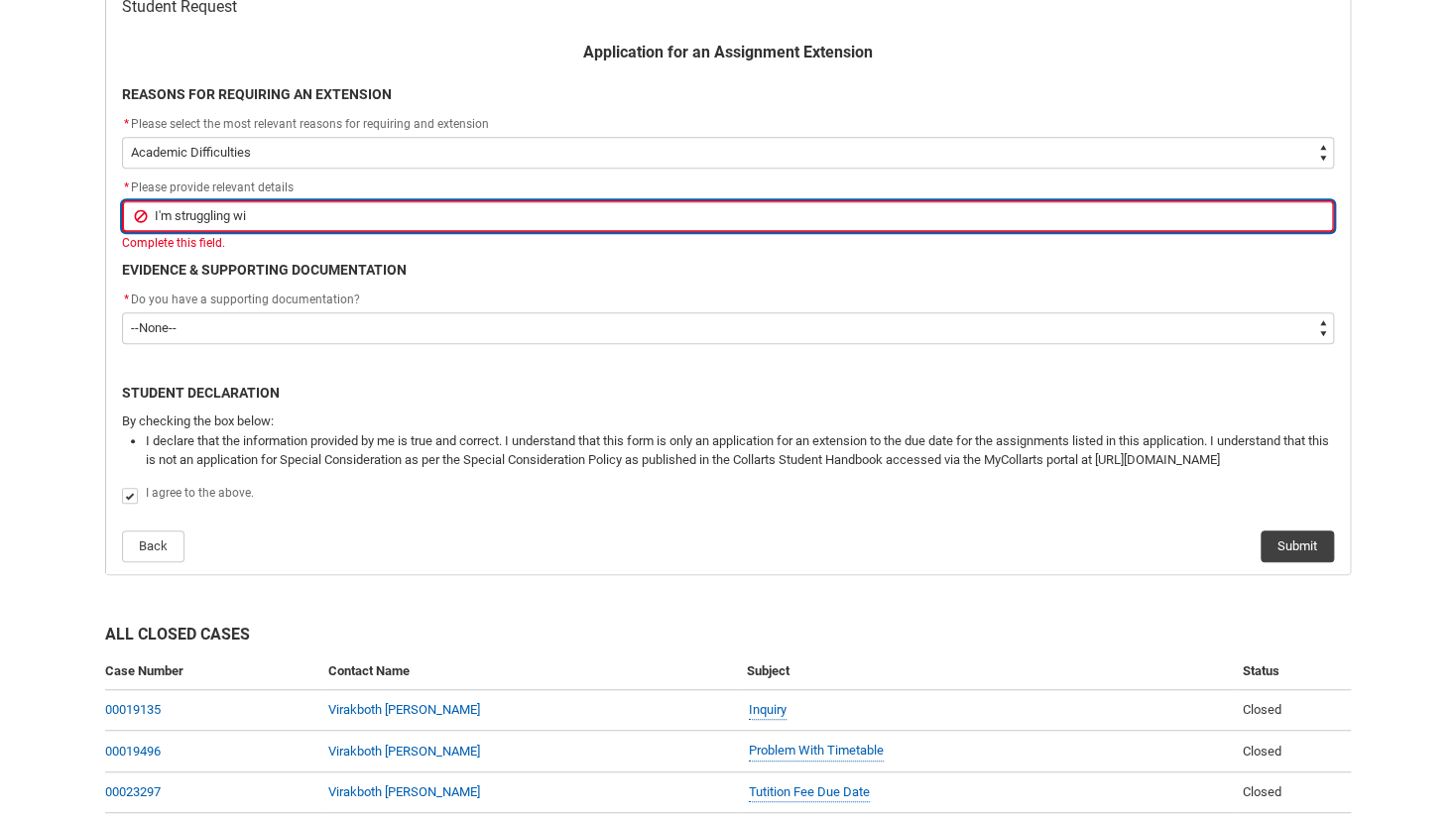 type on "I'm struggling wit" 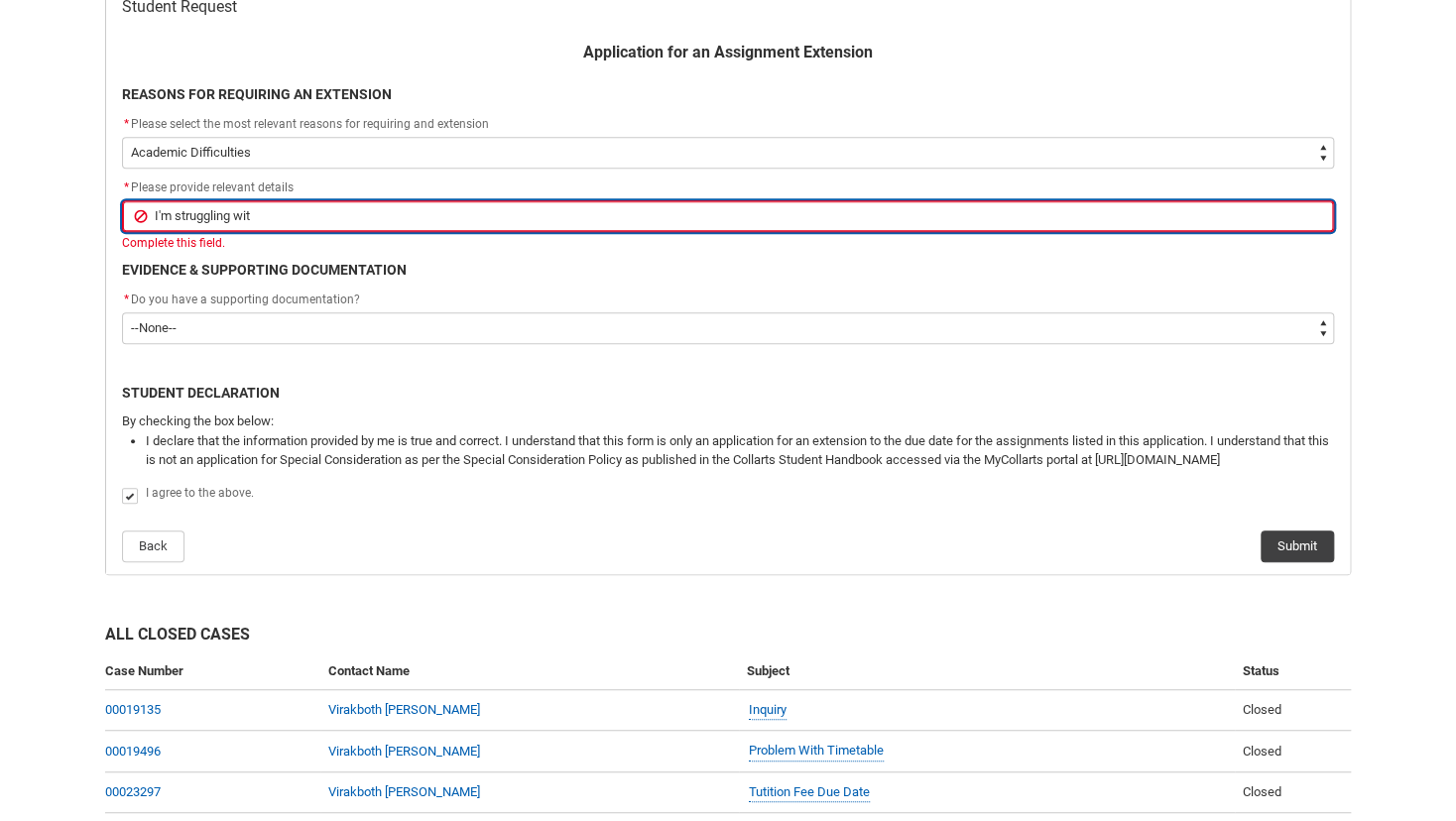 type on "I'm struggling with" 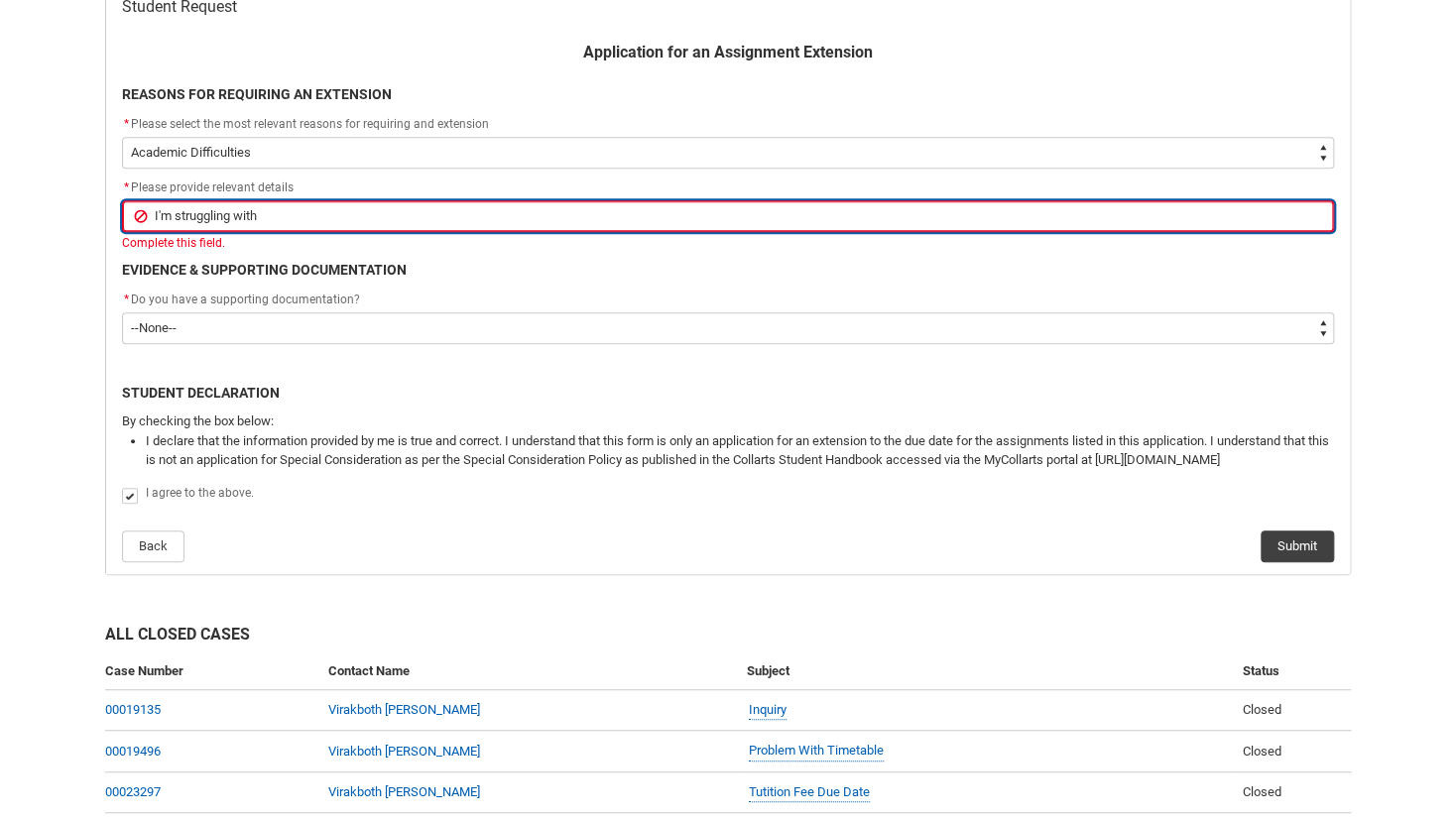 type on "I'm struggling with" 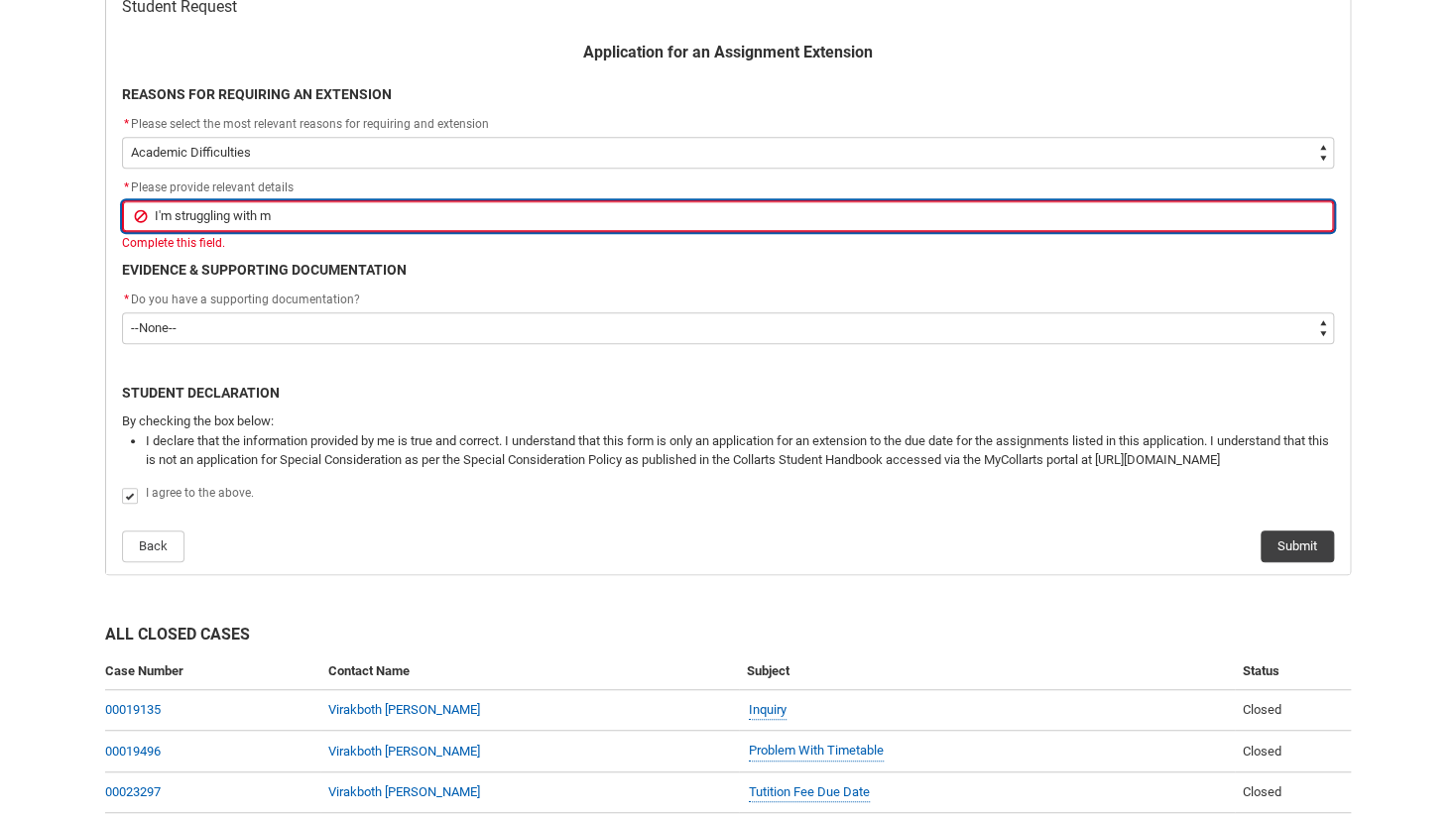type on "I'm struggling with me" 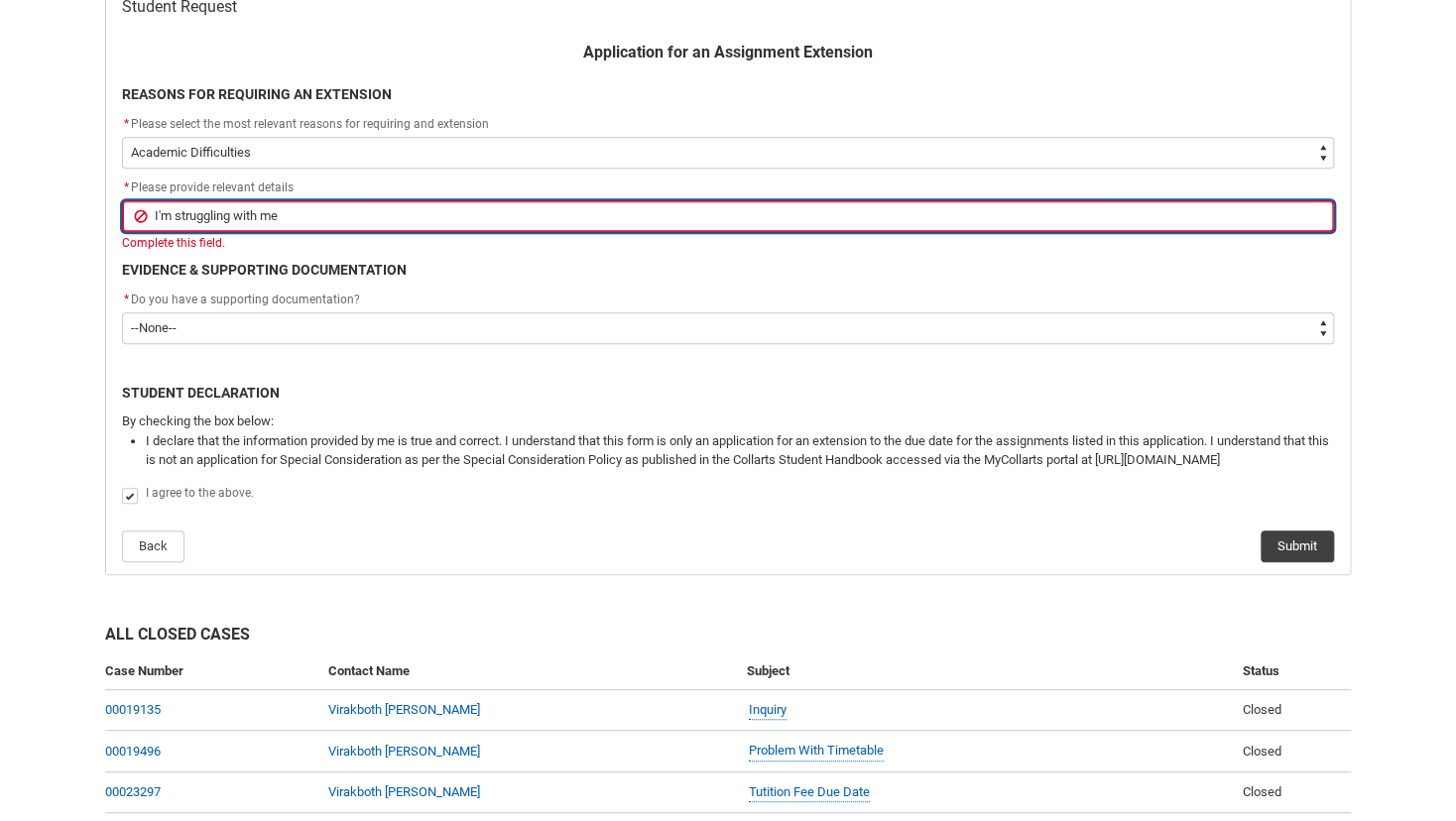 type on "I'm struggling with men" 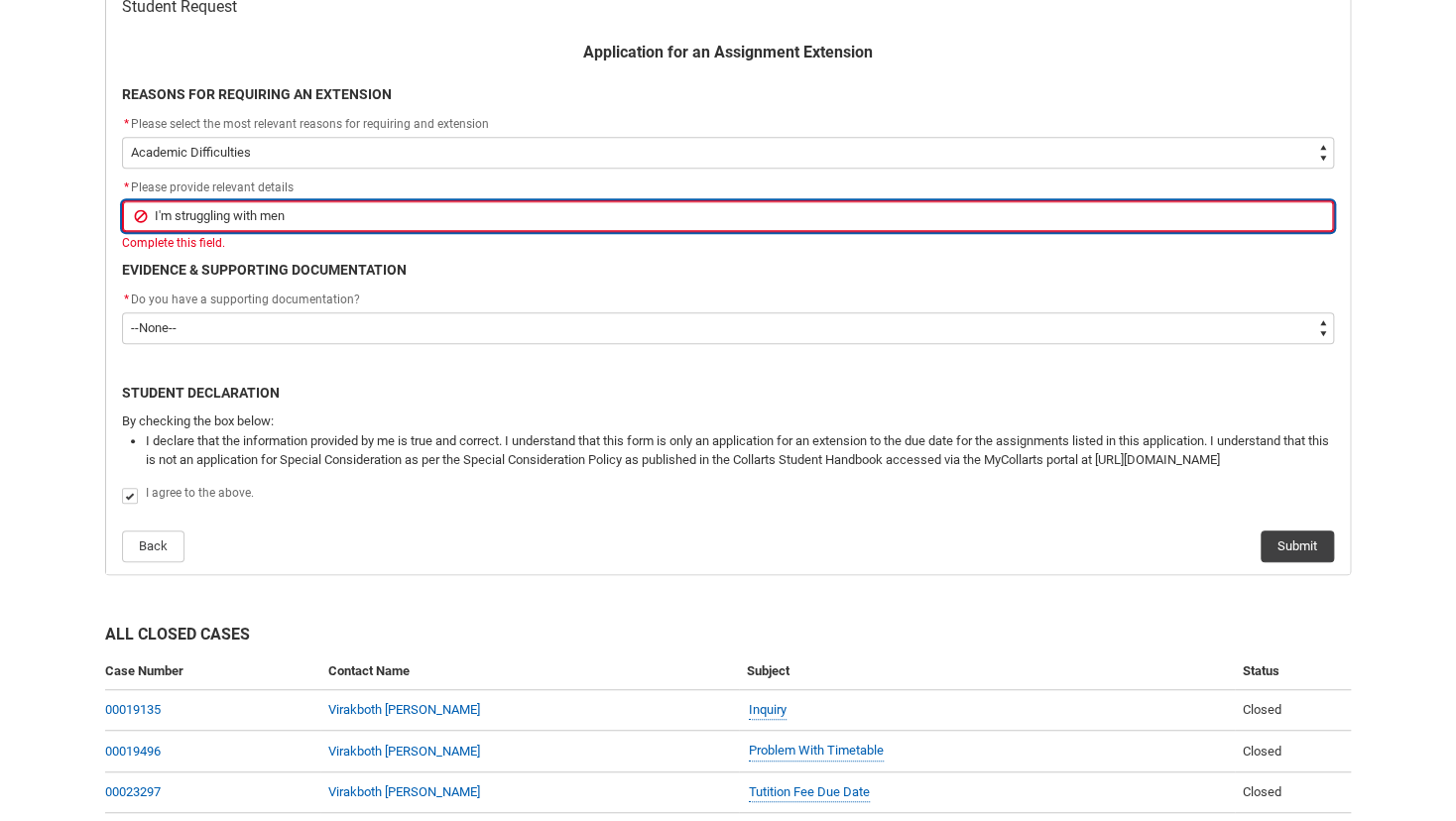 type on "I'm struggling with ment" 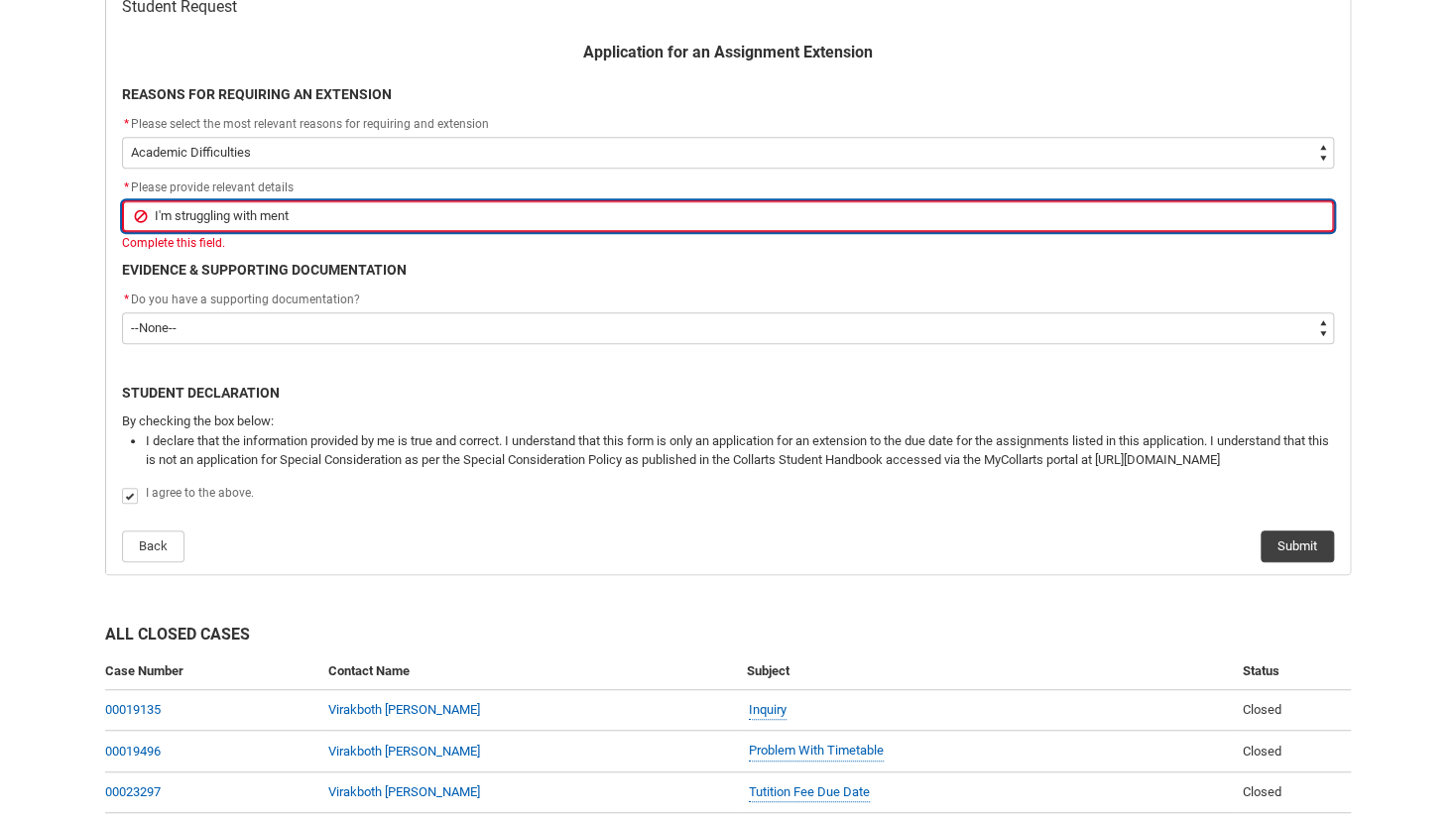 type on "I'm struggling with menta" 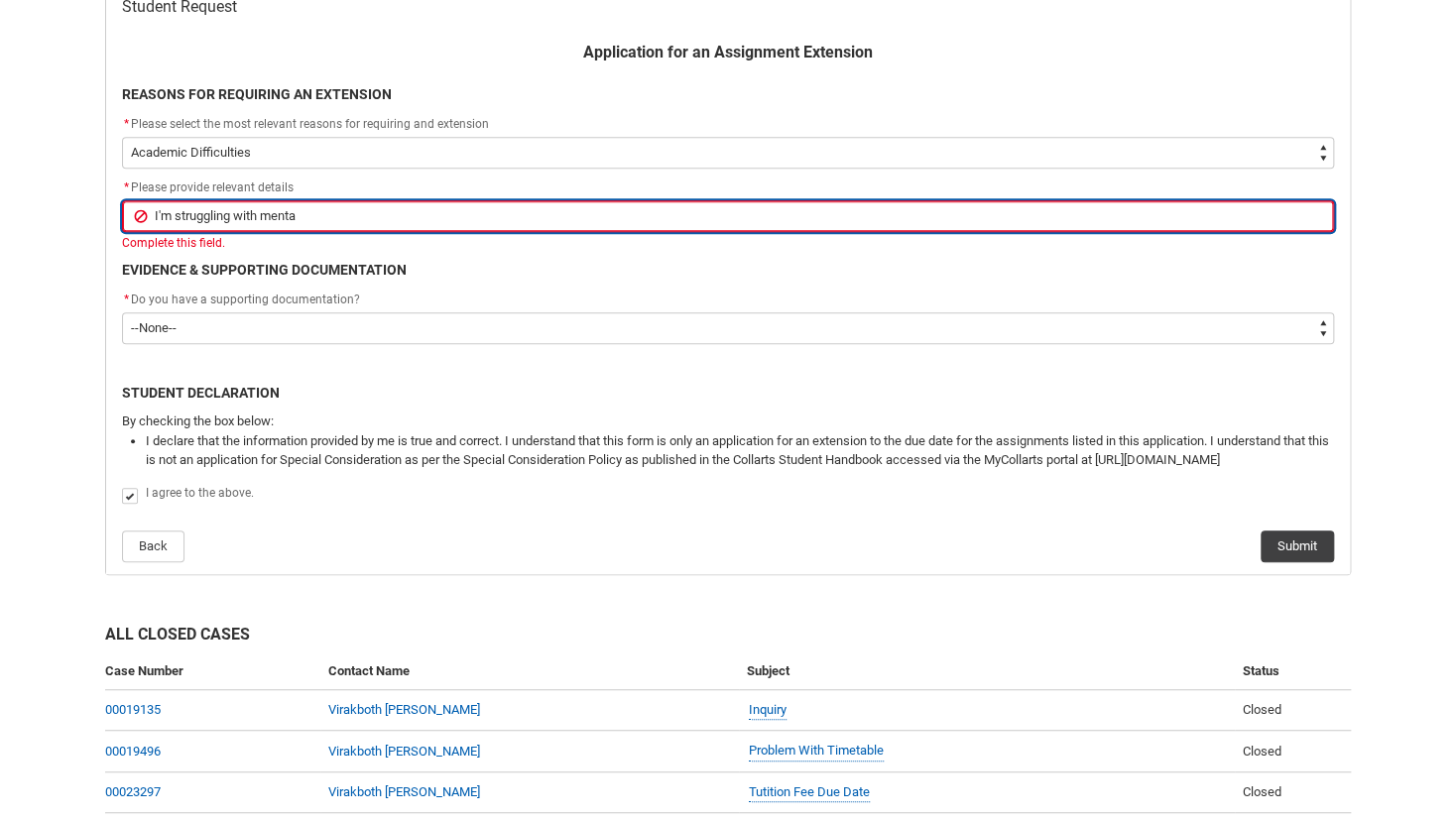 type on "I'm struggling with mental" 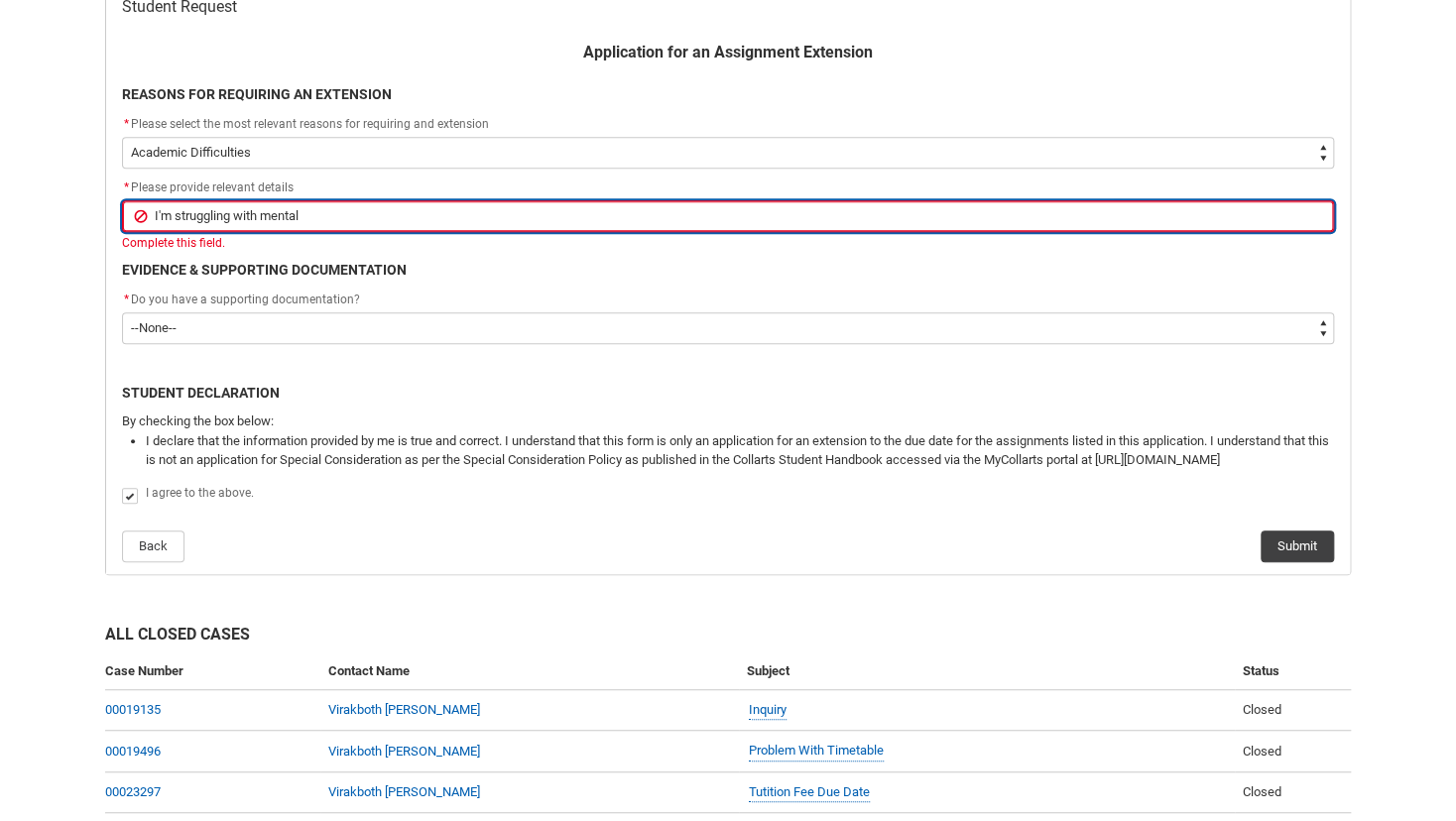 type on "I'm struggling with mental" 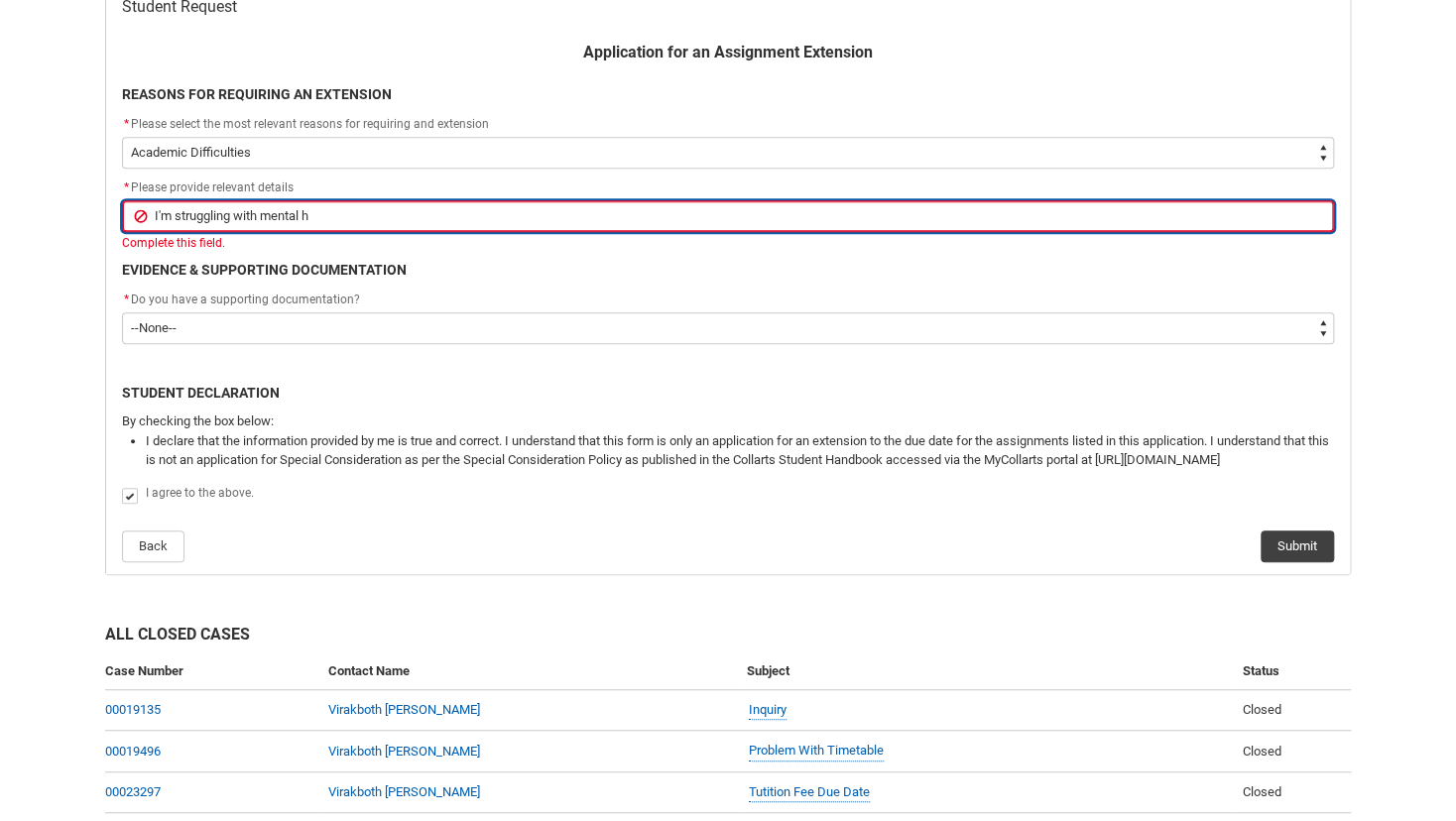 type on "I'm struggling with mental he" 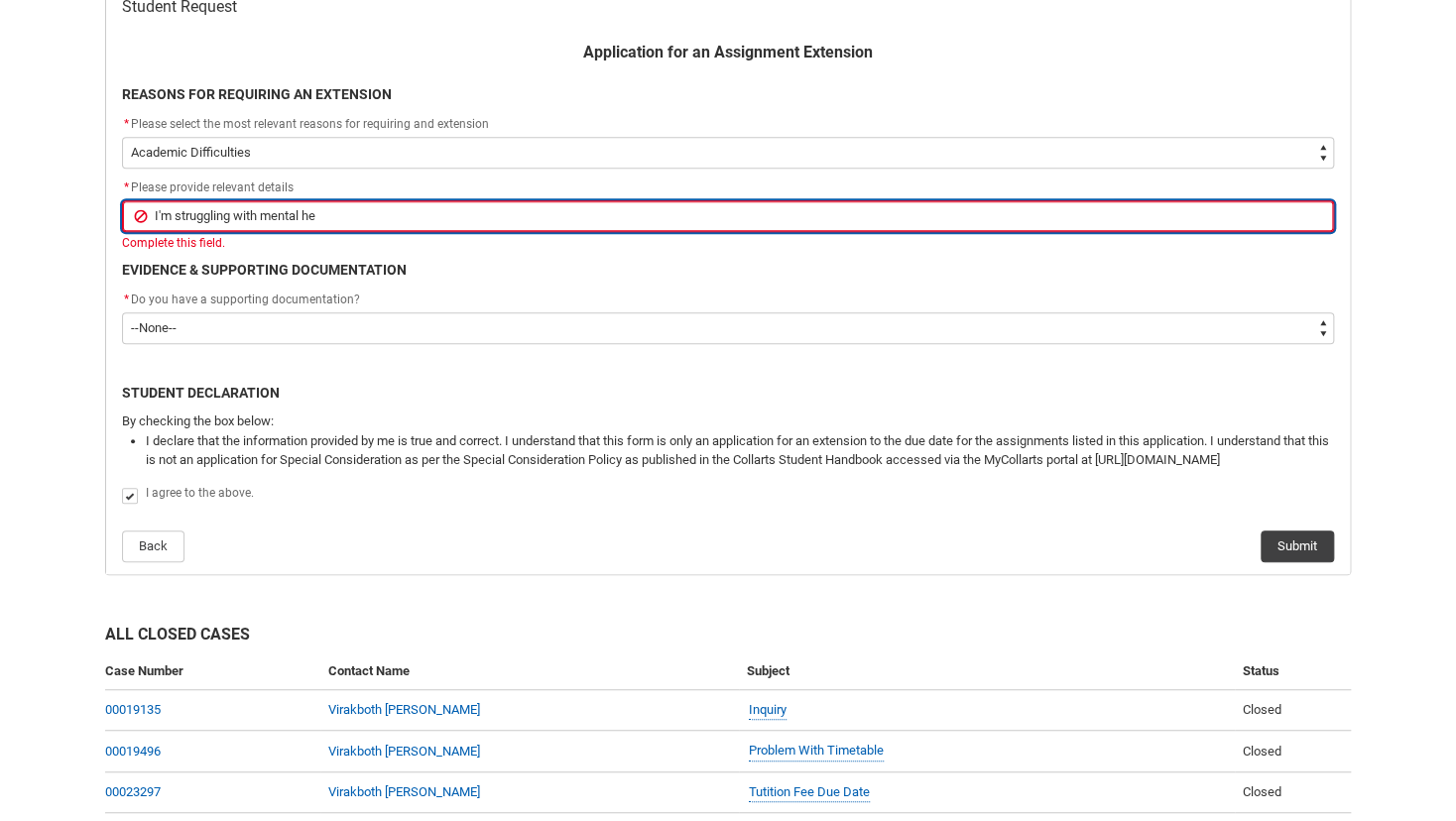 type on "I'm struggling with mental hea" 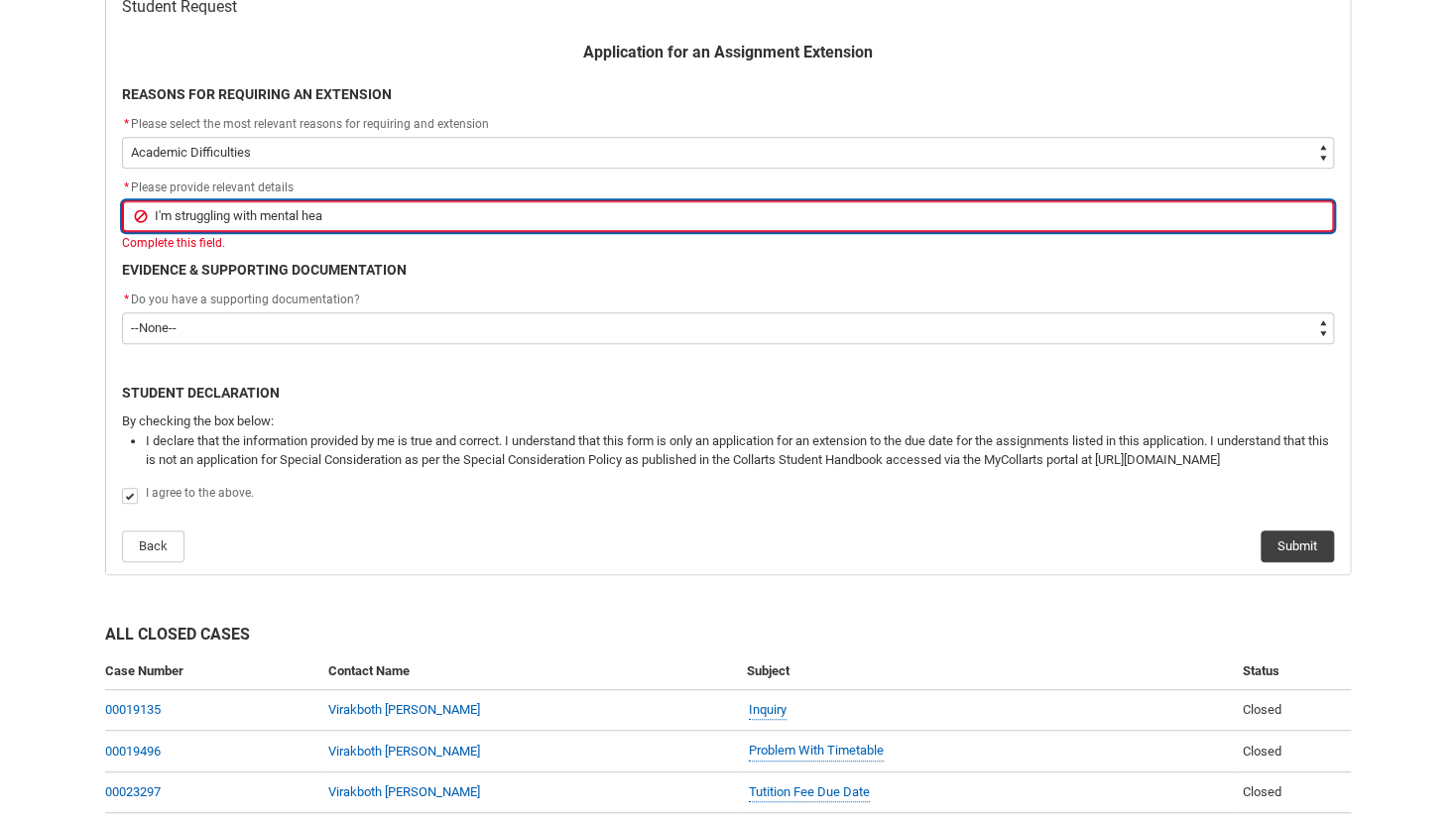 type on "I'm struggling with mental heal" 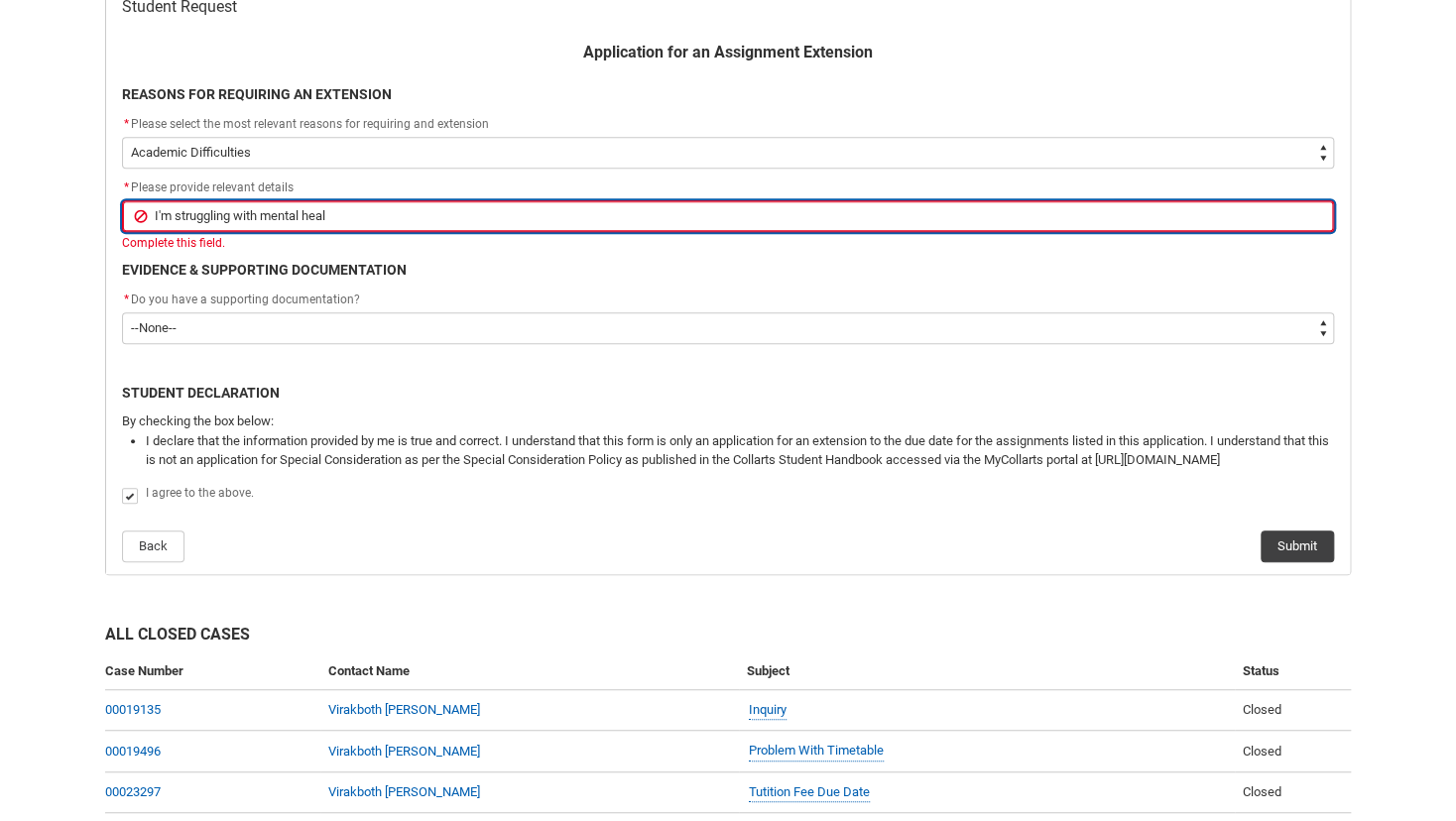 type on "I'm struggling with mental healt" 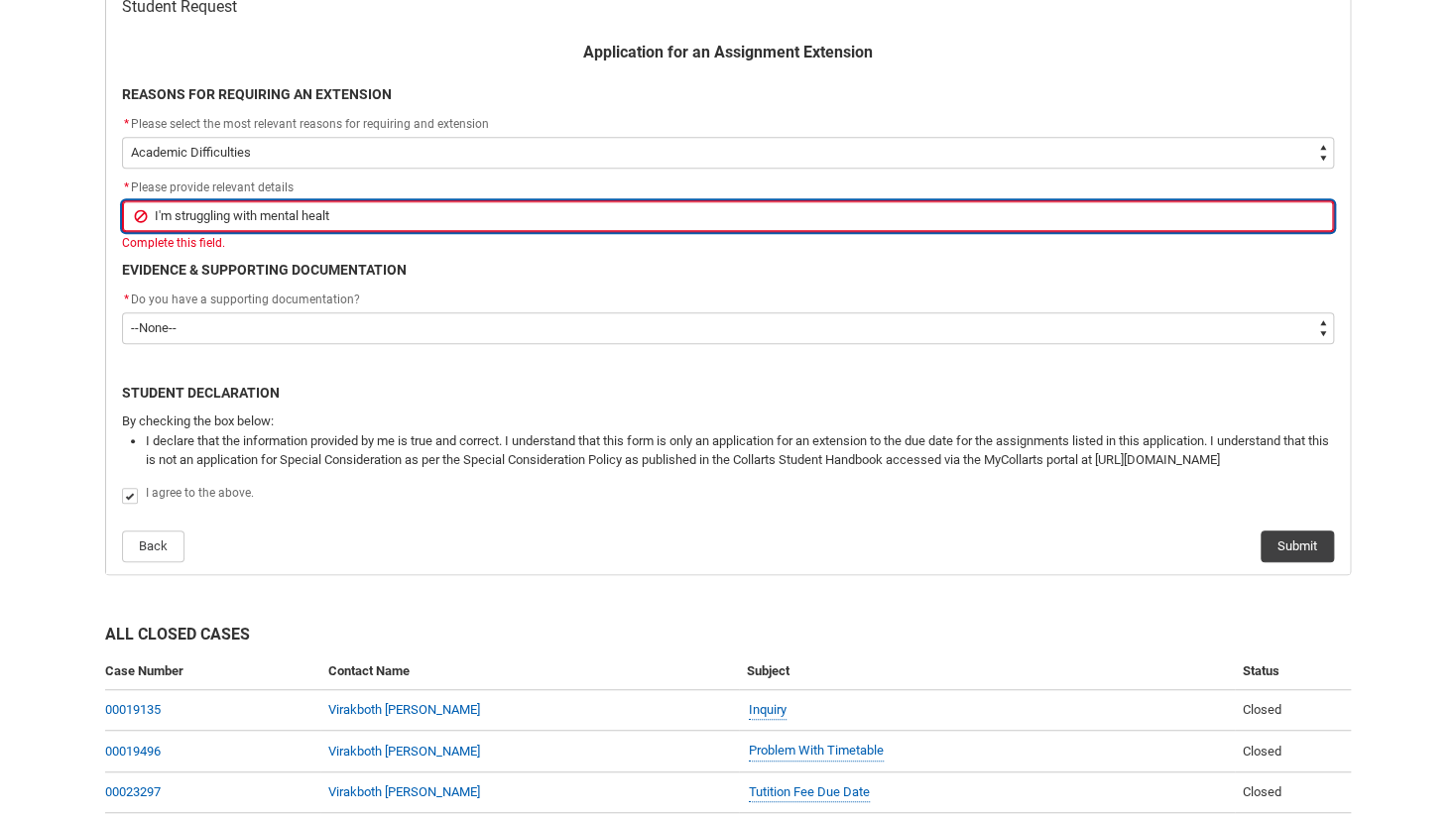 type on "I'm struggling with mental health" 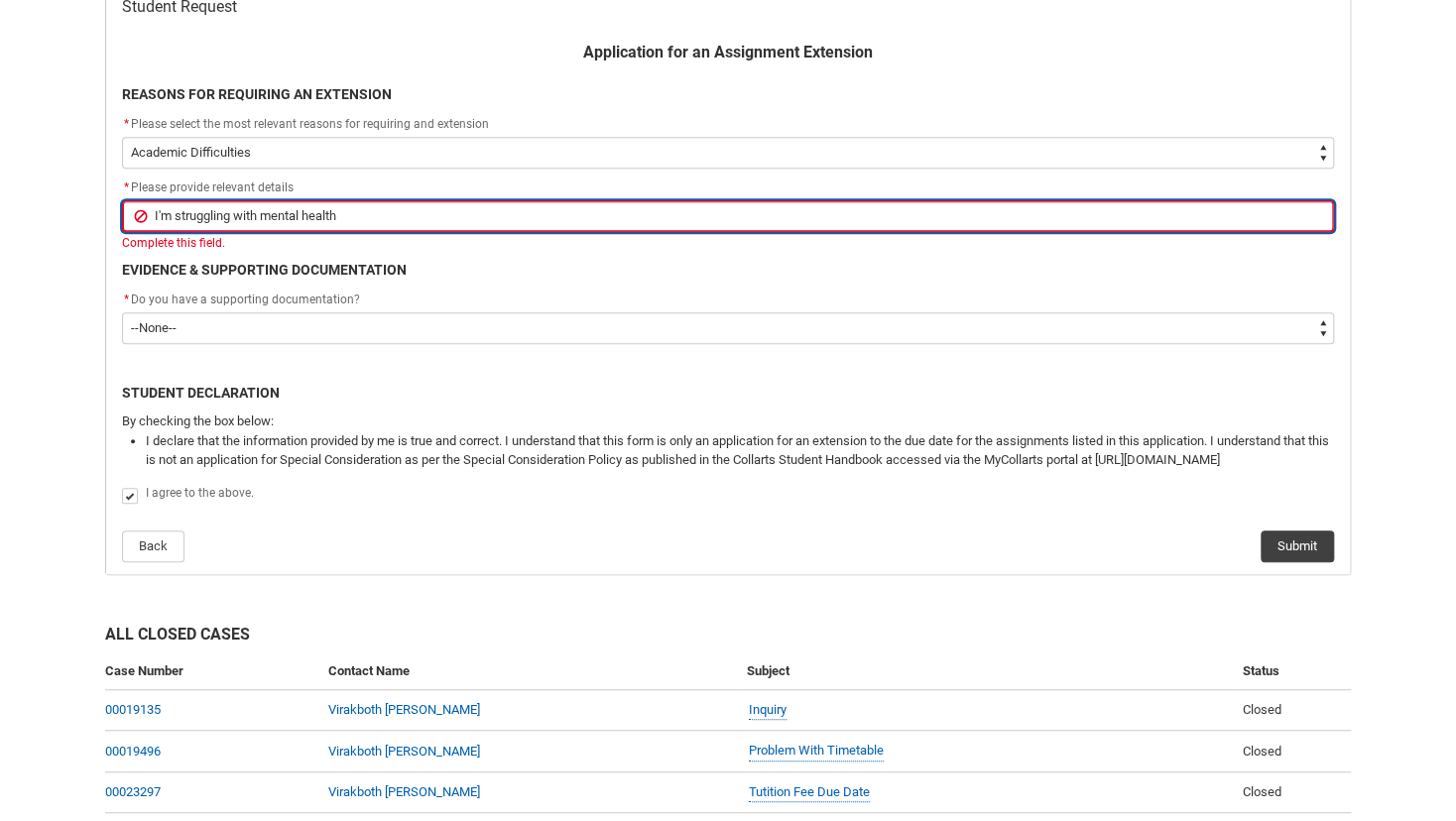 type on "I'm struggling with mental health" 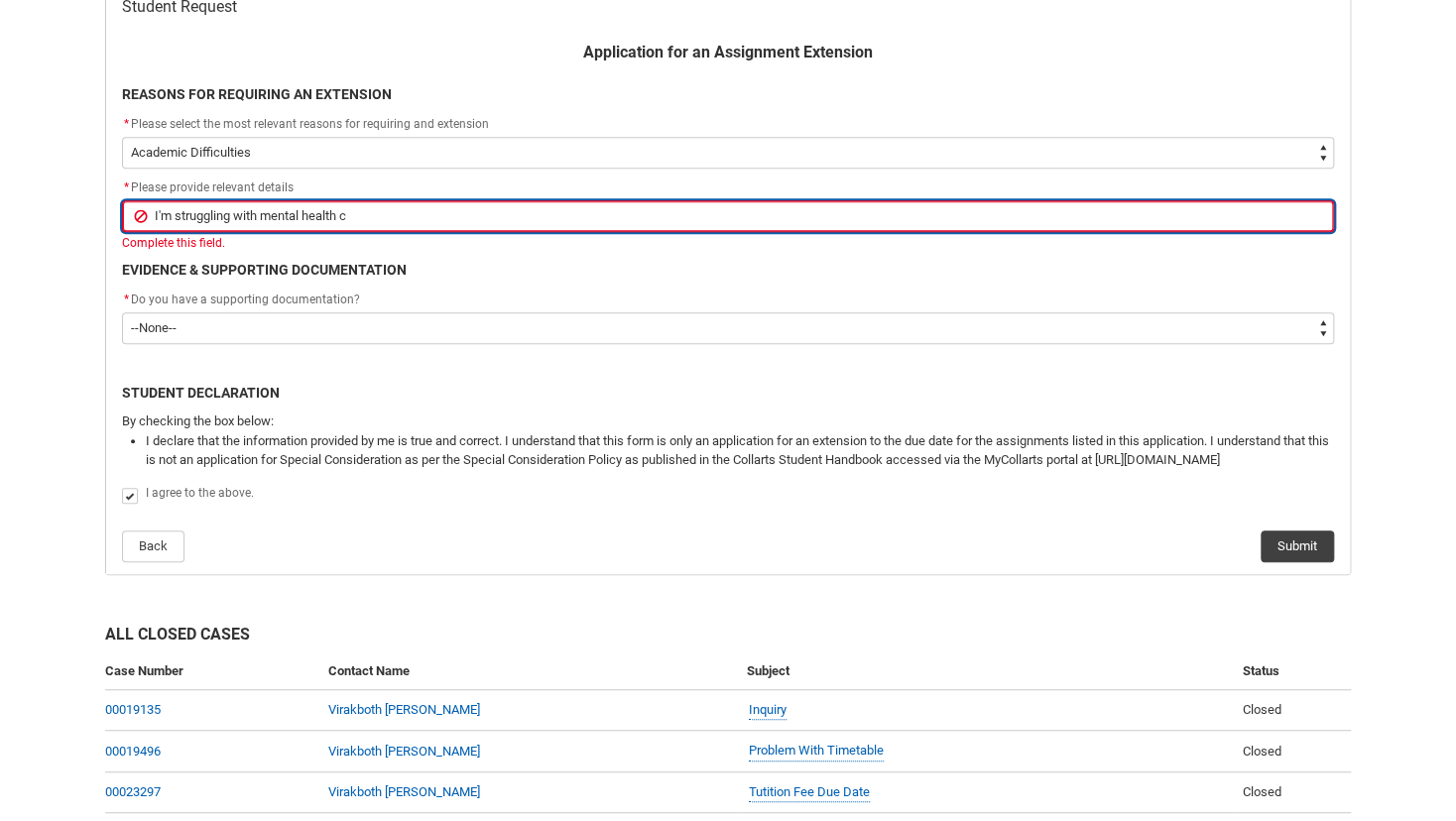 type on "I'm struggling with mental health ch" 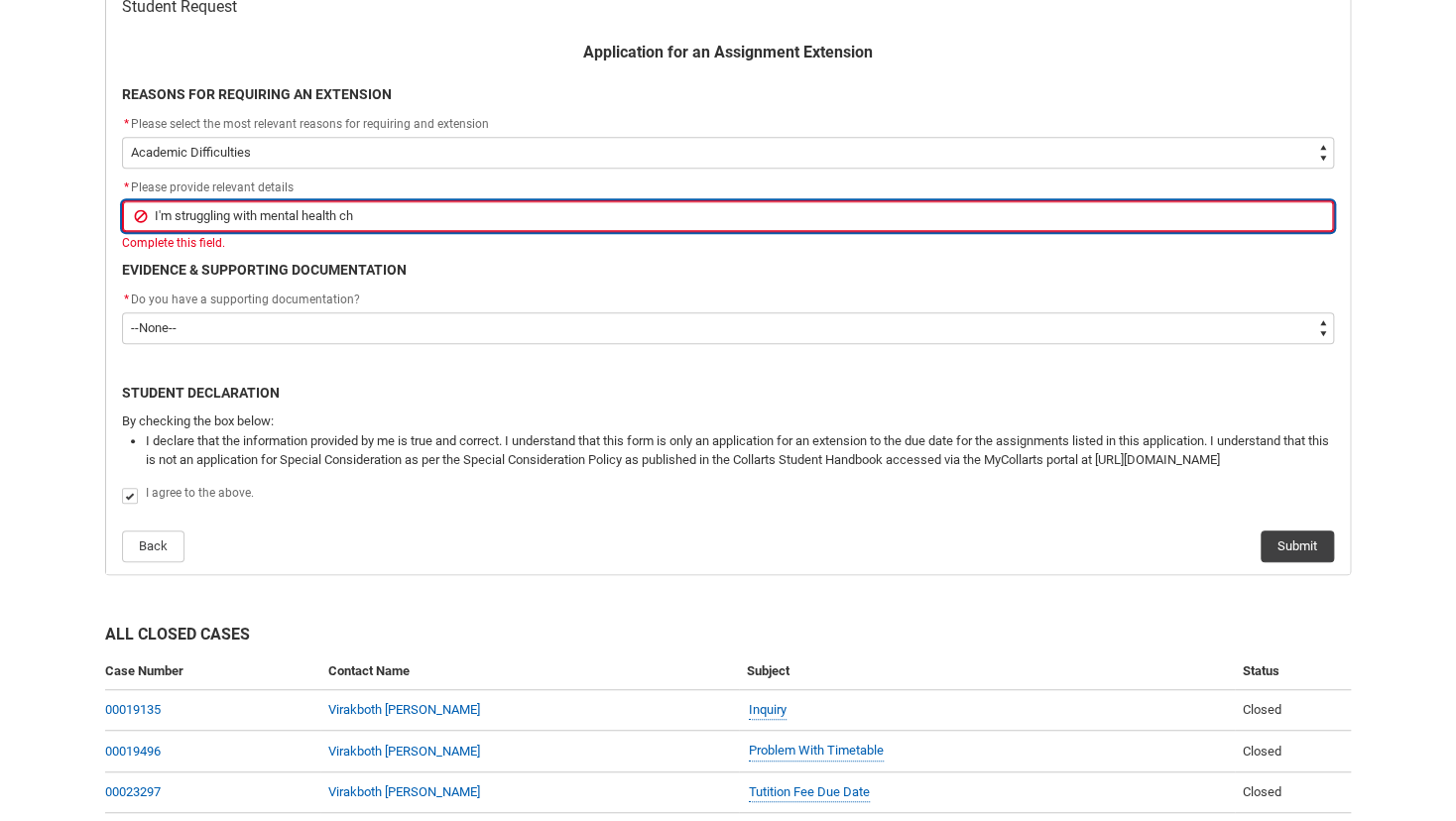 type on "I'm struggling with mental health cha" 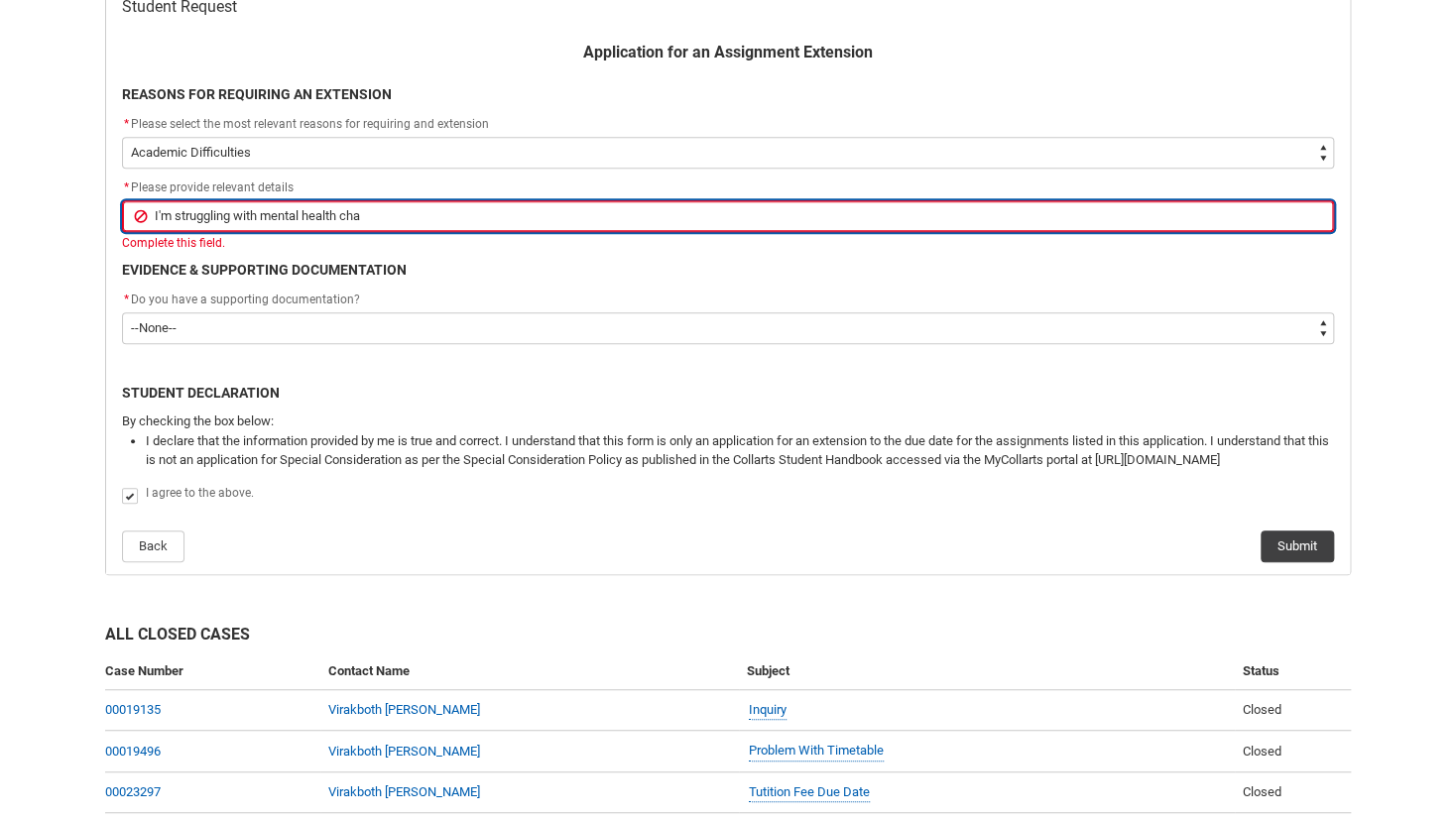 type on "I'm struggling with mental health chal" 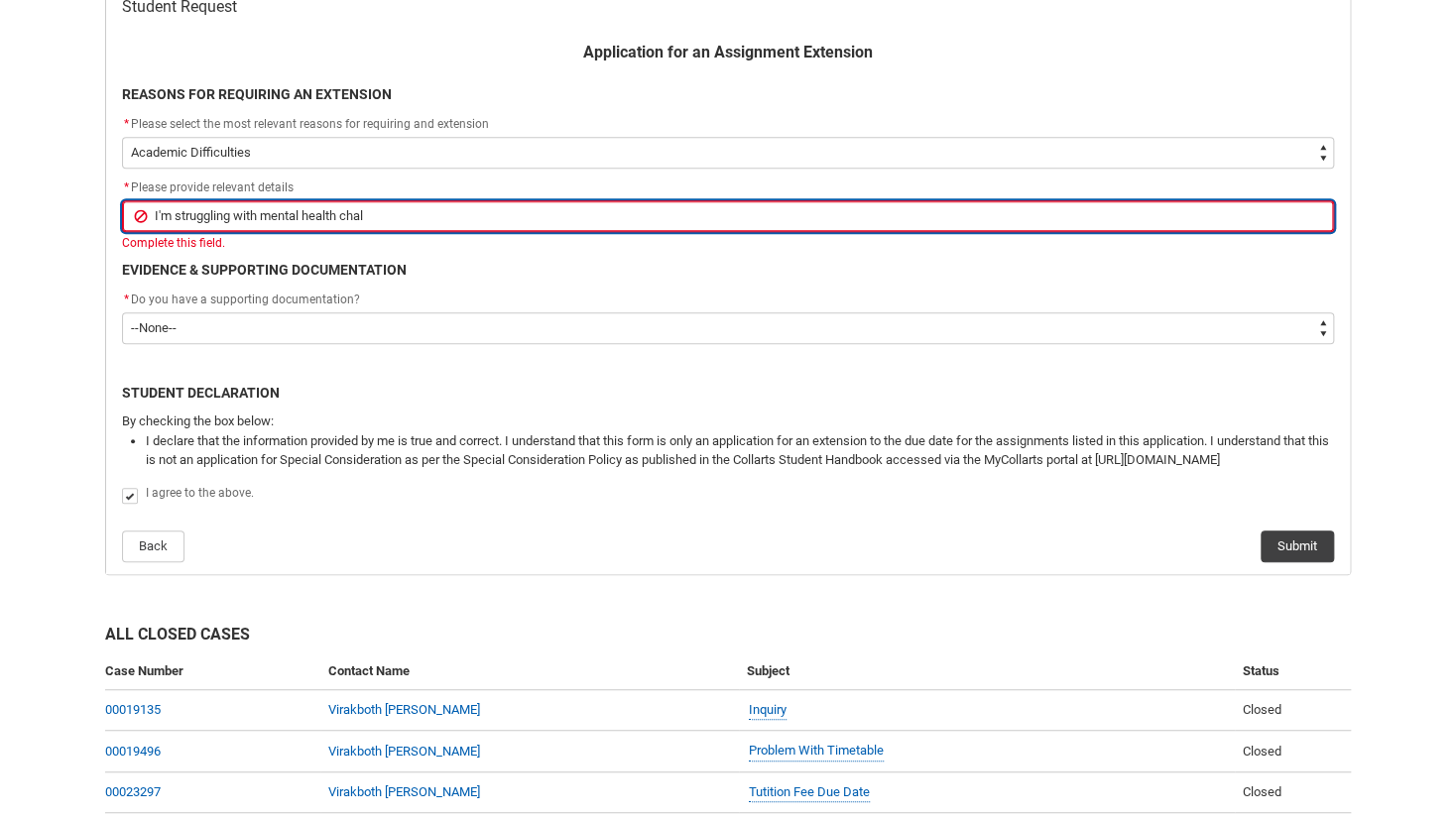 type on "I'm struggling with mental health chall" 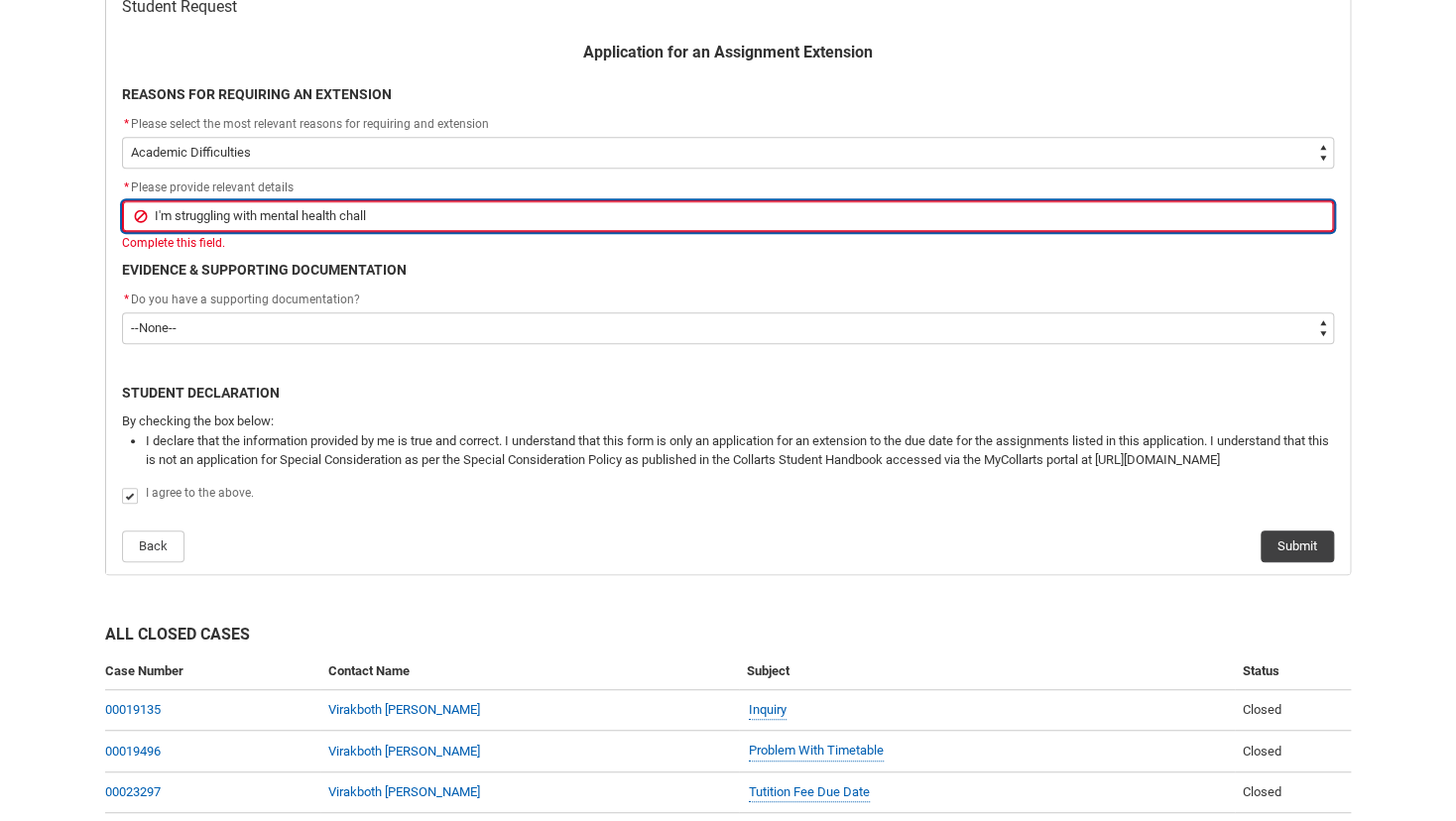 type on "I'm struggling with mental health challa" 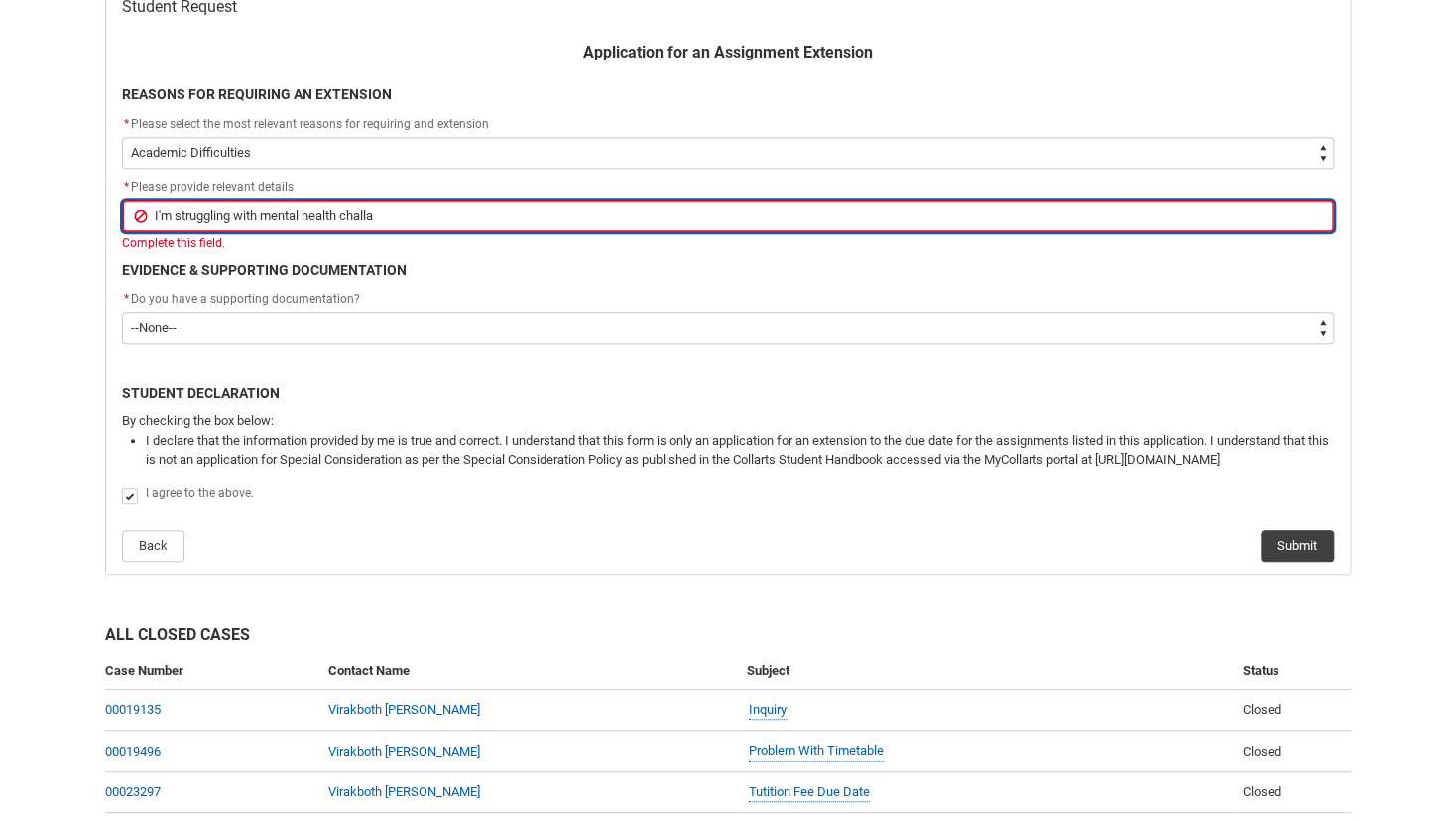 type on "I'm struggling with mental health challag" 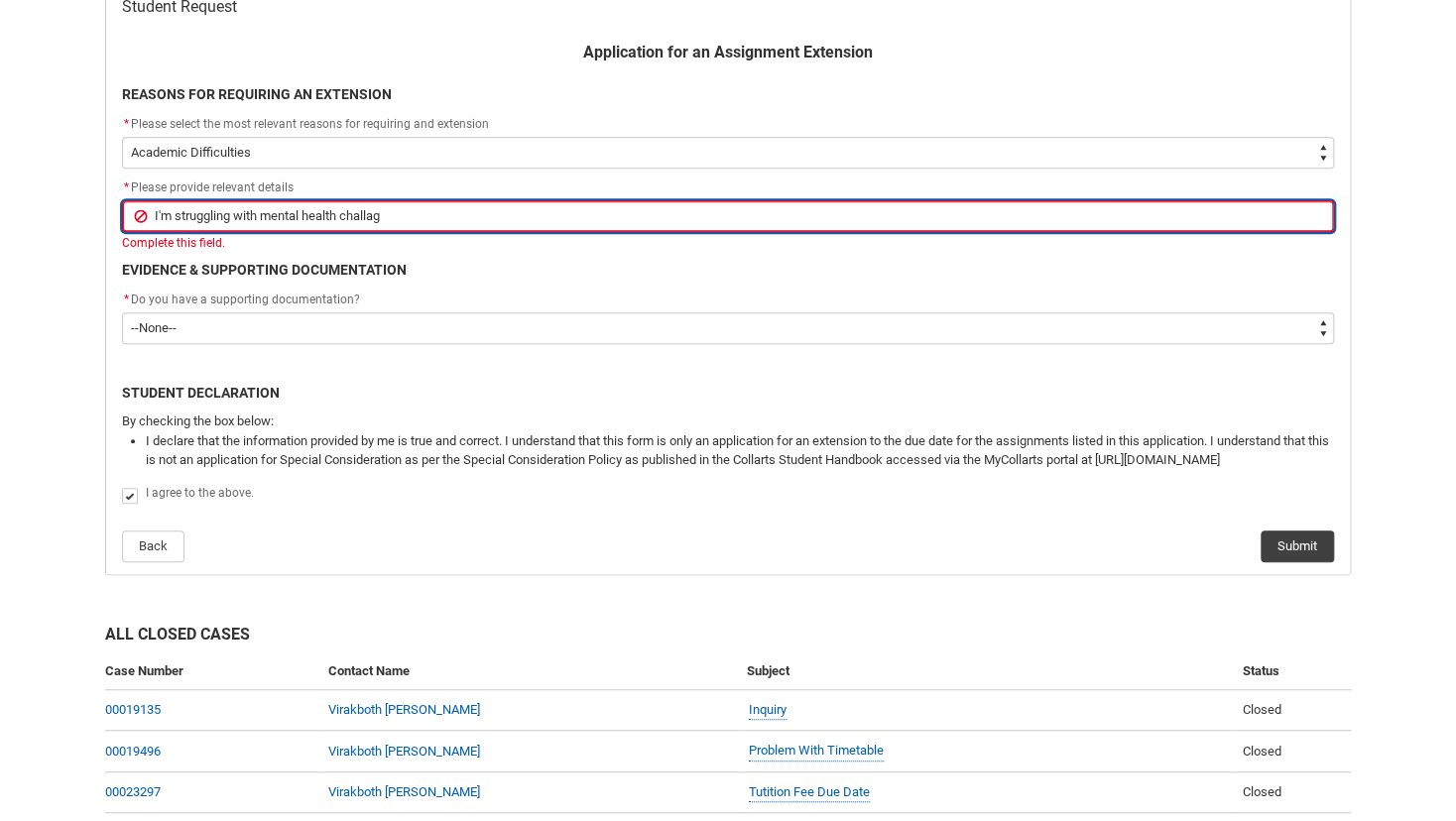 type on "I'm struggling with mental health challagn" 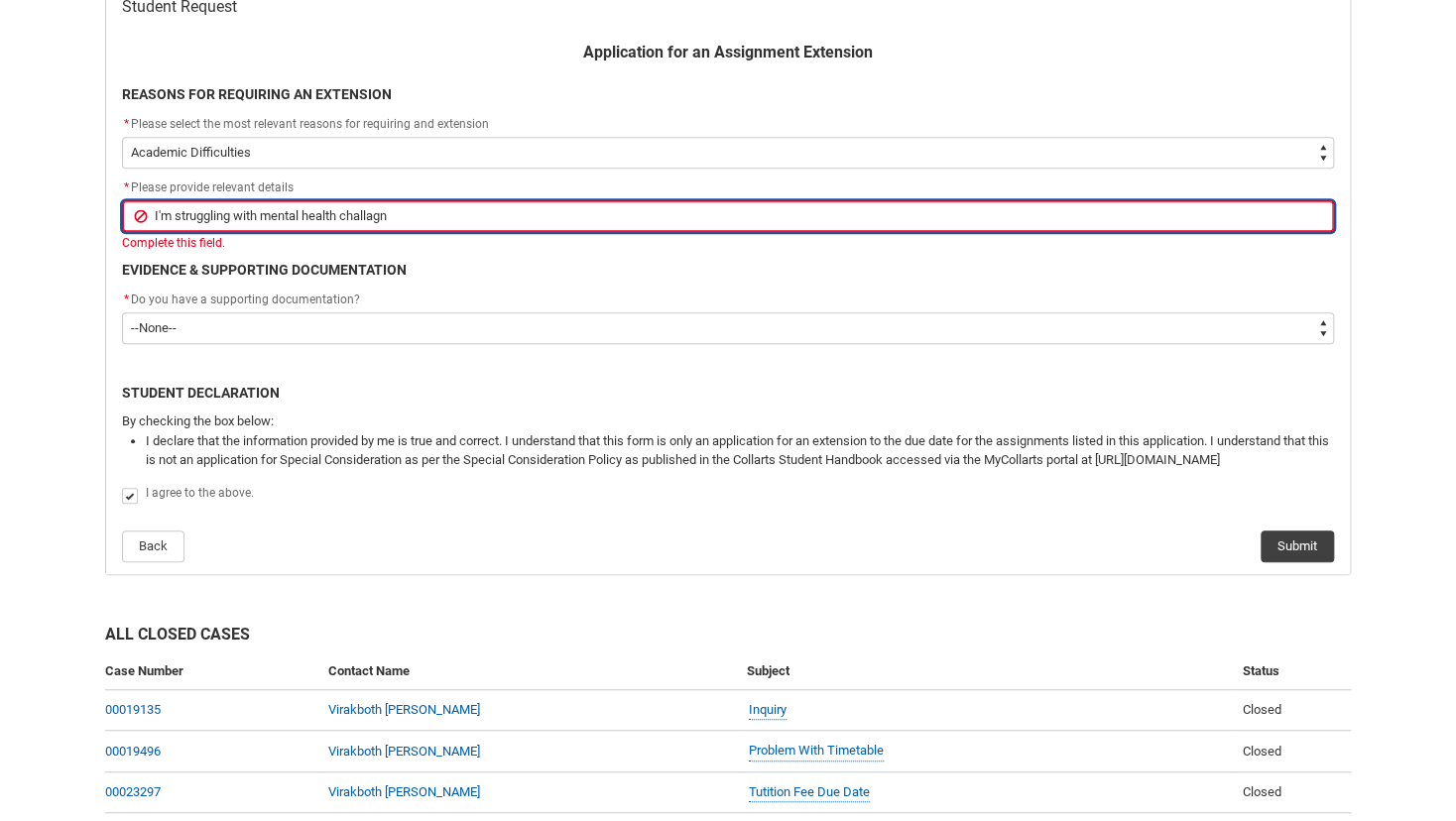 type on "I'm struggling with mental health challag" 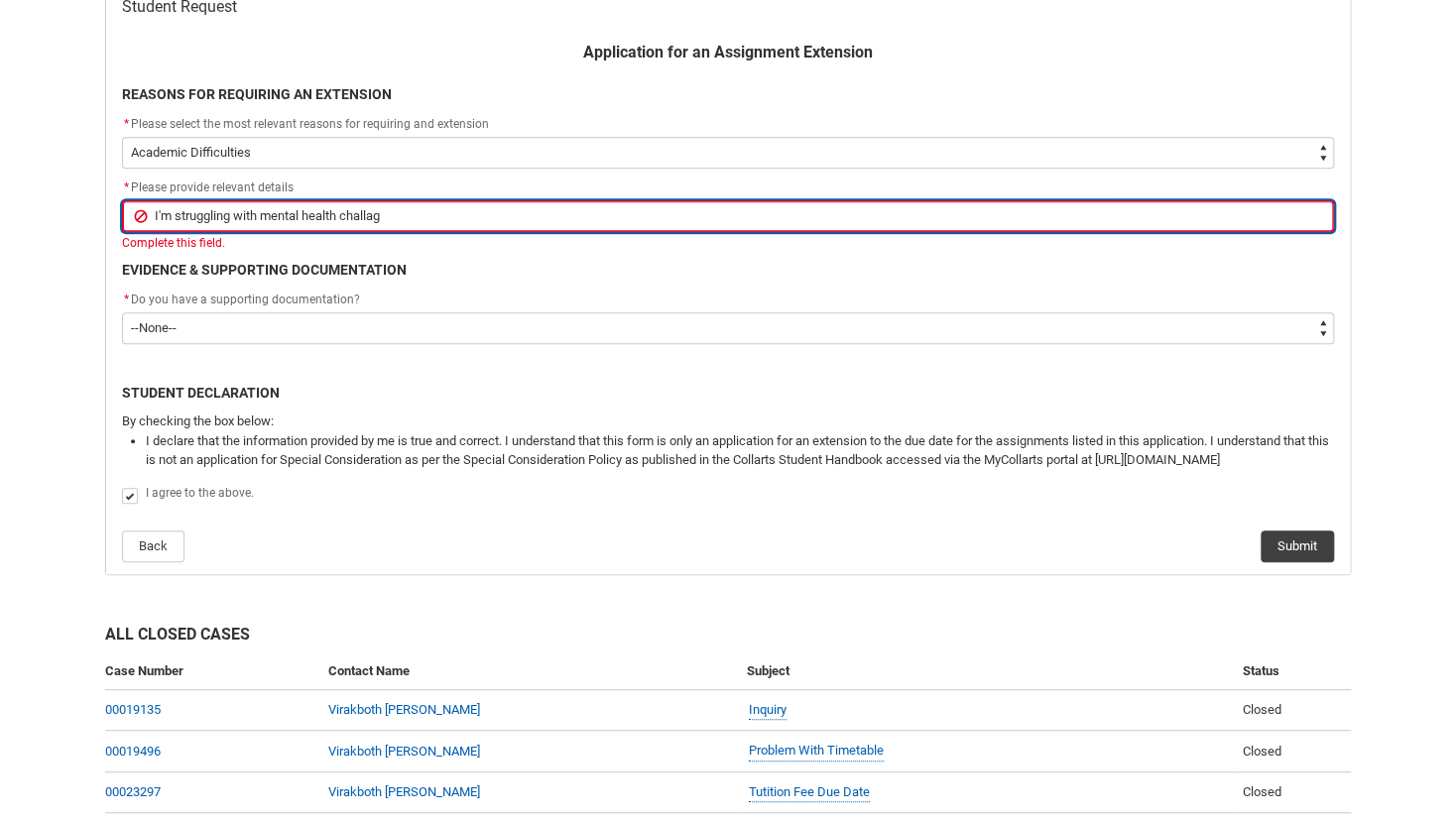 type on "I'm struggling with mental health challa" 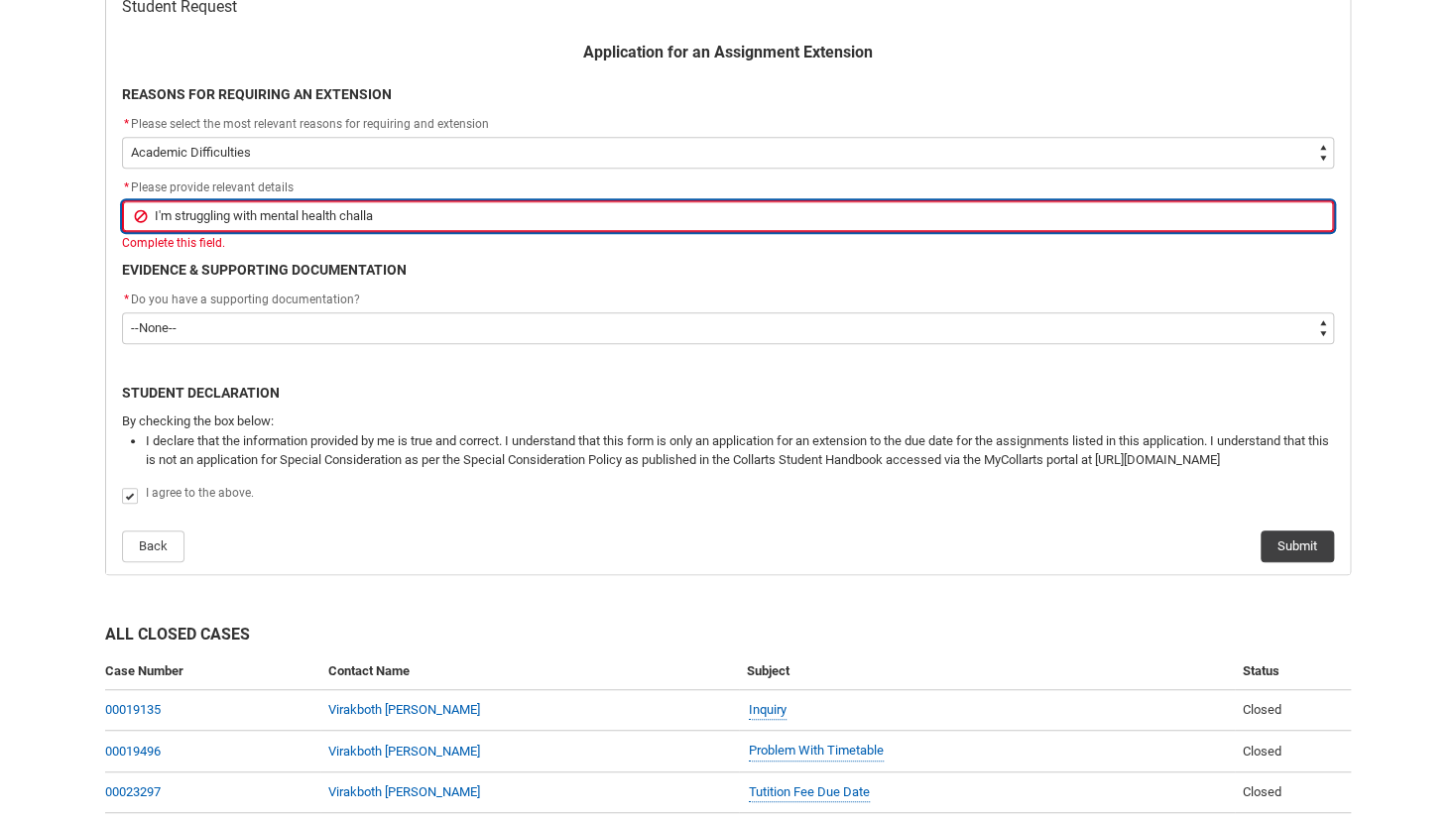 type on "I'm struggling with mental health challan" 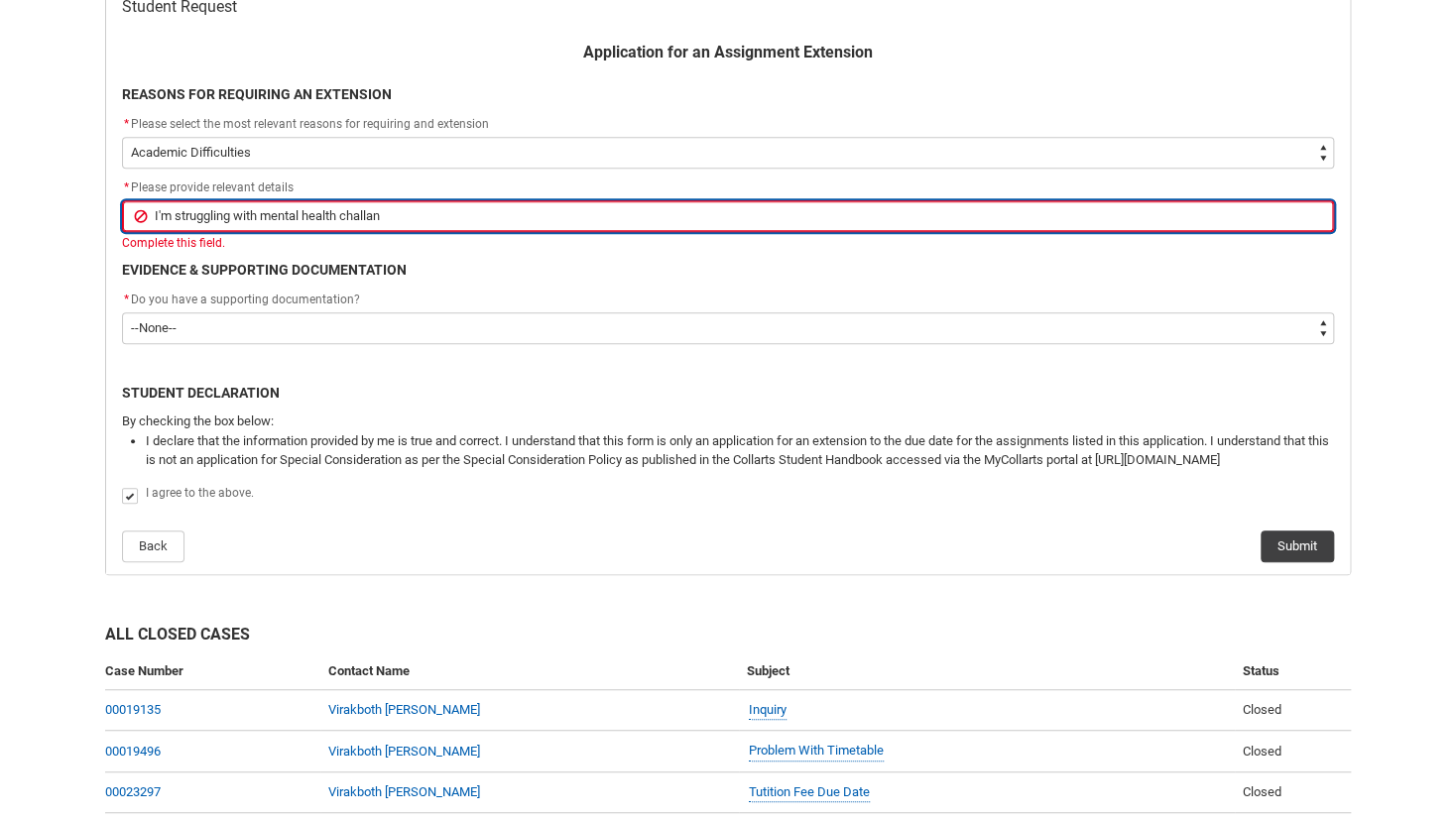 type on "I'm struggling with mental health challang" 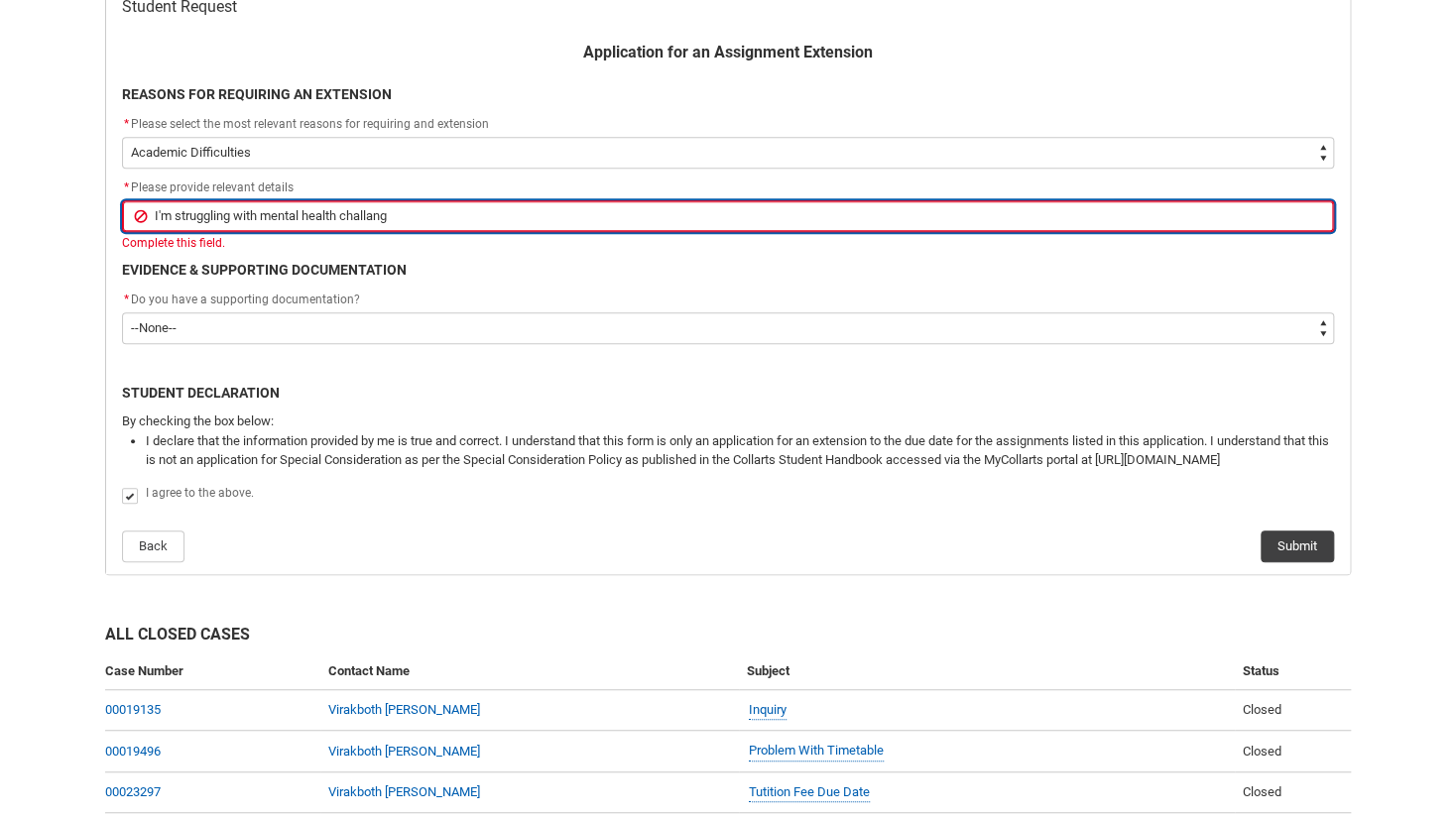 type on "I'm struggling with mental health challange" 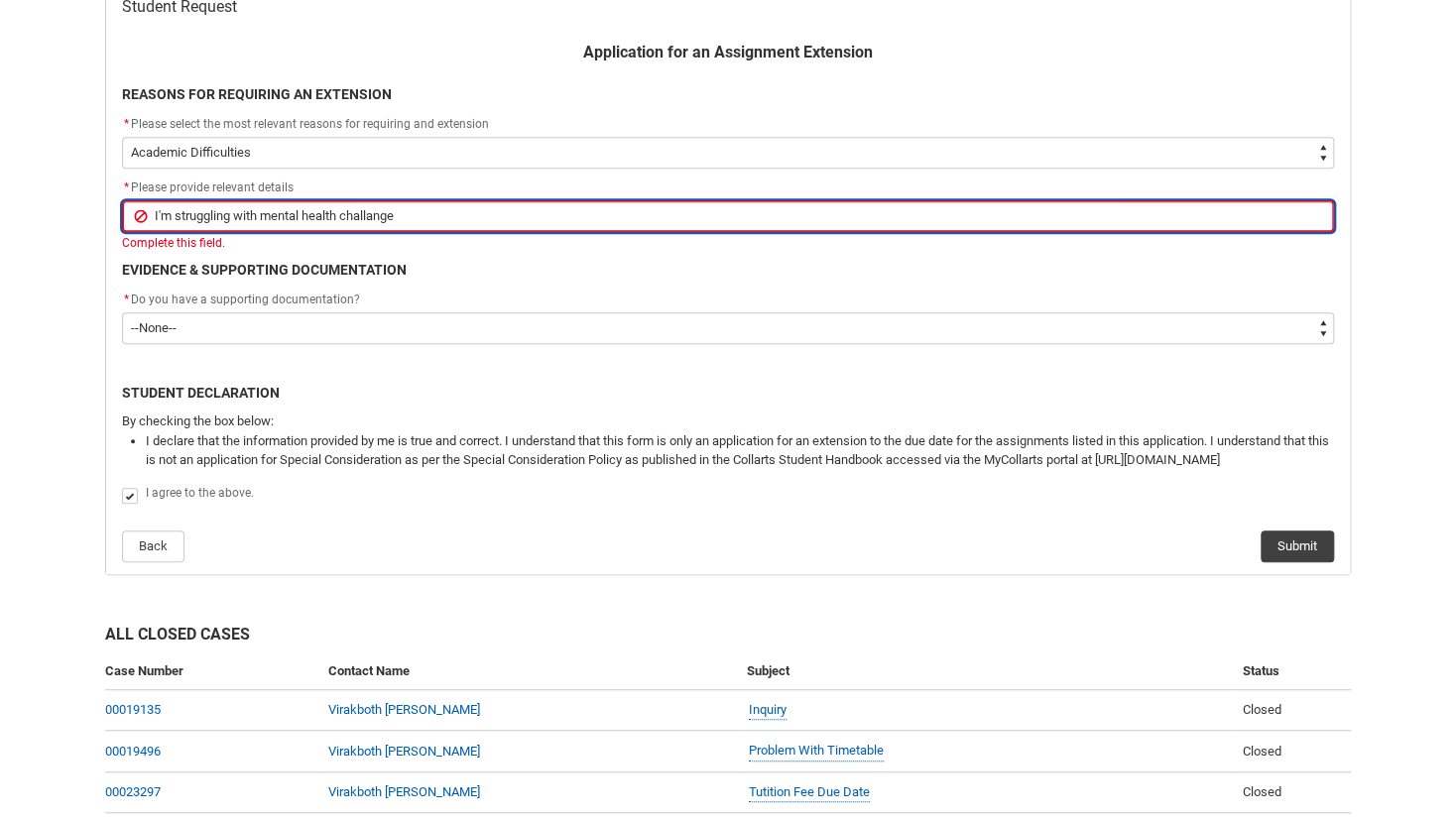 type on "I'm struggling with mental health challanges" 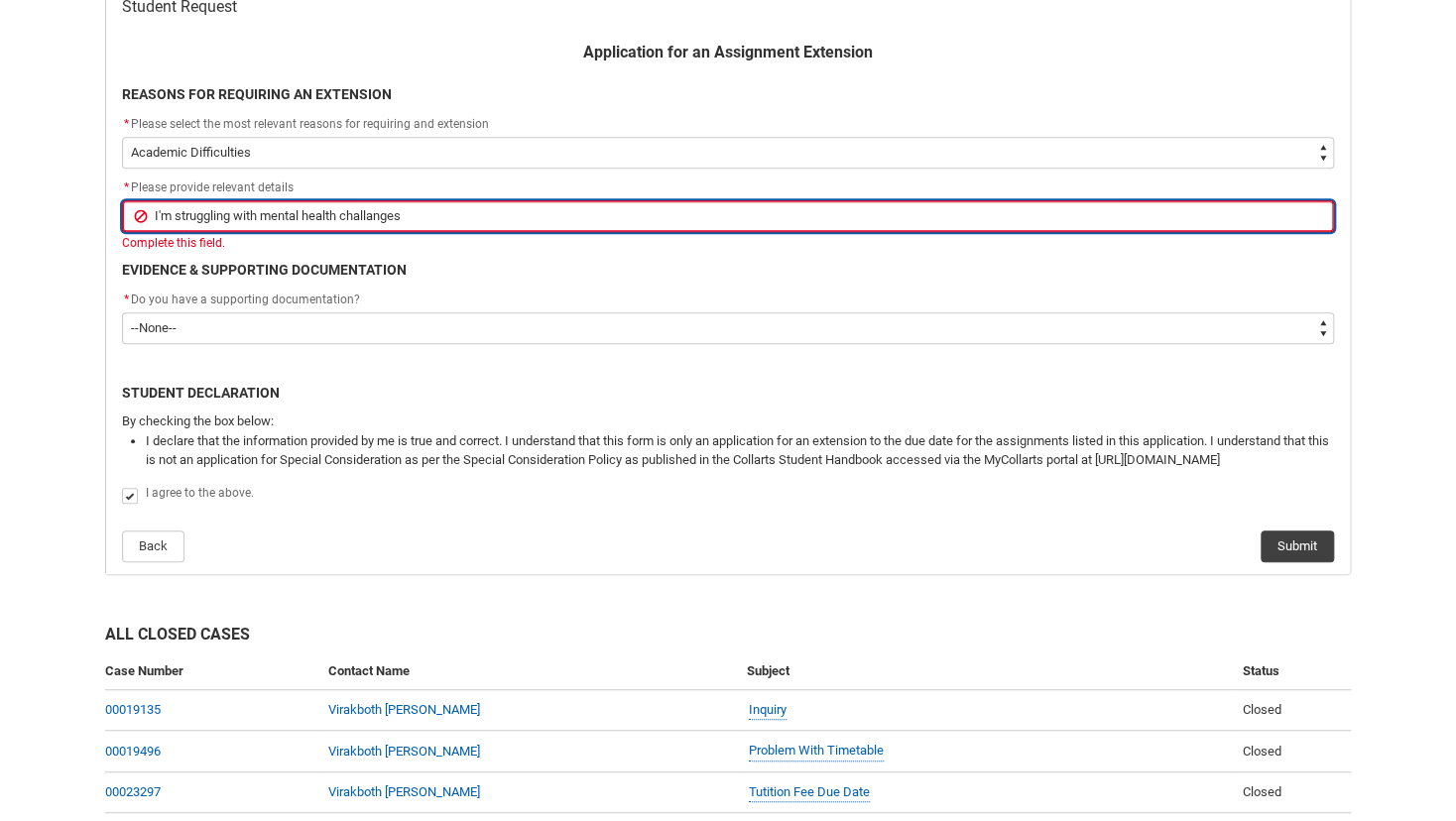 type on "I'm struggling with mental health challanges" 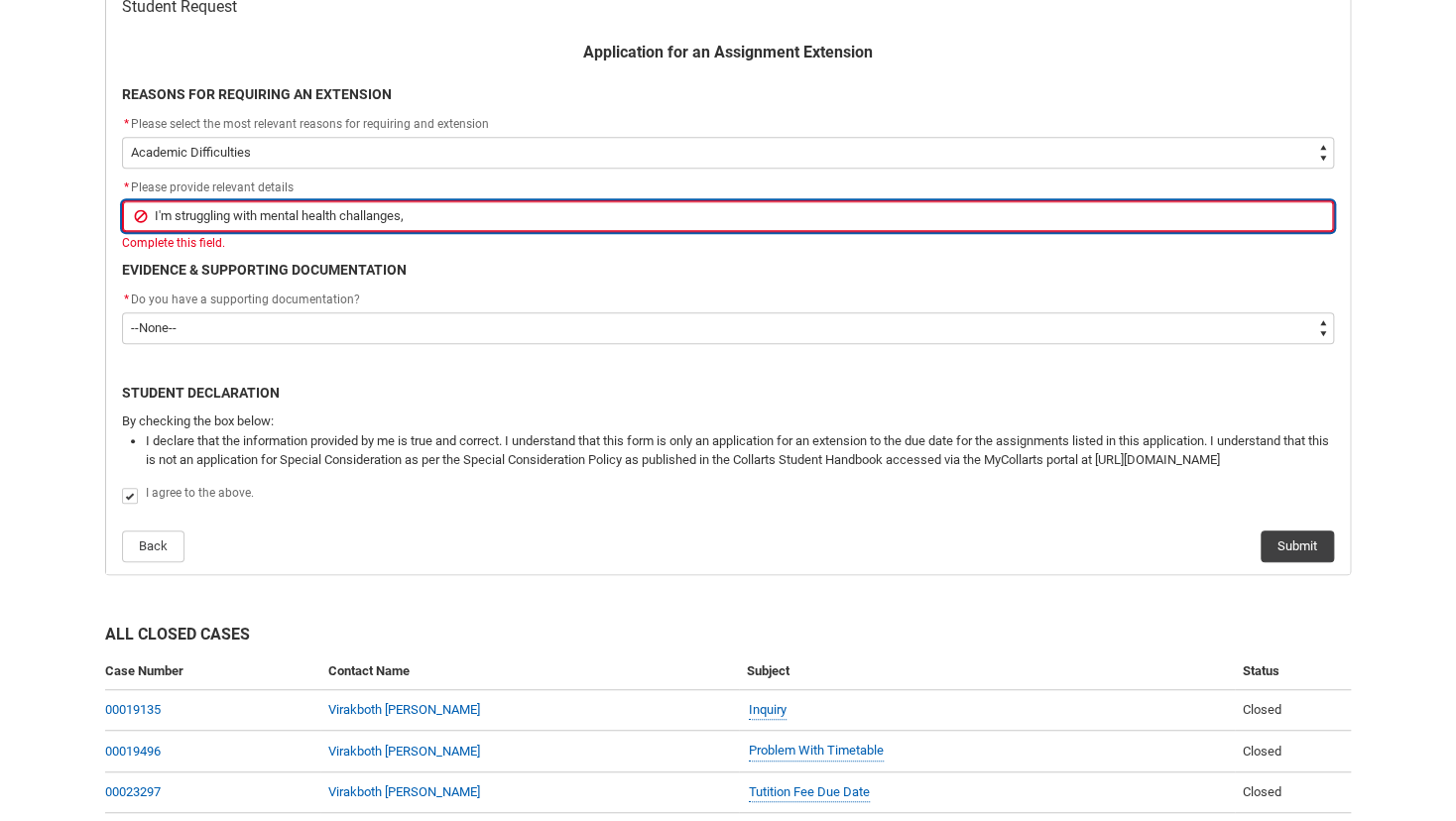 type on "I'm struggling with mental health challanges," 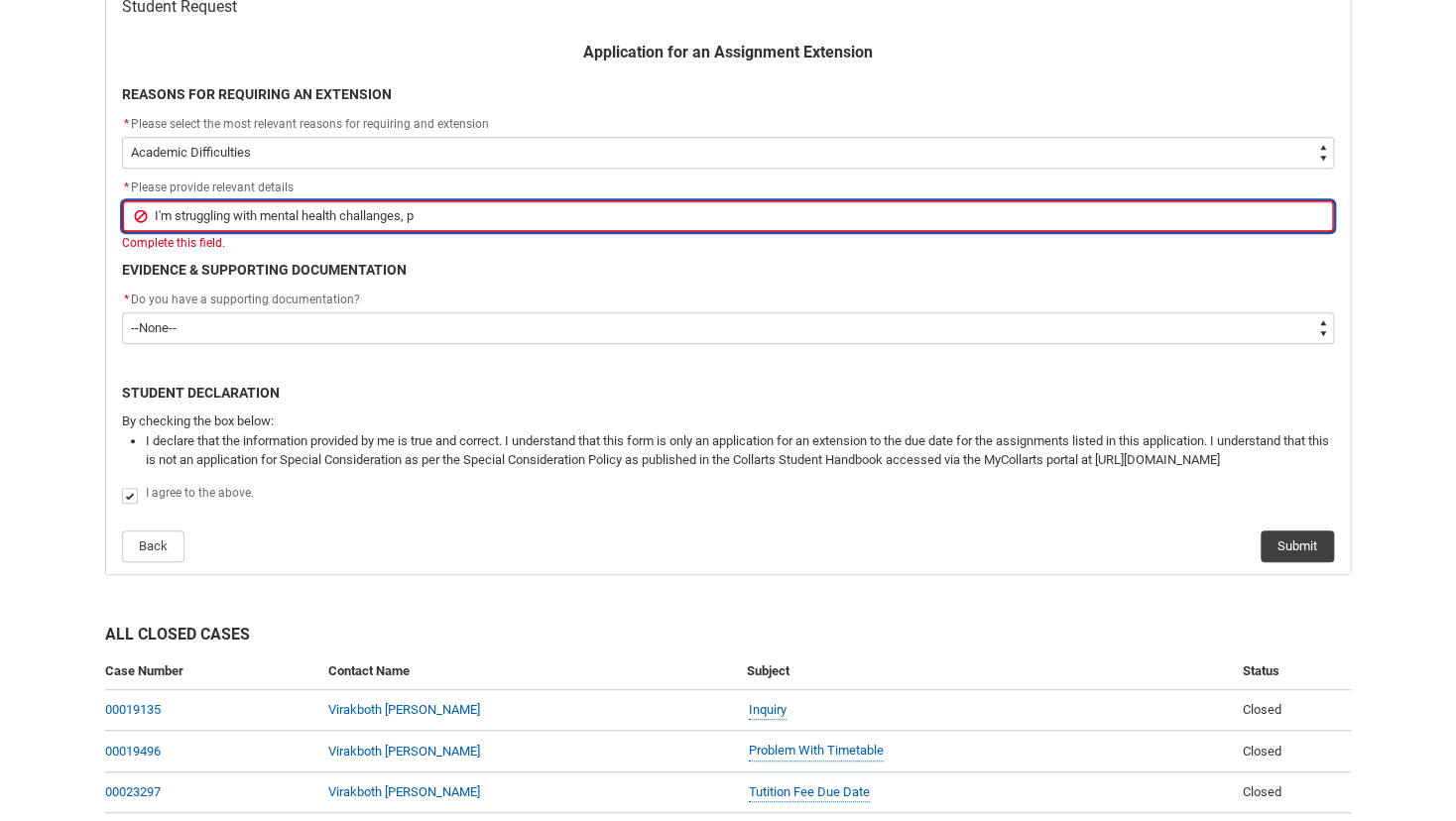type on "I'm struggling with mental health challanges, pr" 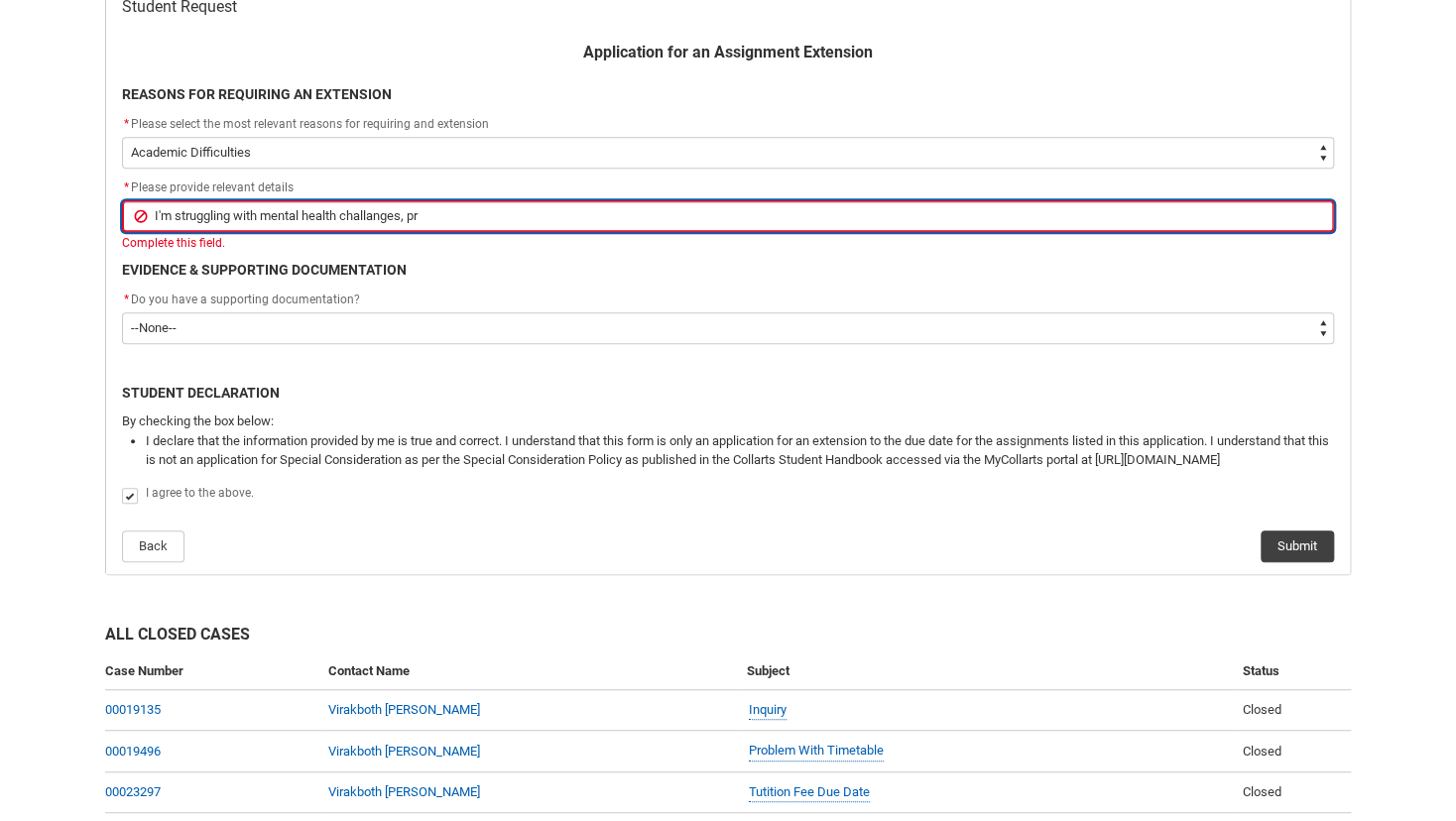 type on "I'm struggling with mental health challanges, pri" 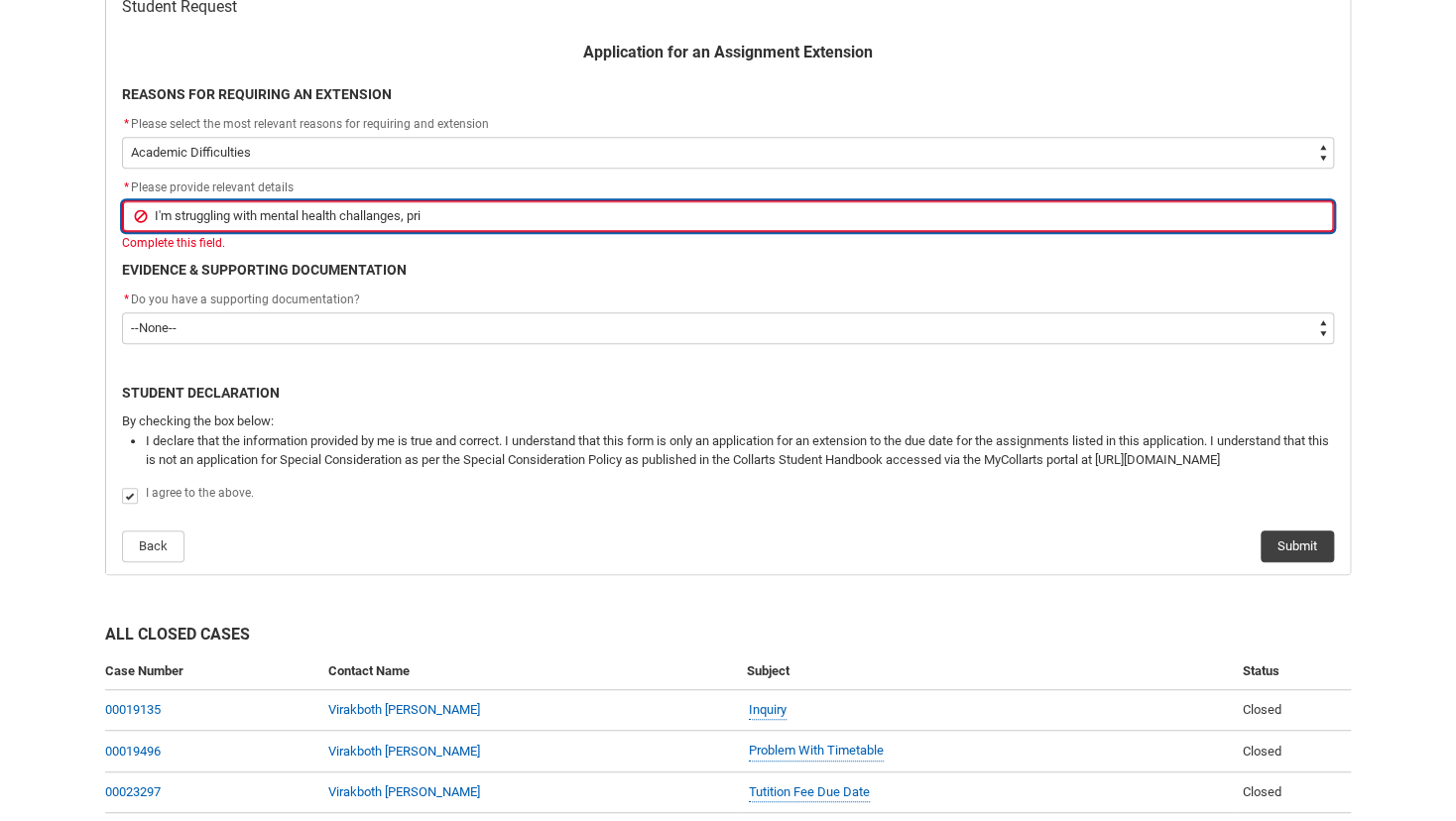 type on "I'm struggling with mental health challanges, prii" 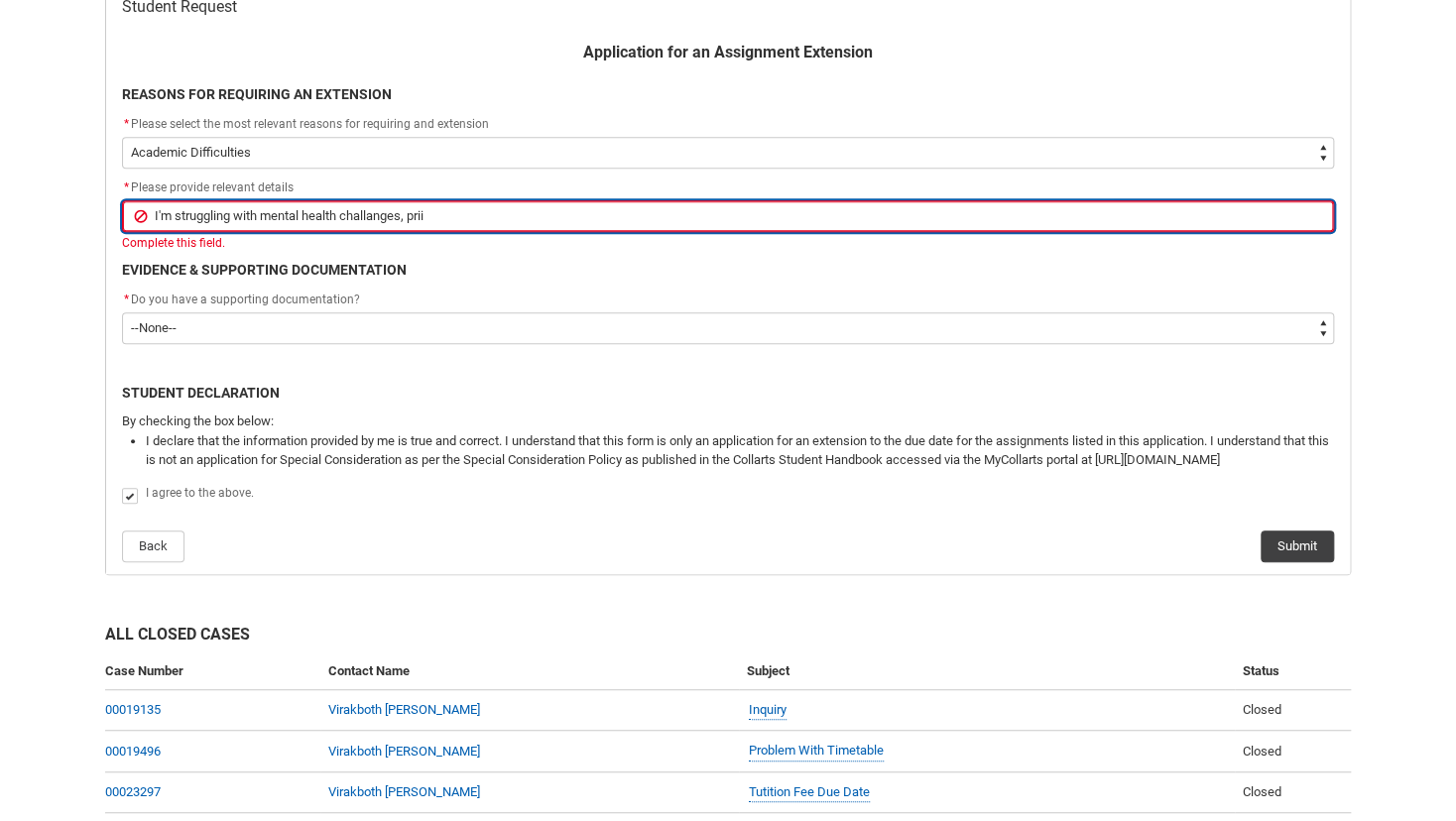 type on "I'm struggling with mental health challanges, pri" 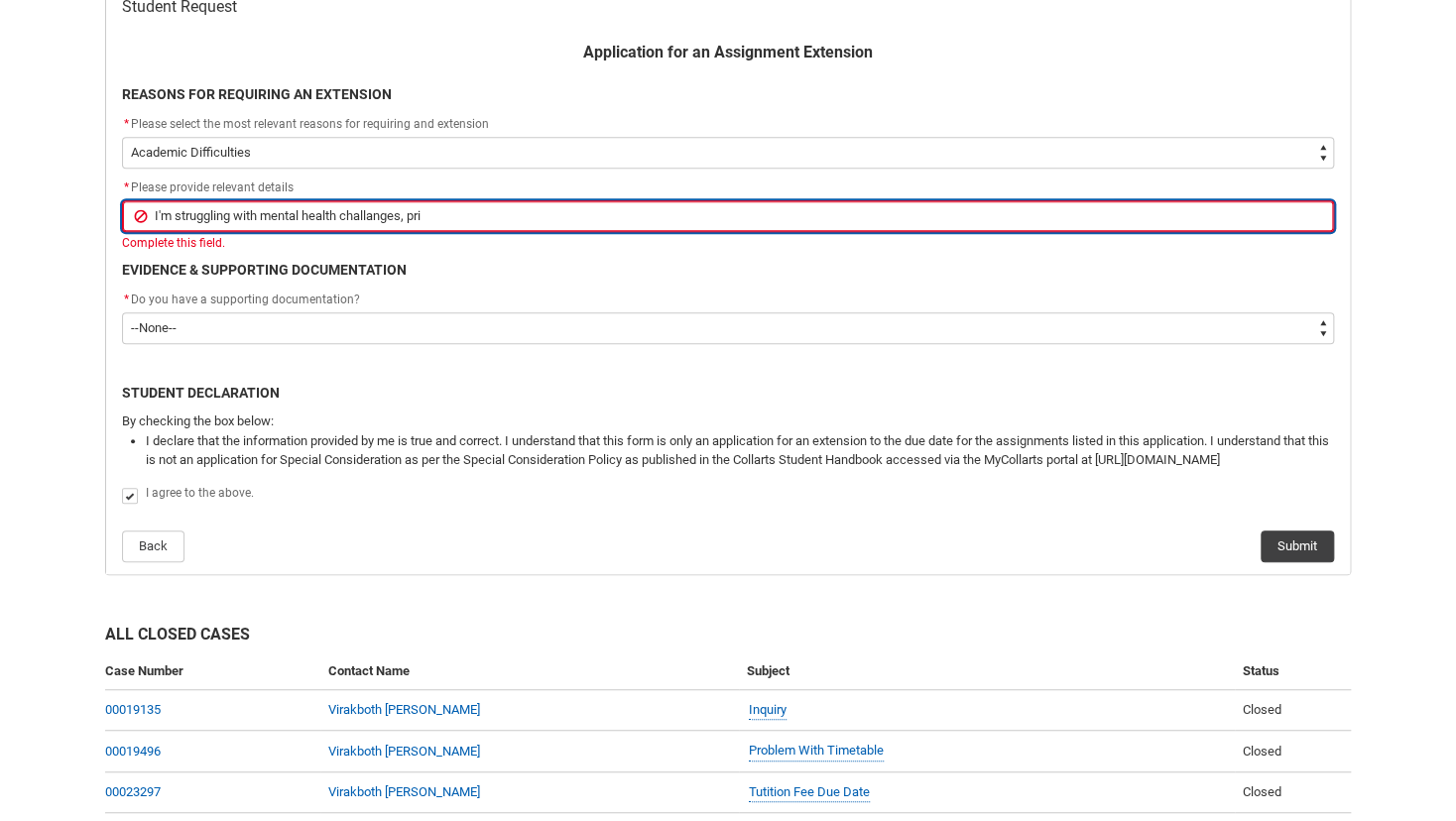 type on "I'm struggling with mental health challanges, prim" 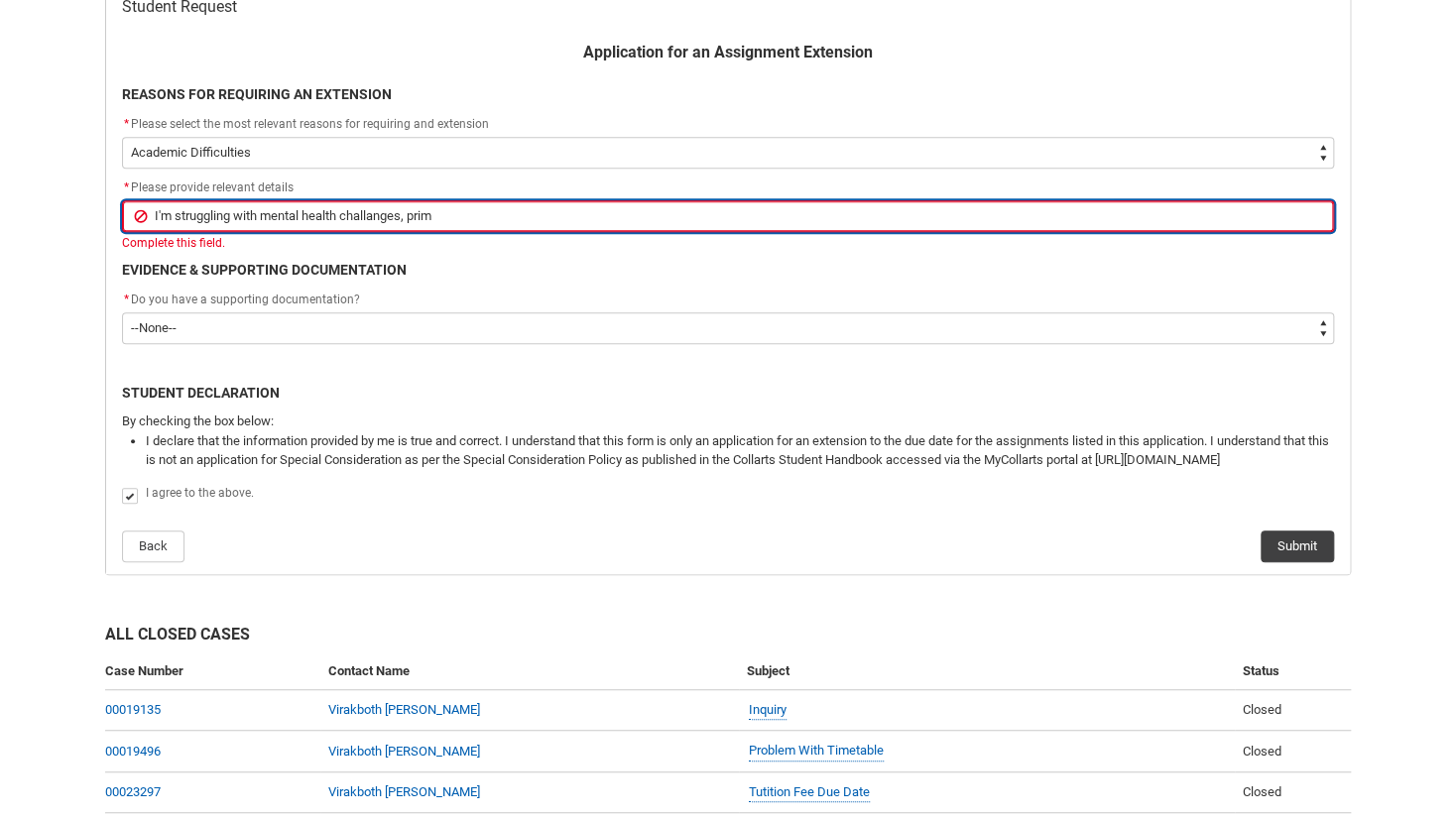 type on "I'm struggling with mental health challanges, prima" 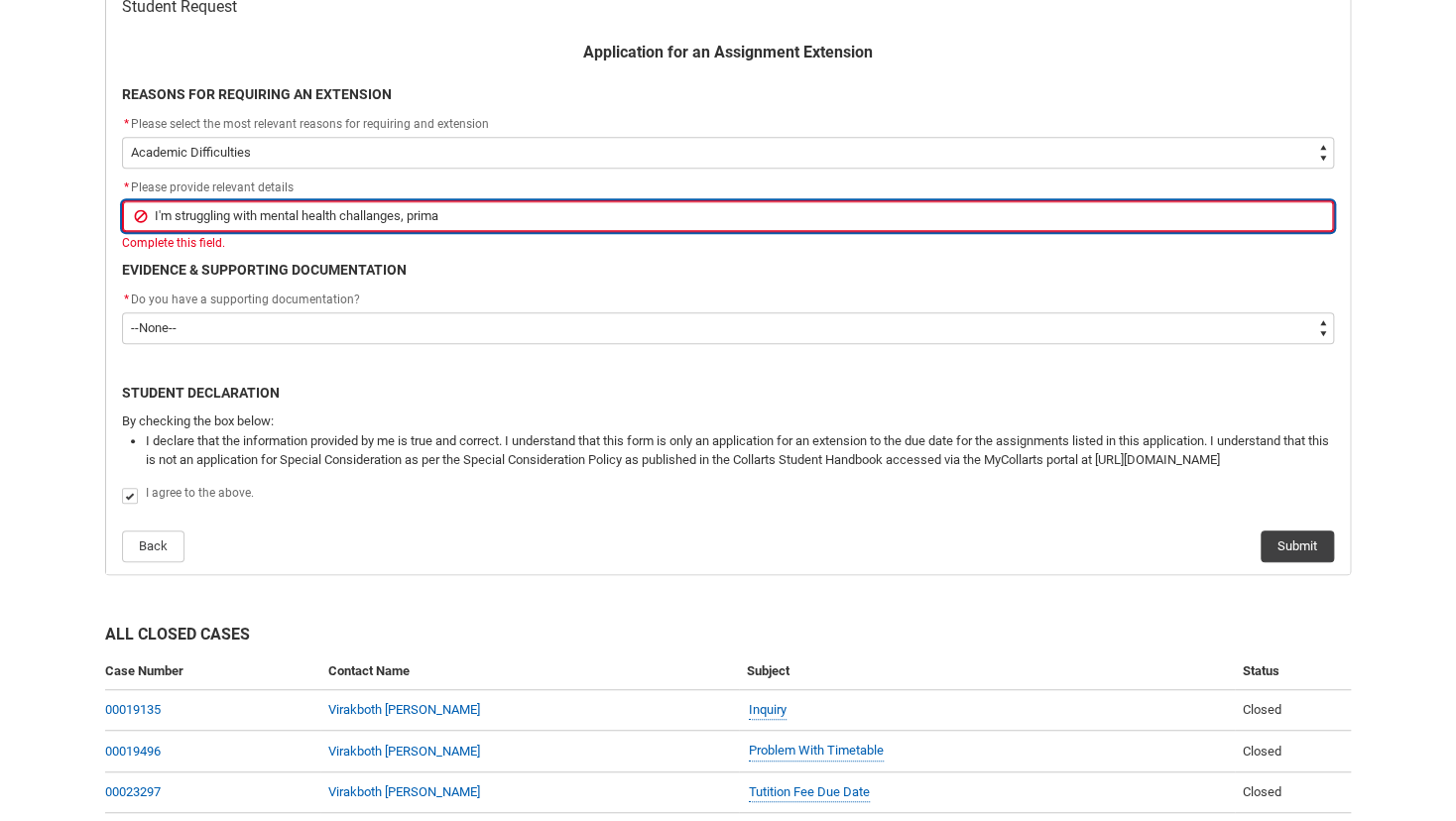 type on "I'm struggling with mental health challanges, primar" 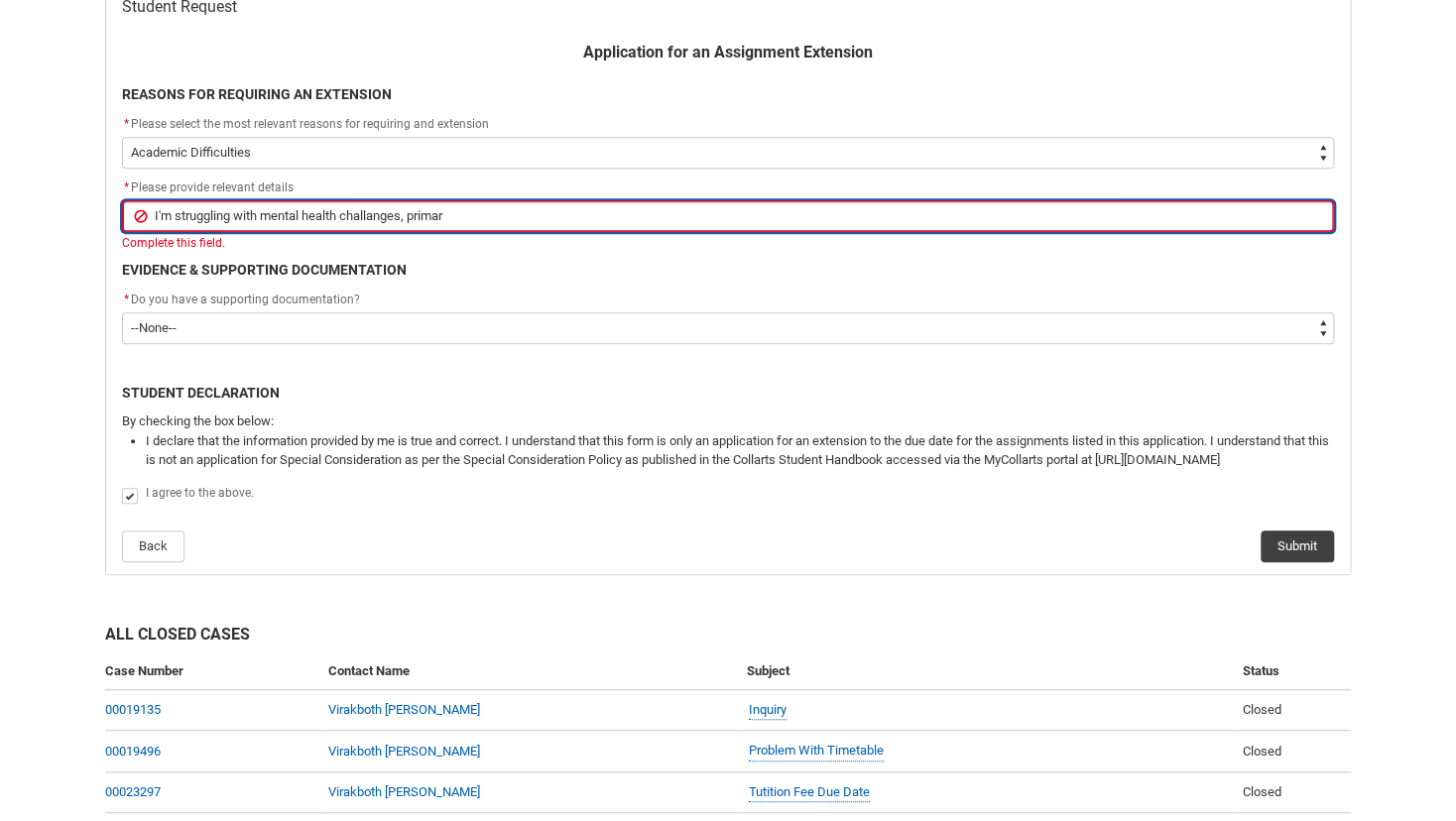 type on "I'm struggling with mental health challanges, primari" 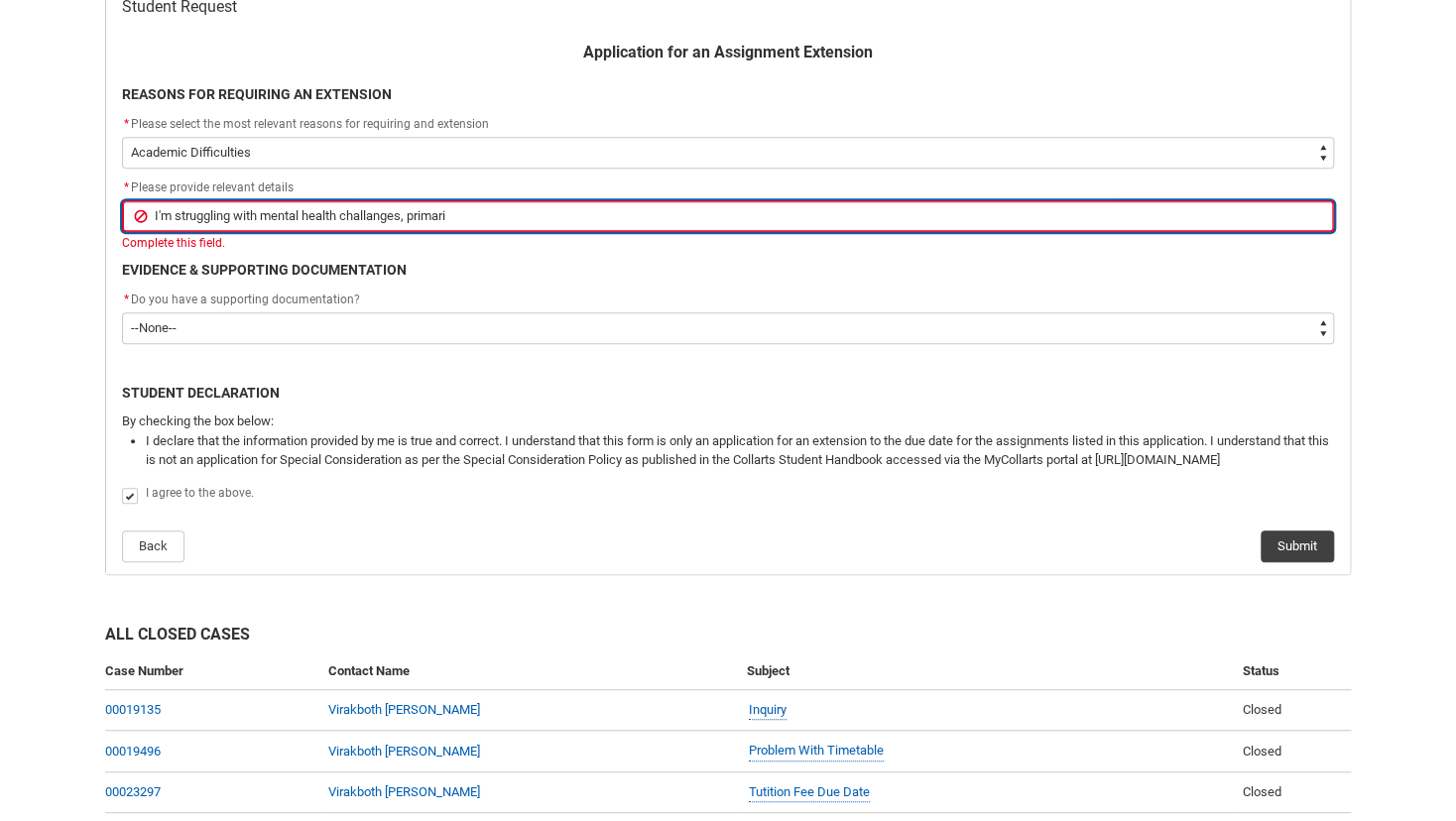 type on "I'm struggling with mental health challanges, primaril" 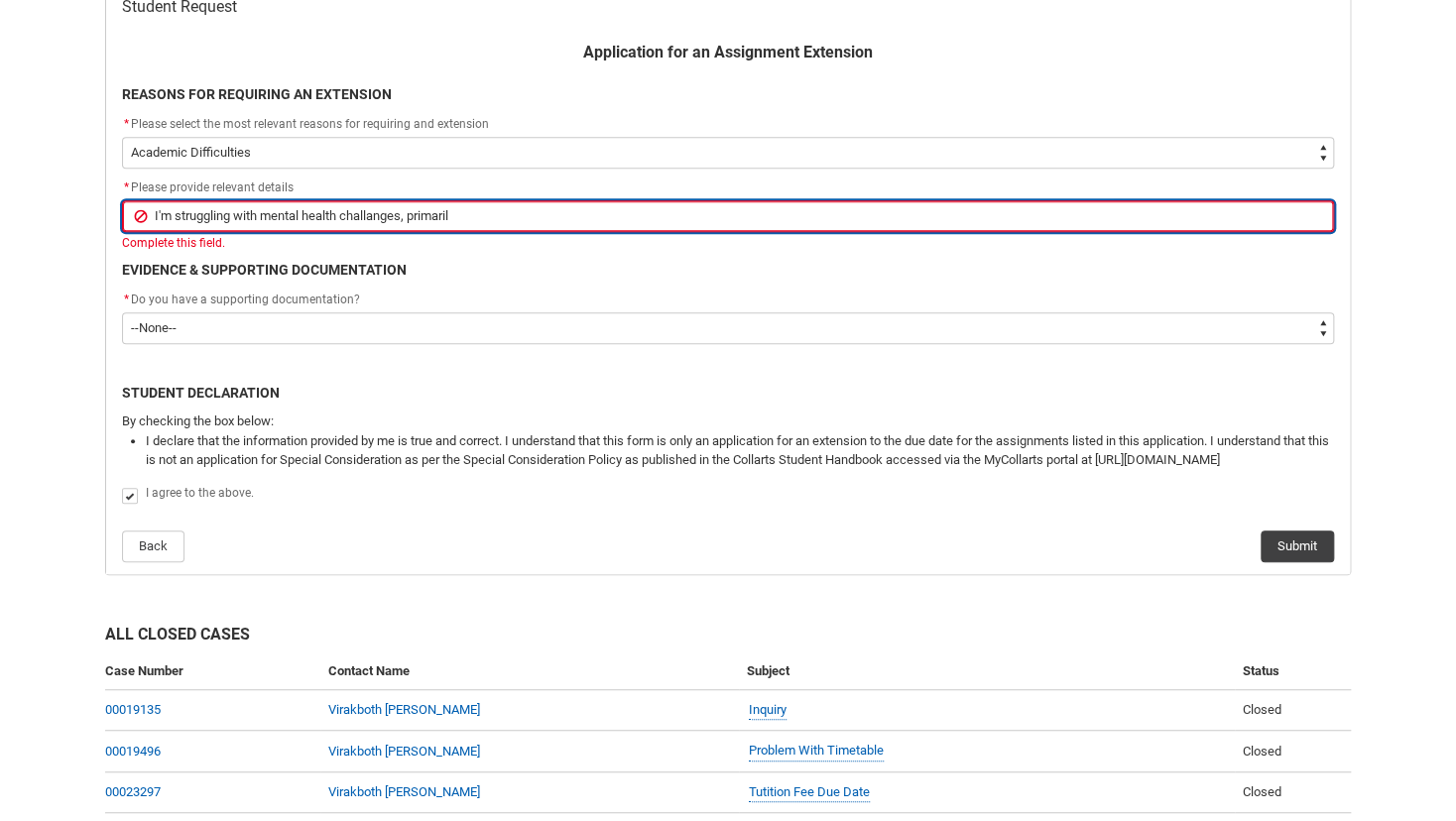 type on "I'm struggling with mental health challanges, primarilt" 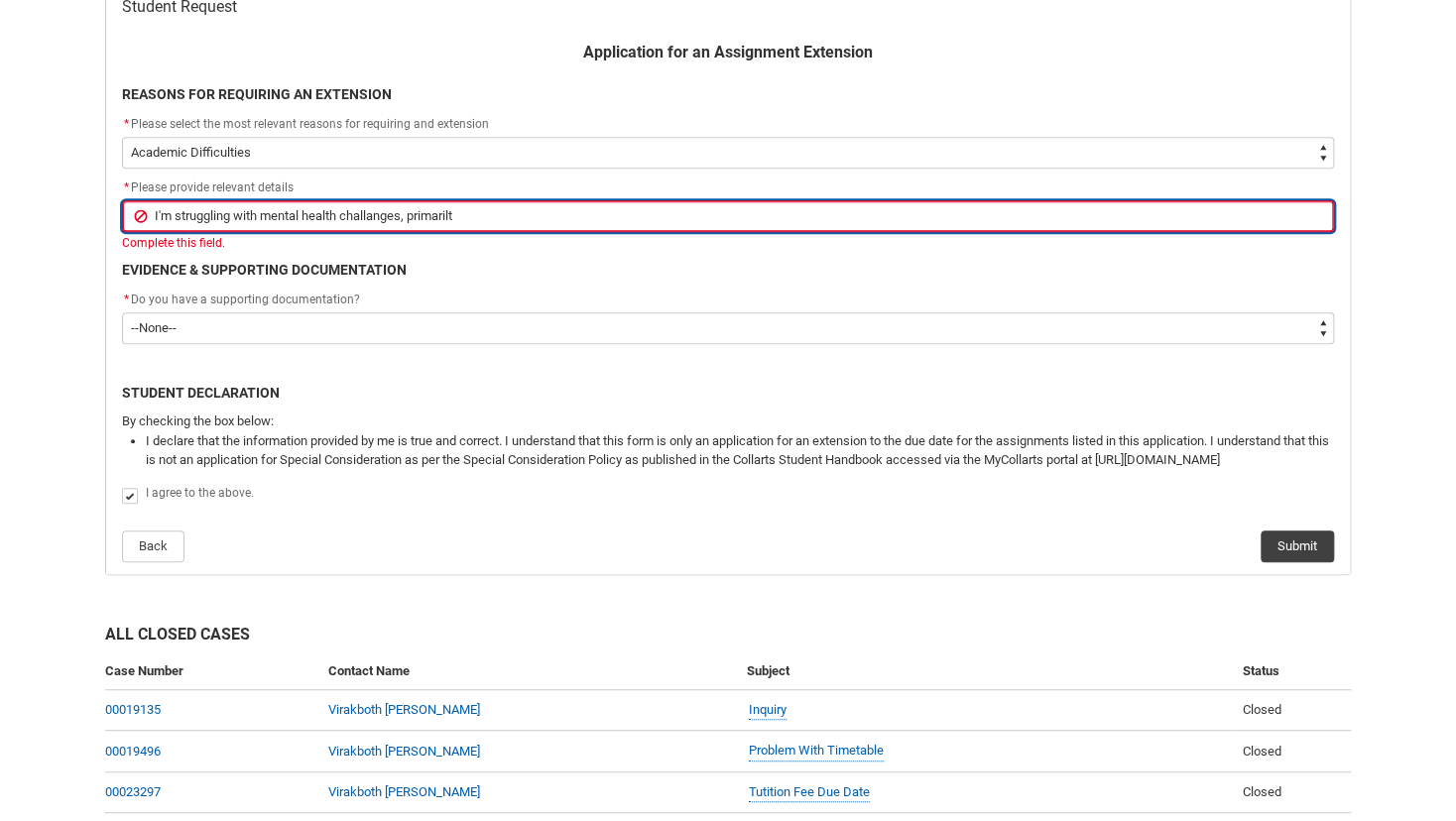 type on "I'm struggling with mental health challanges, primarilt" 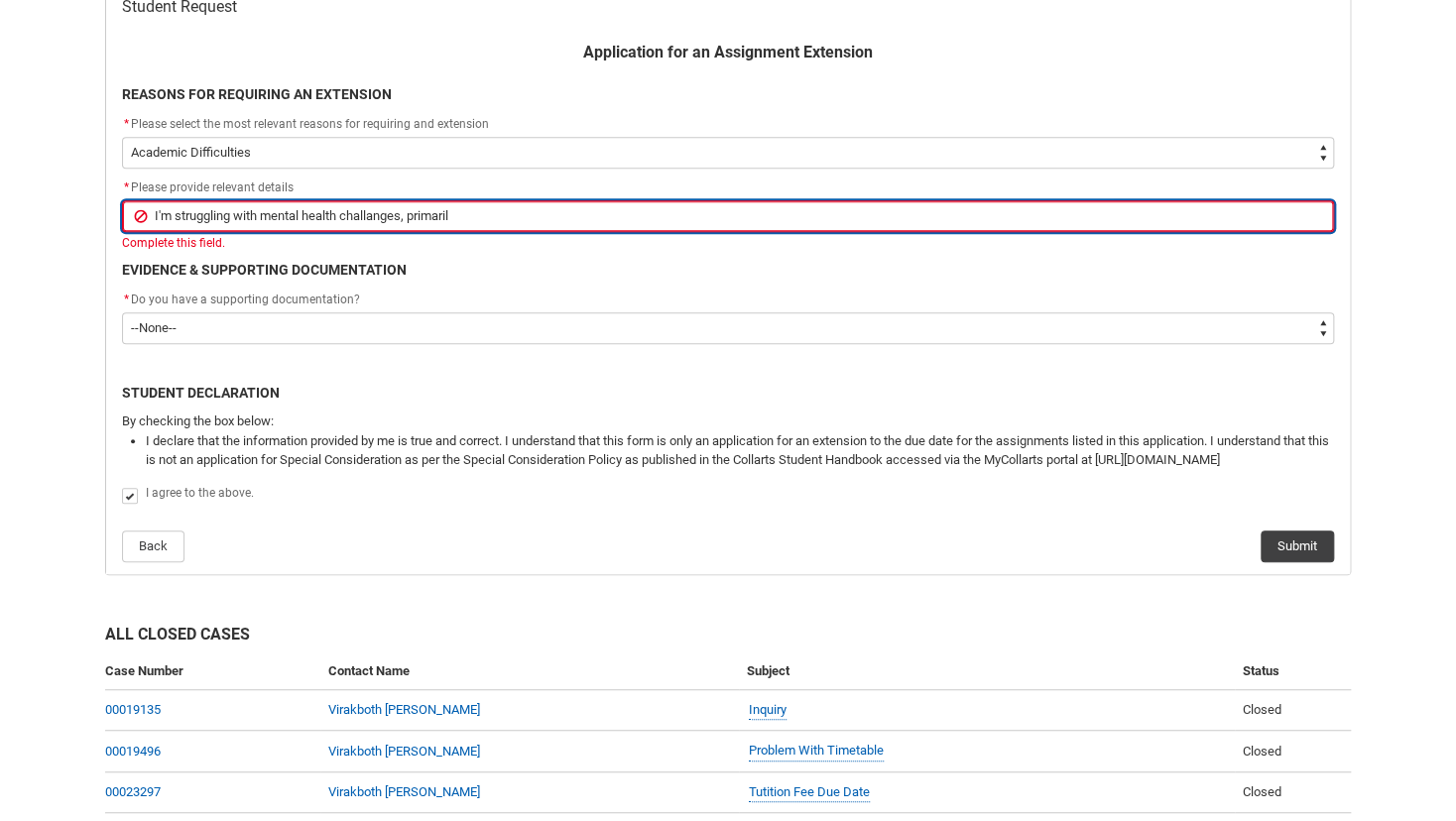 type on "I'm struggling with mental health challanges, primarily" 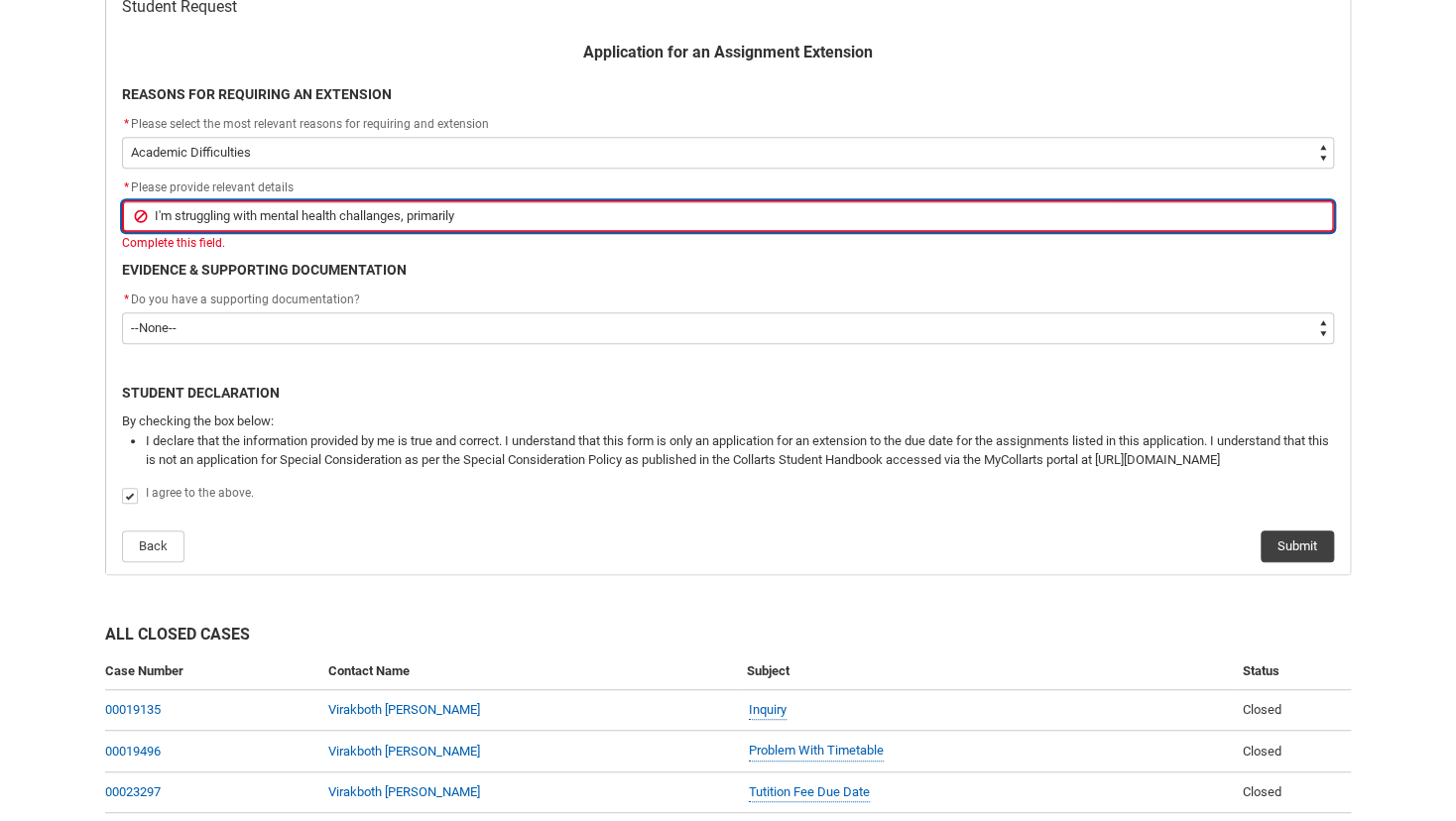 type on "I'm struggling with mental health challanges, primarily" 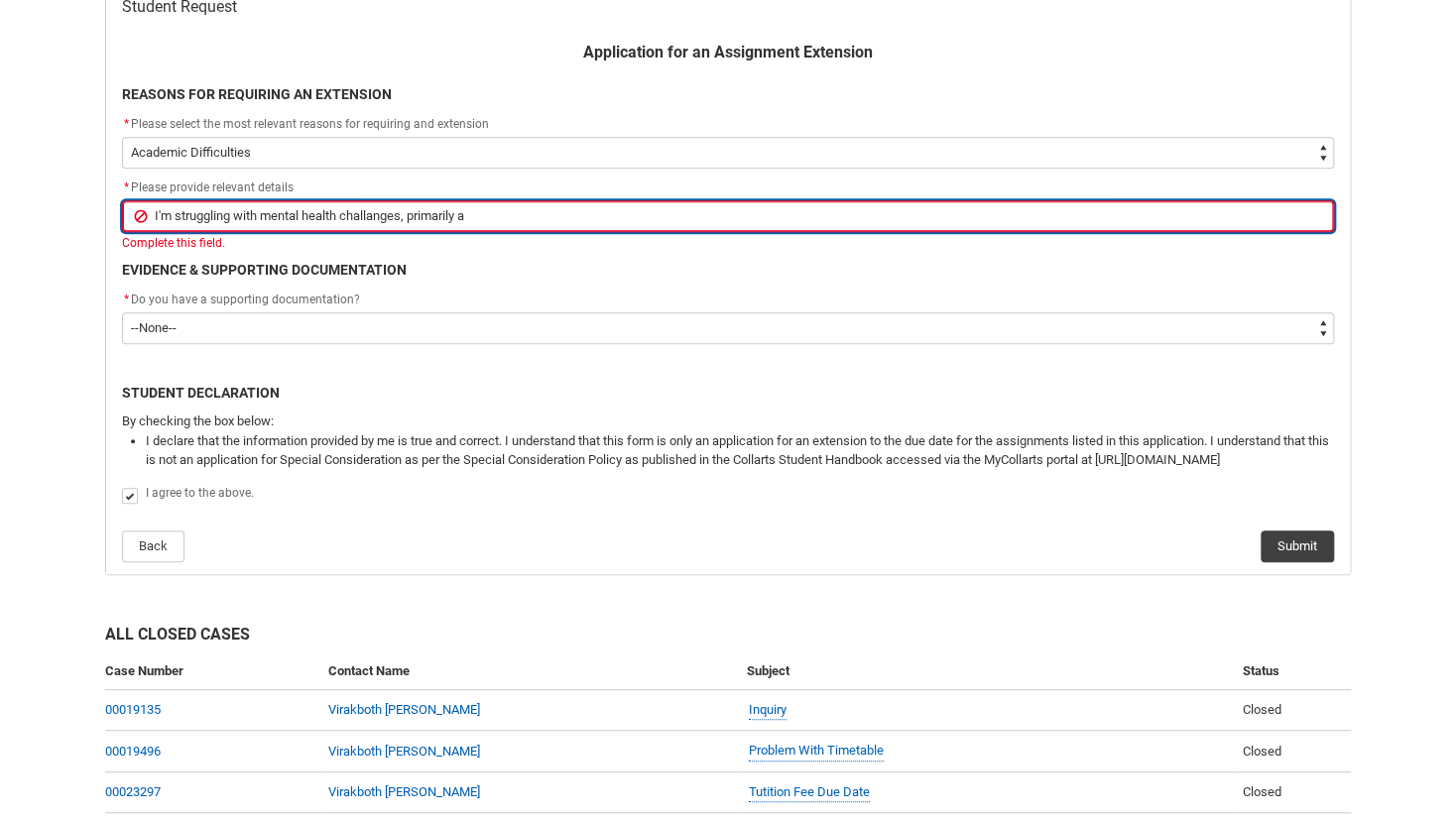 type on "I'm struggling with mental health challanges, primarily an" 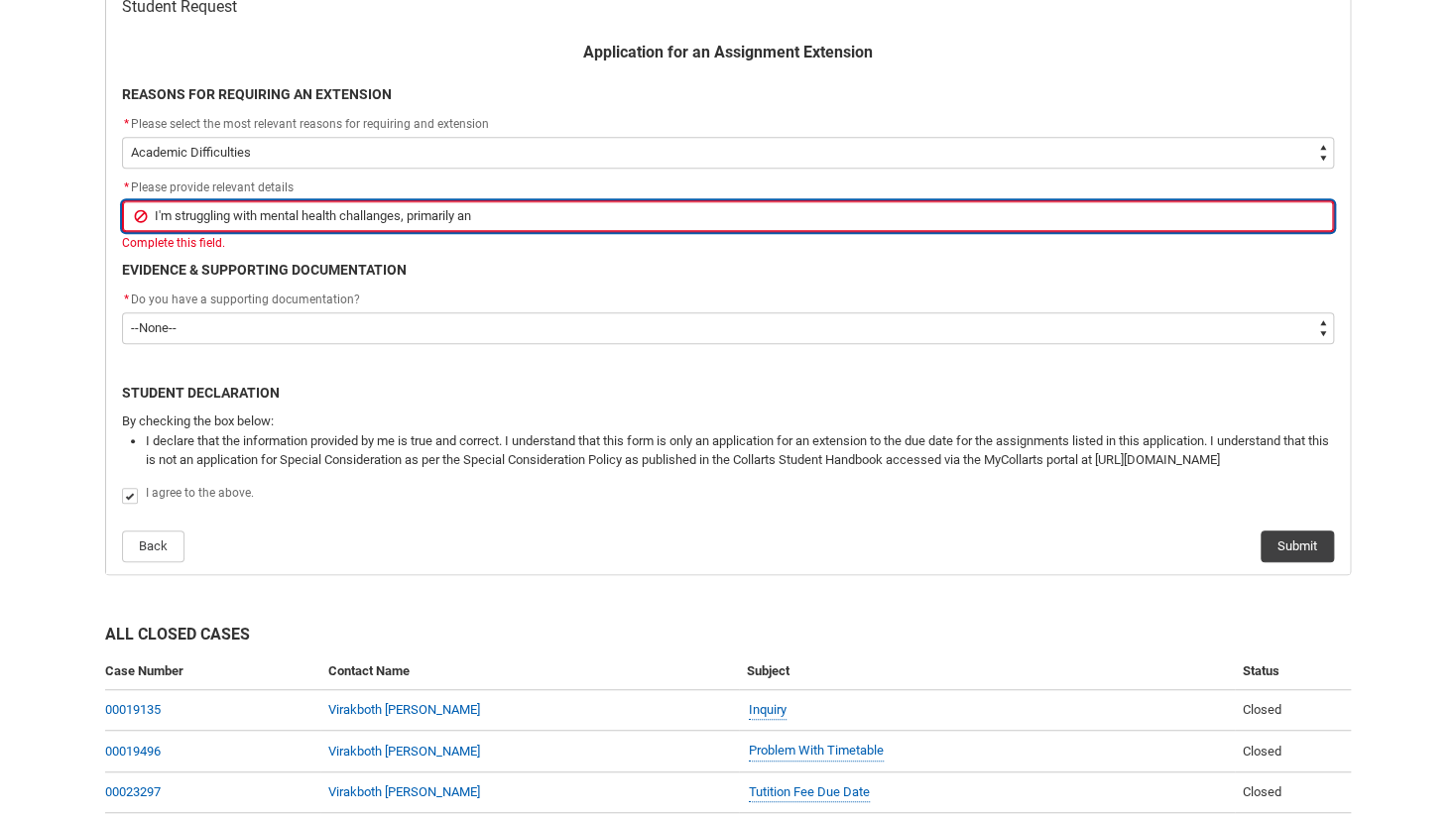 type on "I'm struggling with mental health challanges, primarily anx" 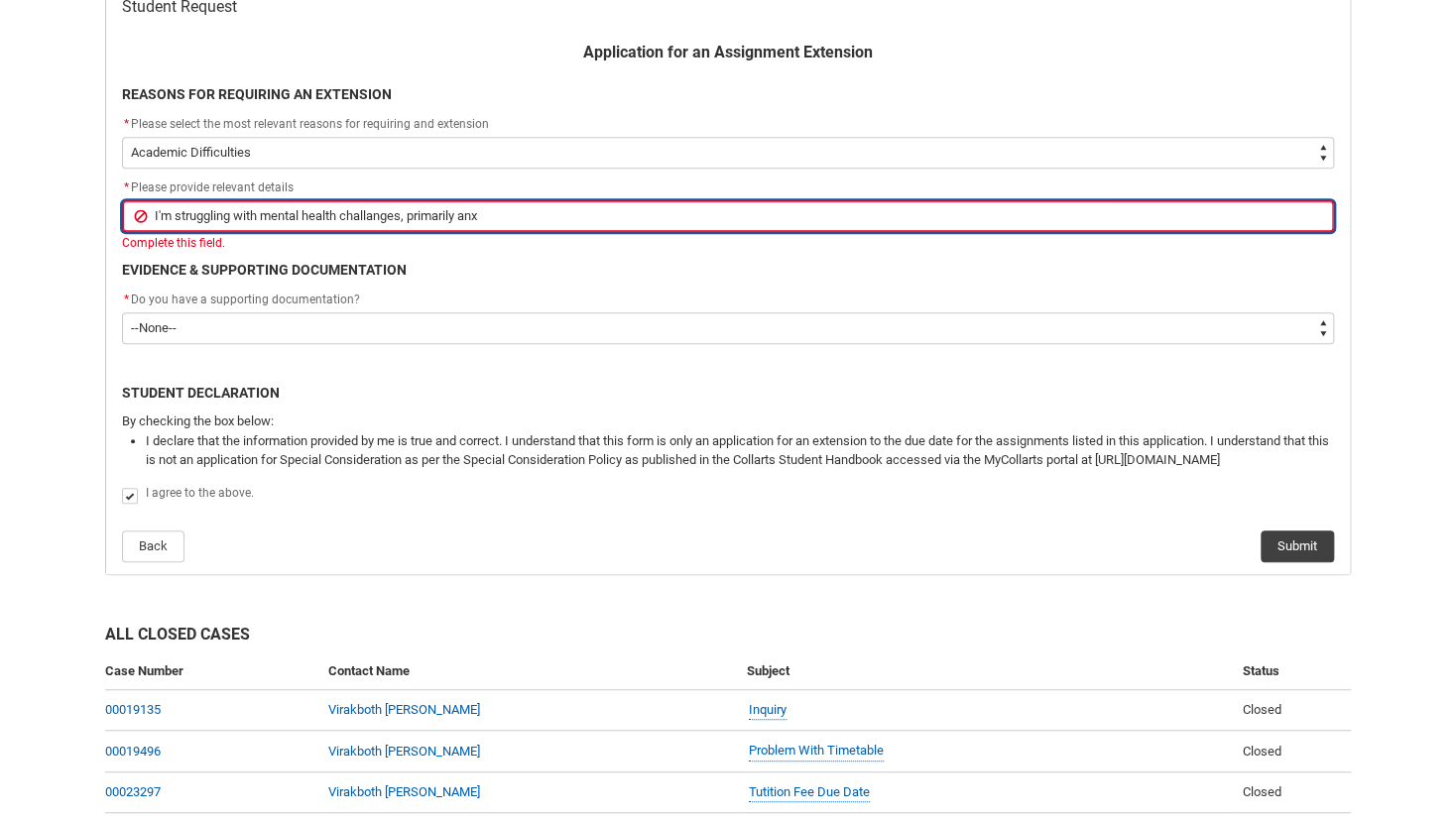 type on "I'm struggling with mental health challanges, primarily anxi" 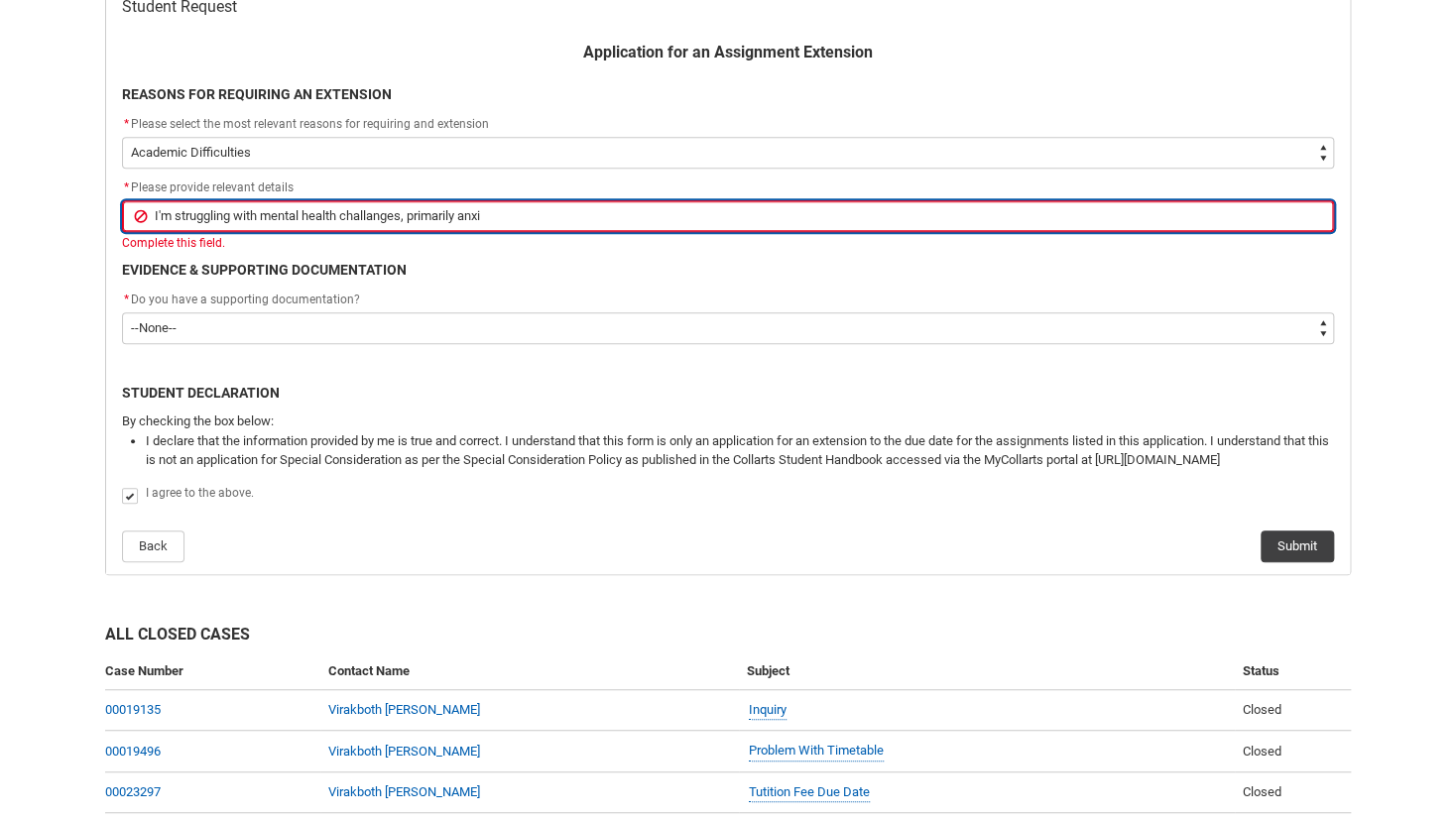 type on "I'm struggling with mental health challanges, primarily anxie" 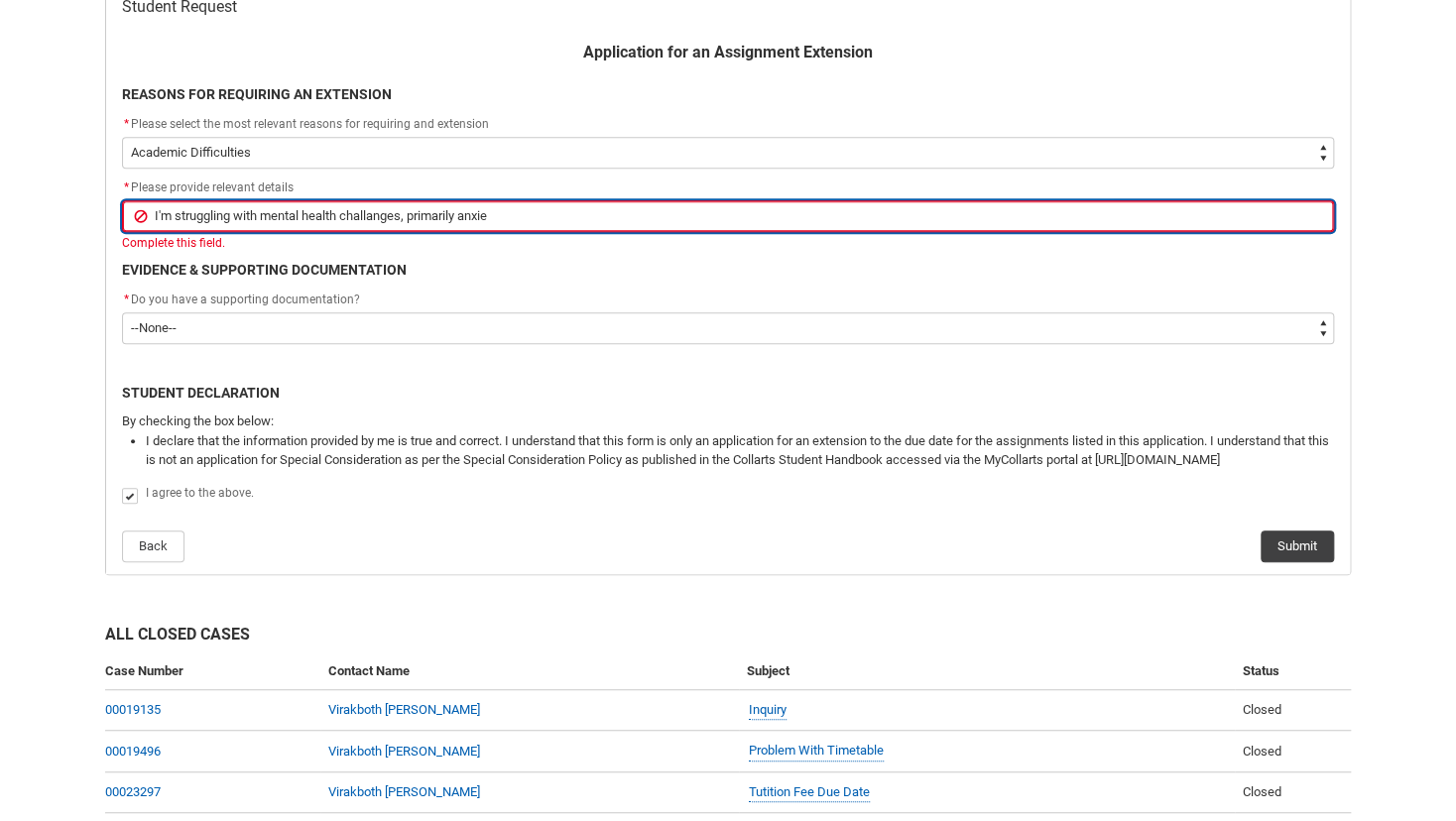 type on "I'm struggling with mental health challanges, primarily anxiet" 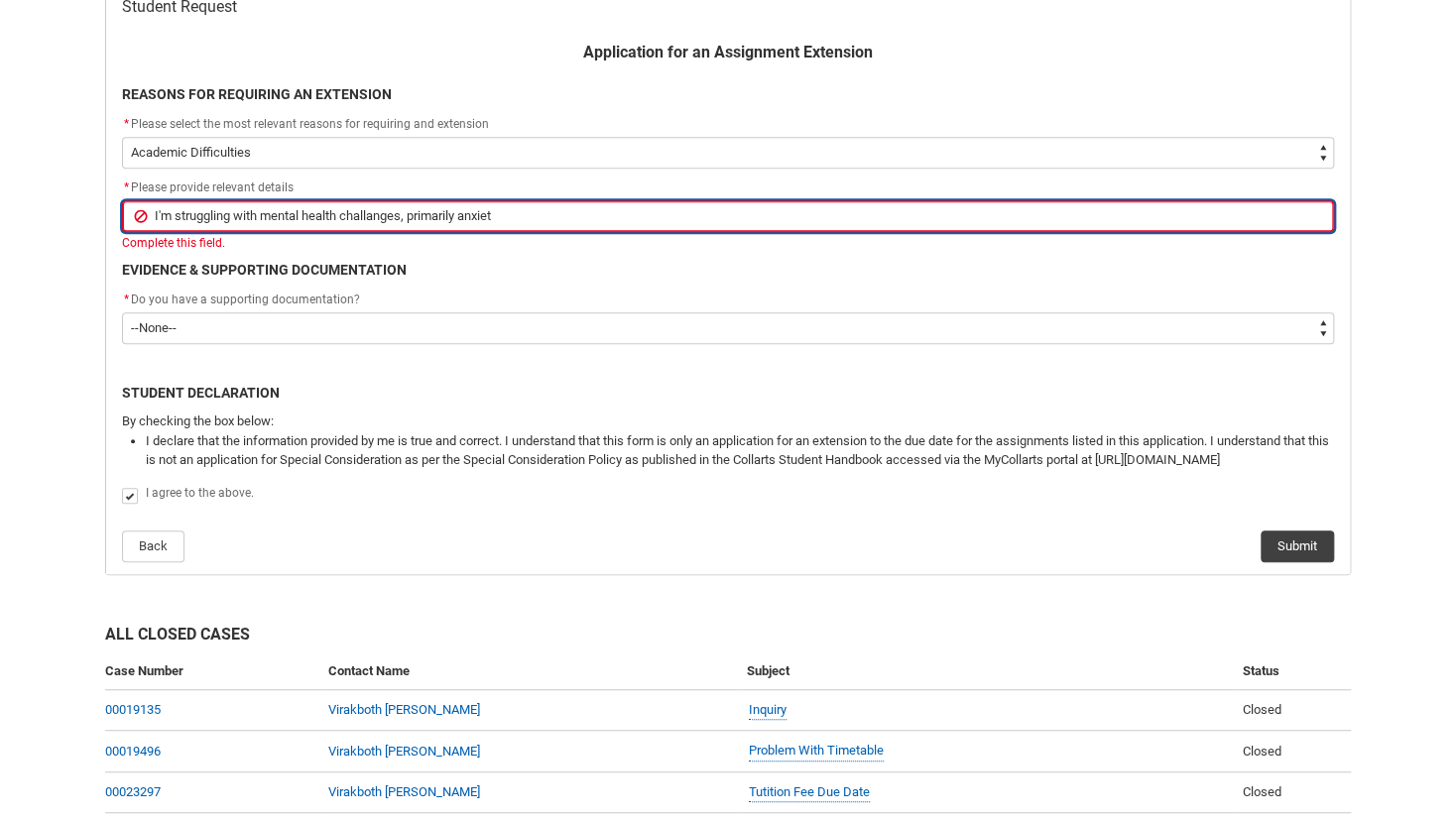 type on "I'm struggling with mental health challanges, primarily anxiety" 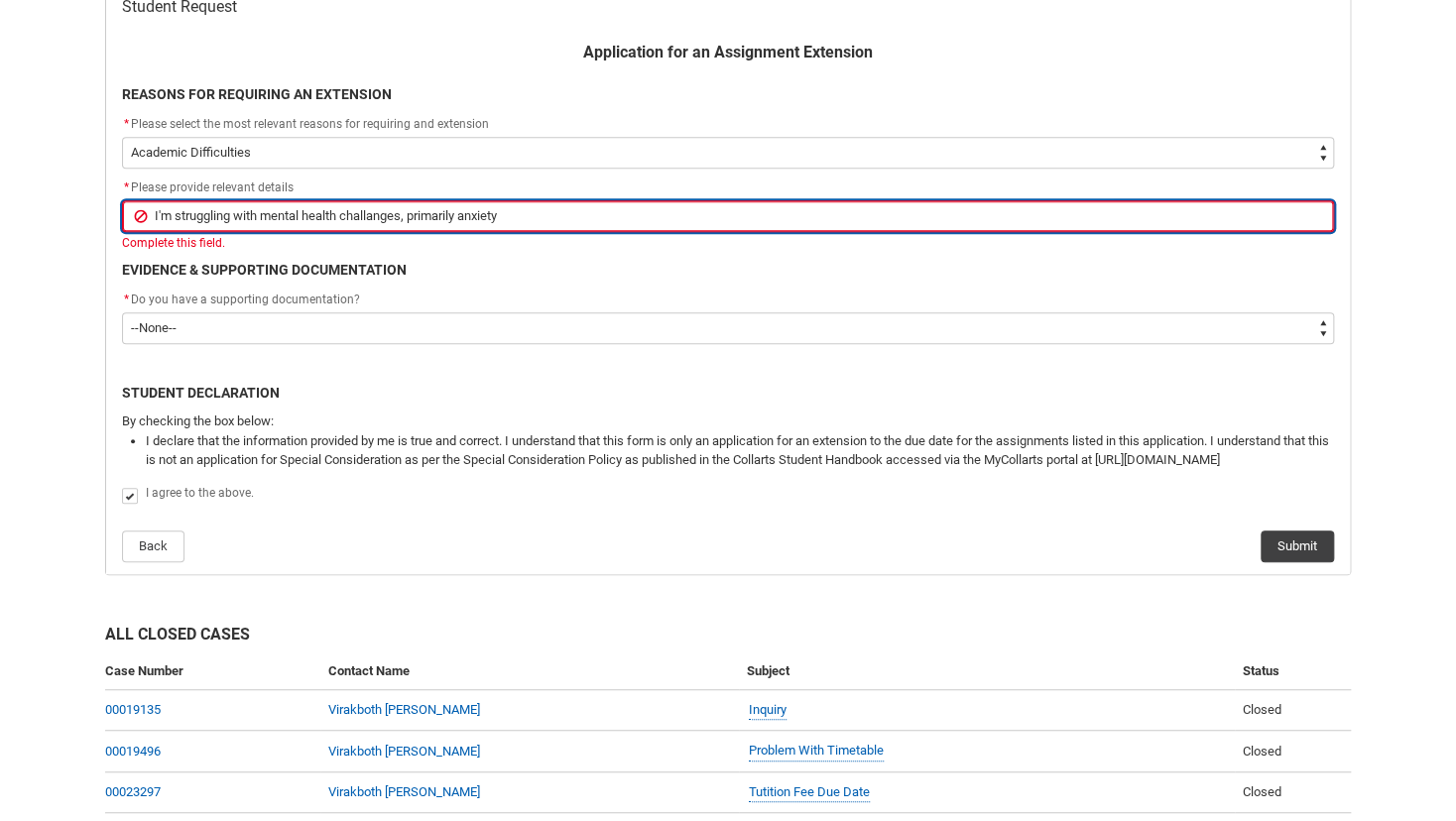 type on "I'm struggling with mental health challanges, primarily anxiety" 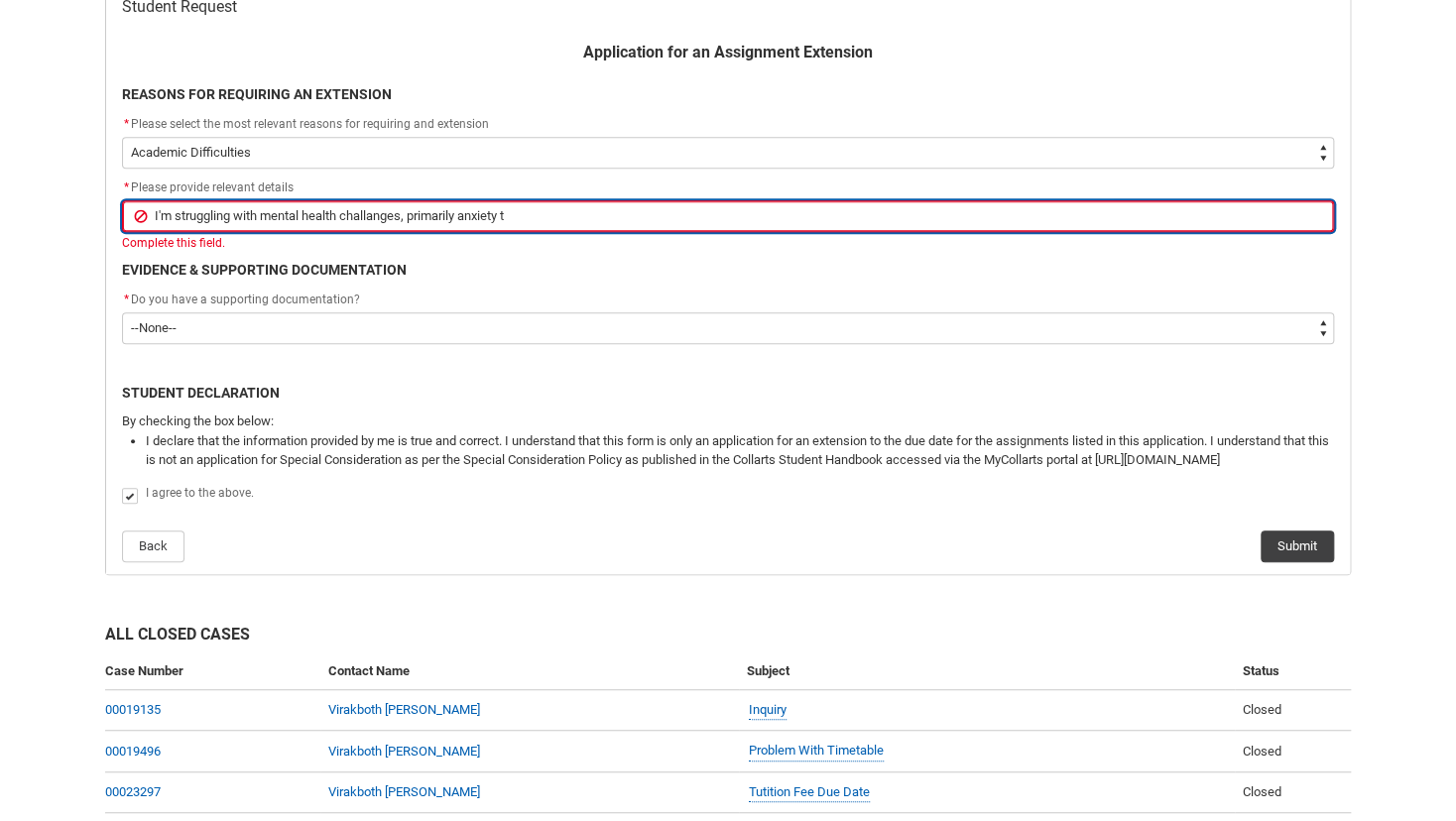 type 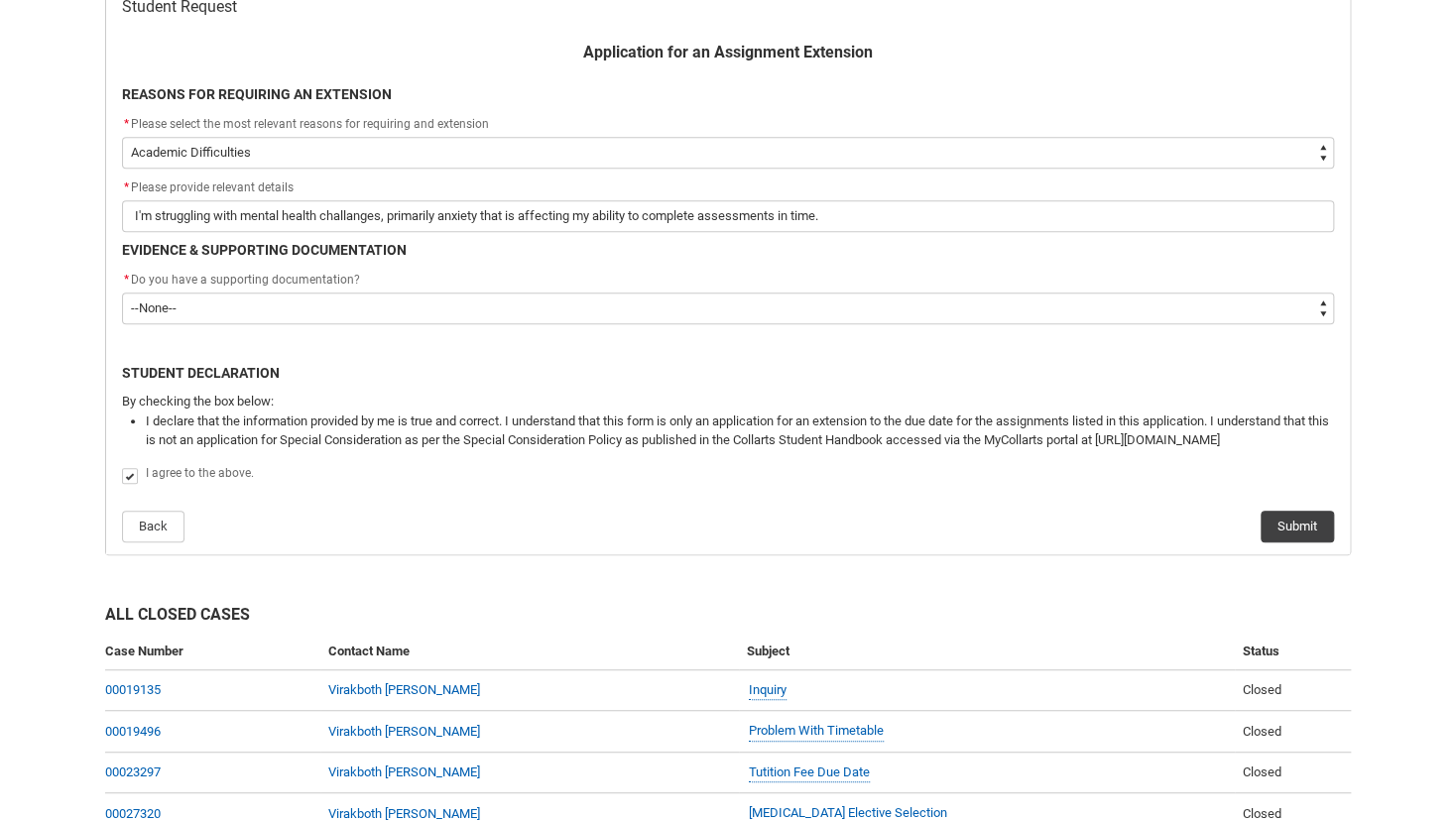 click on "Application for an Assignment Extension REASONS FOR REQUIRING AN EXTENSION * Please select the most relevant reasons for requiring and extension *   --None-- Medical Reasons Work obligations Family obligations Academic Difficulties Significant religious or cultural reasons Other * Please provide relevant details I'm struggling with mental health challanges, primarily anxiety that is affecting my ability to complete assessments in time. EVIDENCE & SUPPORTING DOCUMENTATION * Do you have a supporting documentation? *   --None-- Yes No STUDENT DECLARATION By checking the box below: I declare that the information provided by me is true and correct. I understand that this form is only an application for an extension to the due date for the assignments listed in this application. I understand that this is not an application for Special Consideration as per the Special Consideration Policy as published in the Collarts Student Handbook accessed via the MyCollarts portal at [URL][DOMAIN_NAME]   Back Submit" 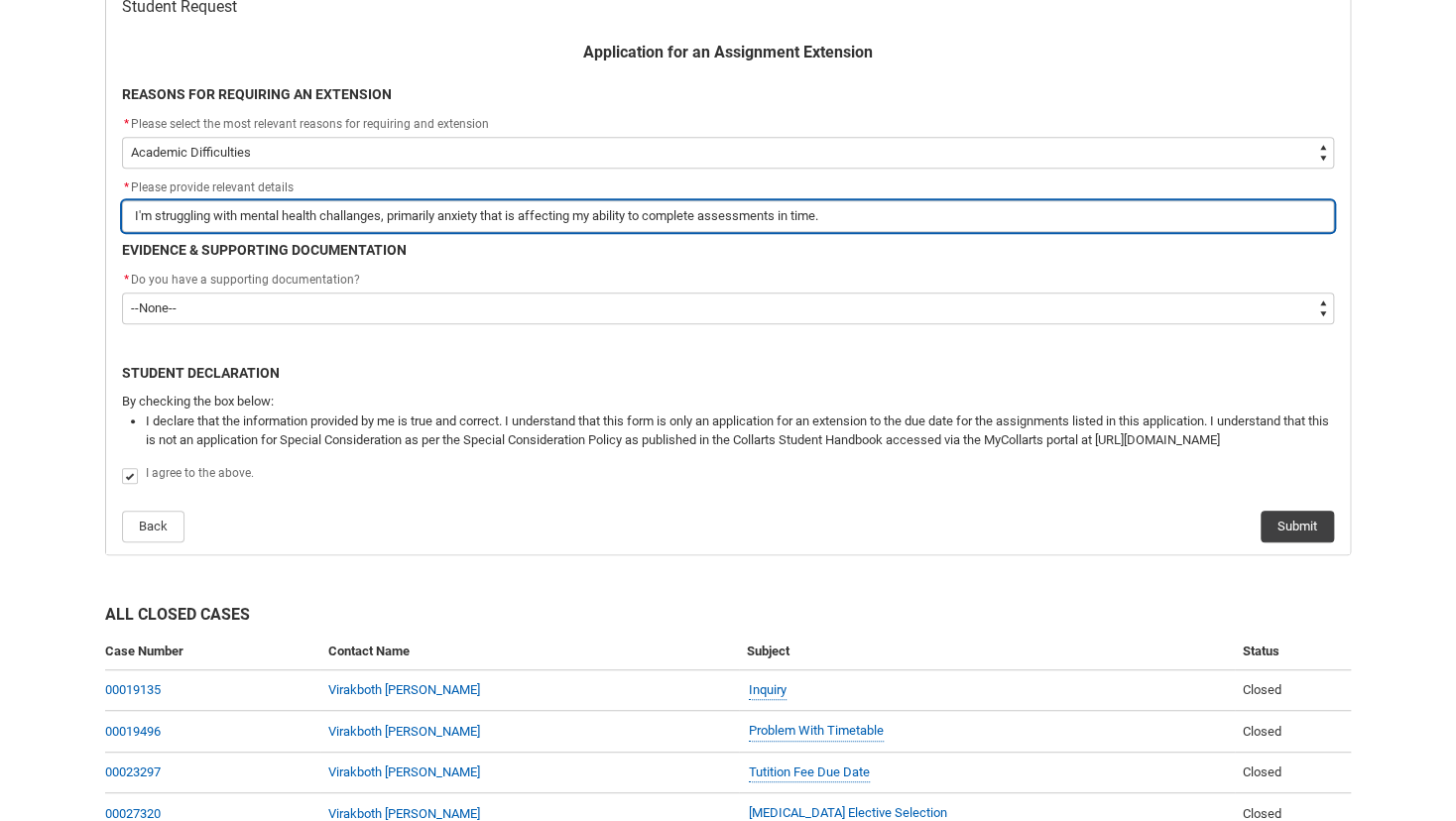 click on "I'm struggling with mental health challanges, primarily anxiety that is affecting my ability to complete assessments in time." at bounding box center (728, 216) 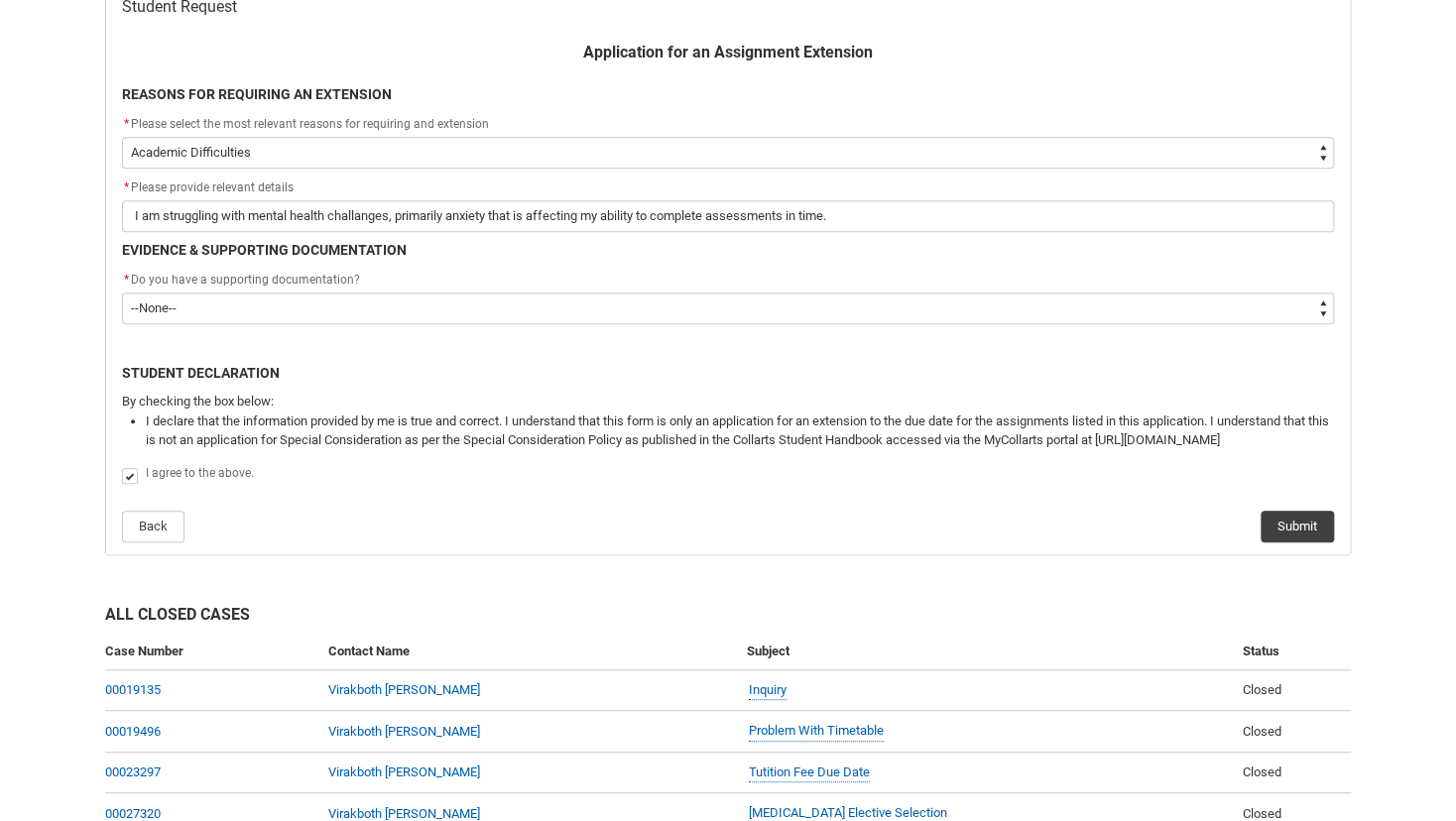 click on "* Do you have a supporting documentation?" 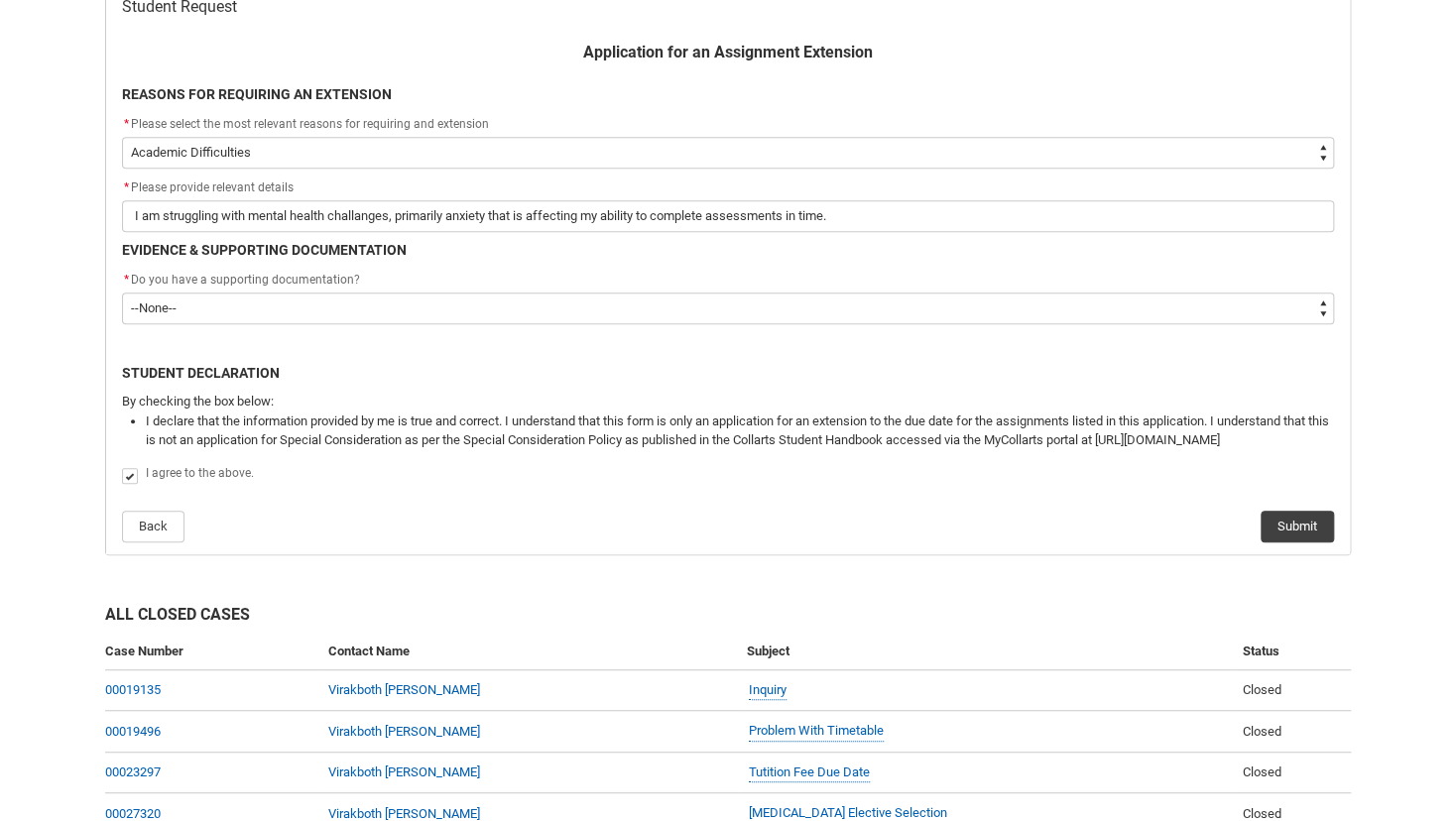 scroll, scrollTop: 317, scrollLeft: 0, axis: vertical 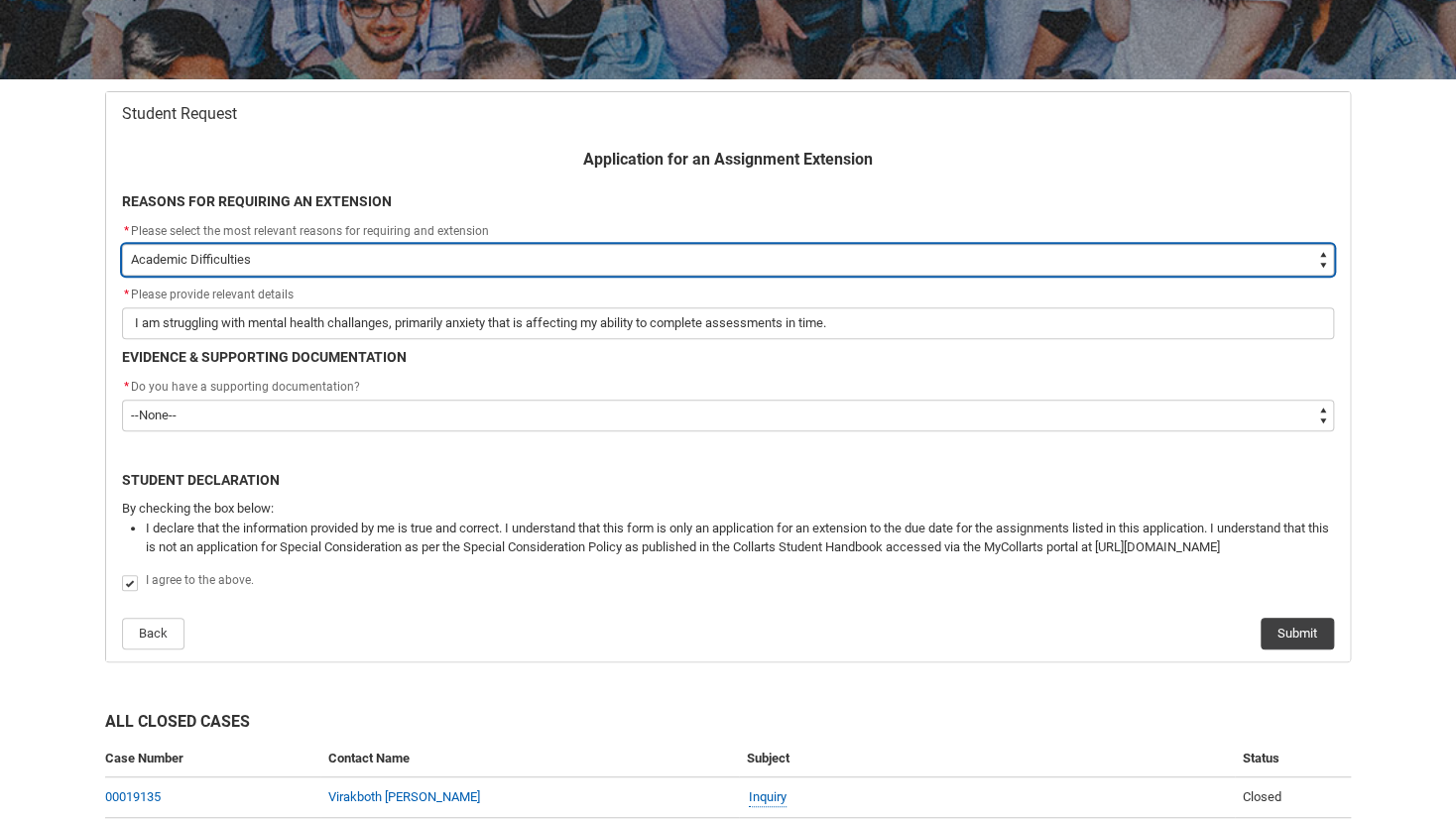 click on "--None-- Medical Reasons Work obligations Family obligations Academic Difficulties Significant religious or cultural reasons Other" at bounding box center (728, 260) 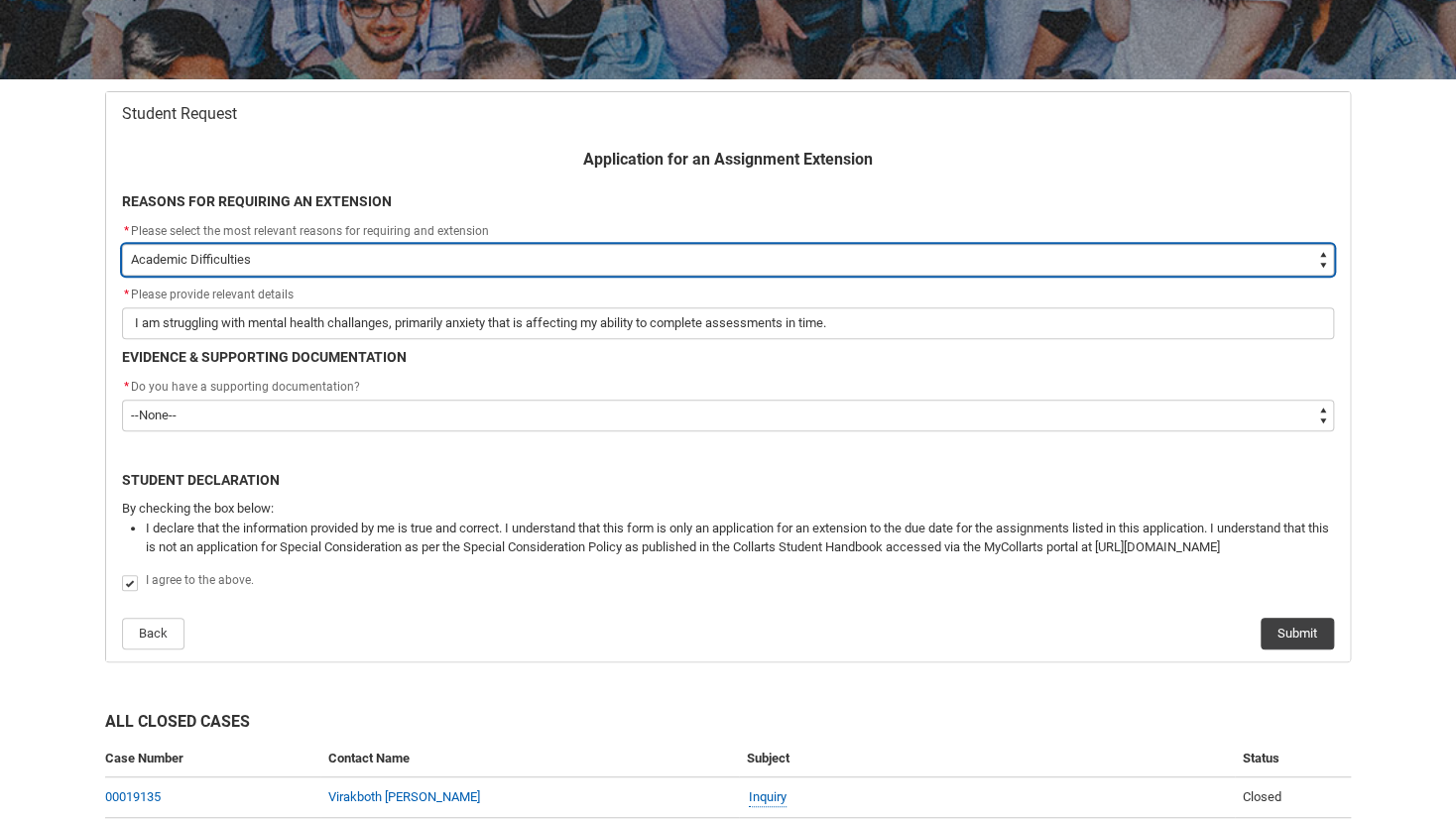 click on "--None-- Medical Reasons Work obligations Family obligations Academic Difficulties Significant religious or cultural reasons Other" at bounding box center [728, 260] 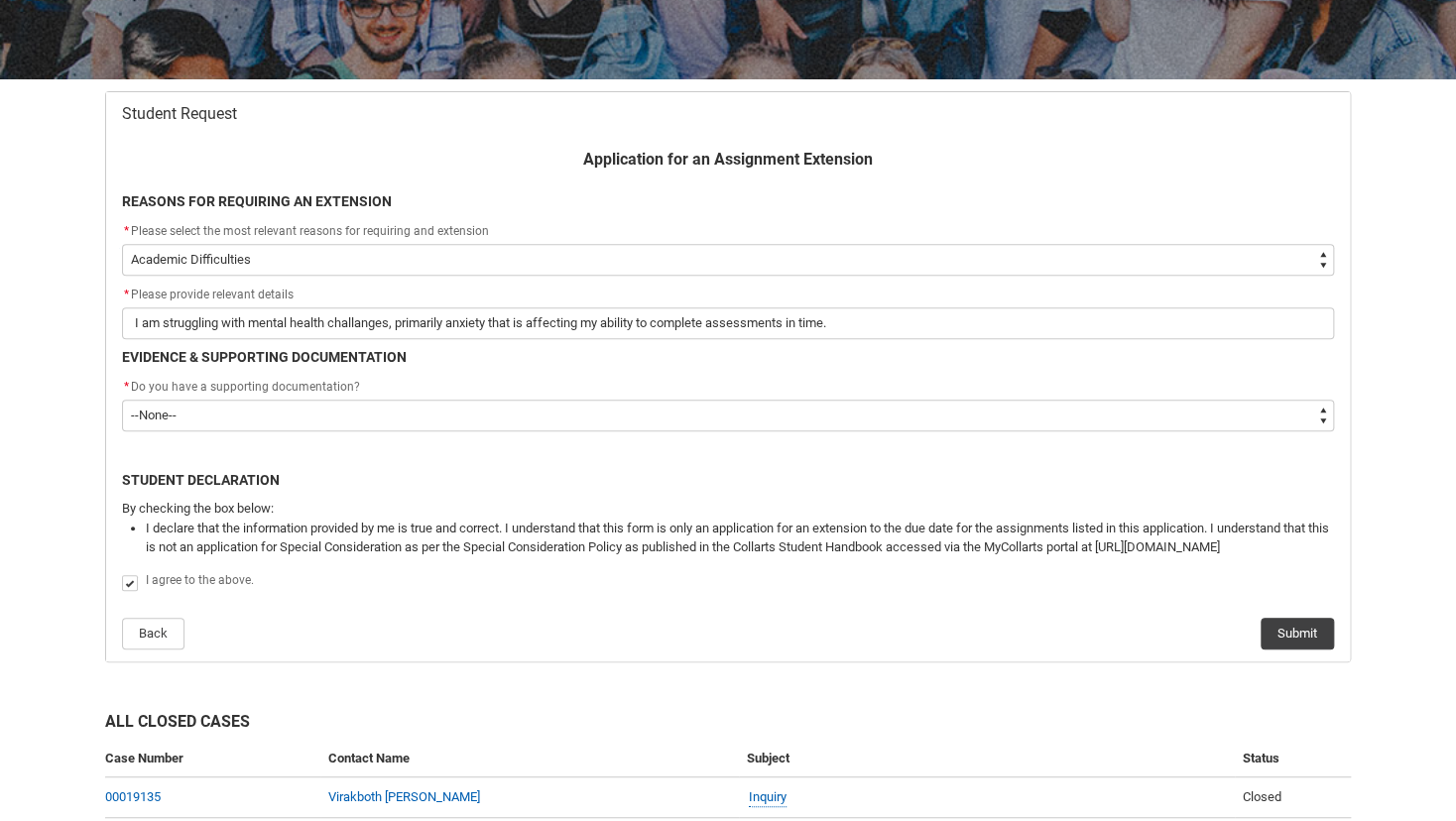 click on "* Please provide relevant details" 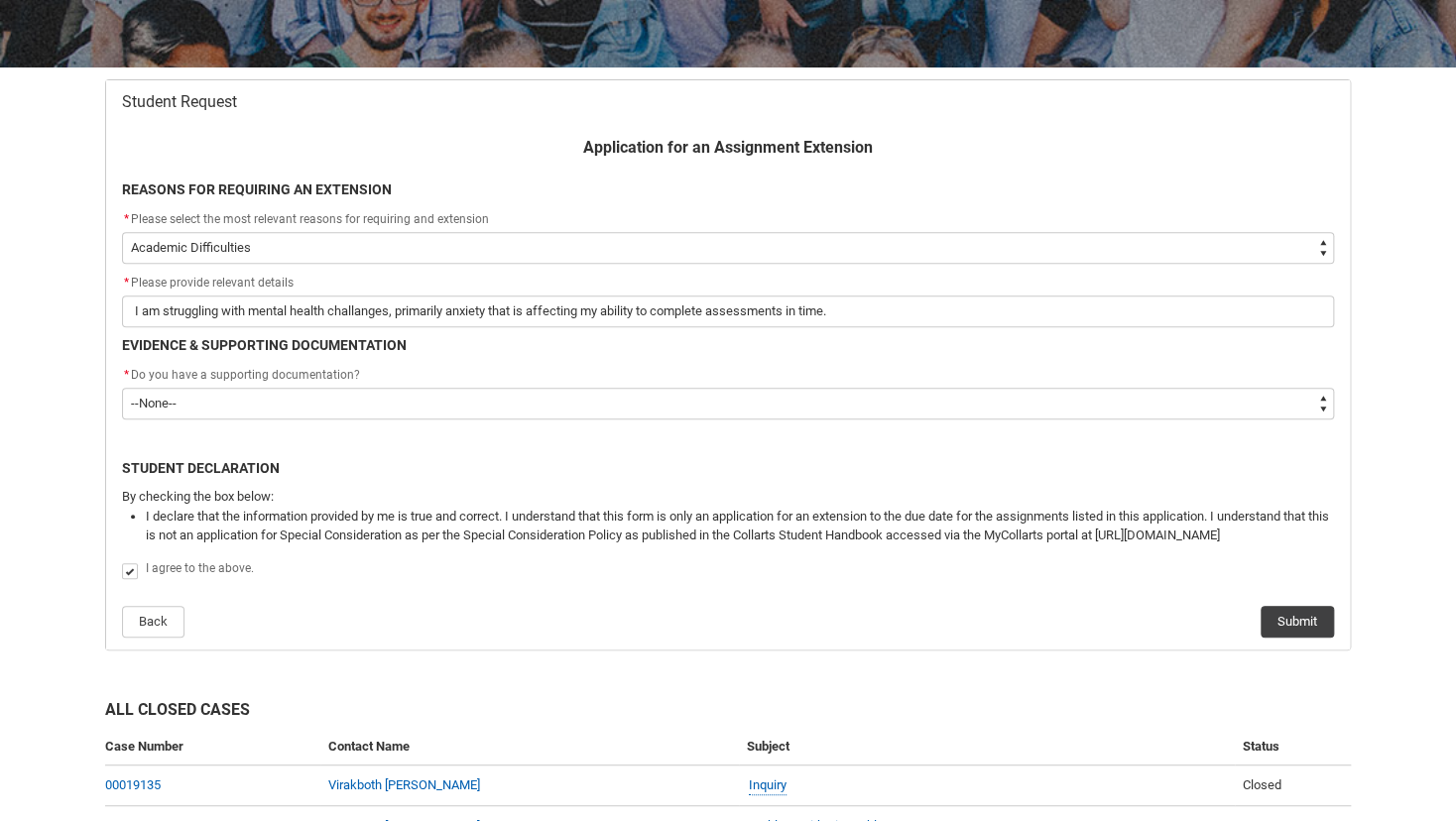 scroll, scrollTop: 424, scrollLeft: 0, axis: vertical 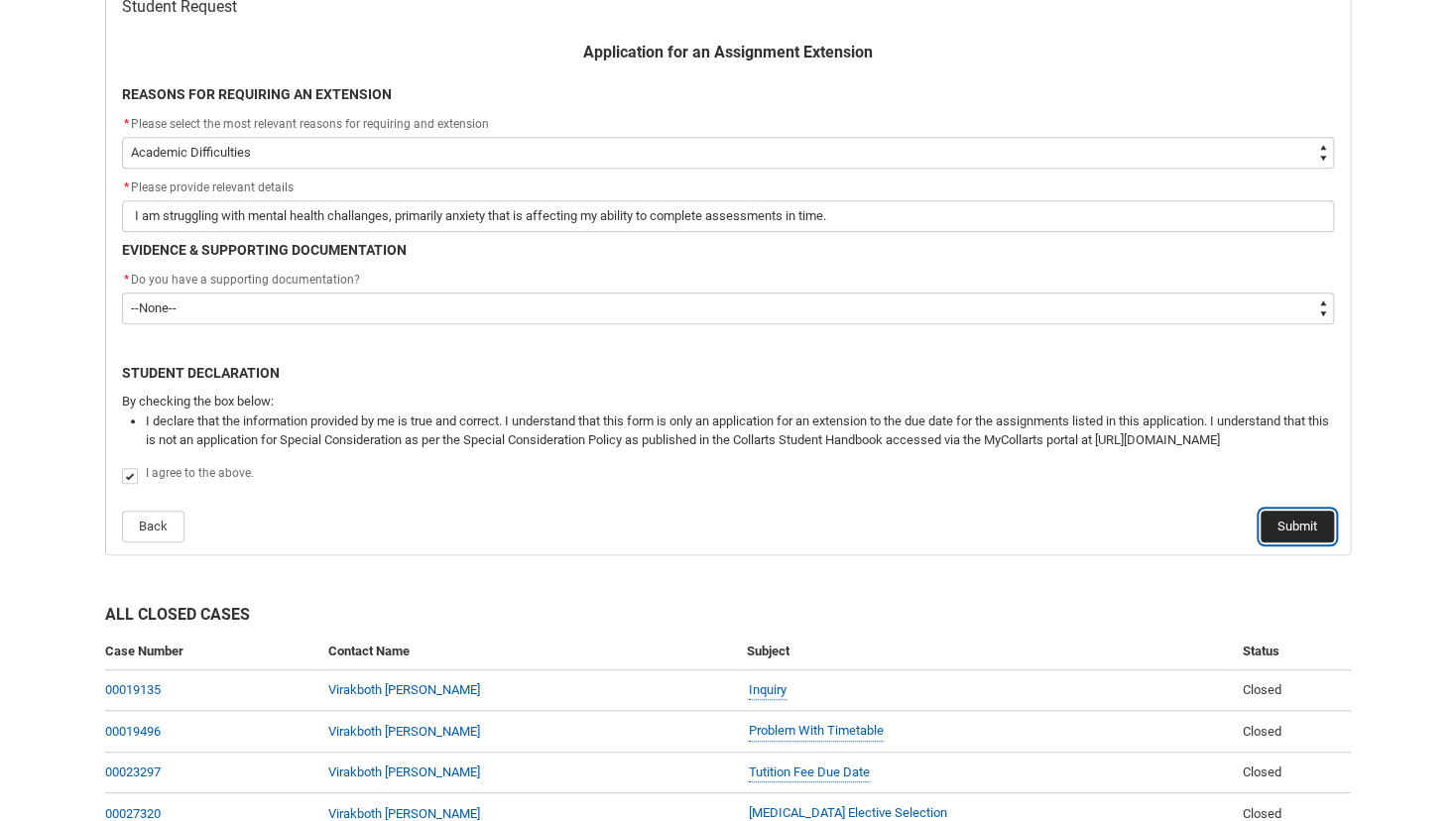 click on "Submit" 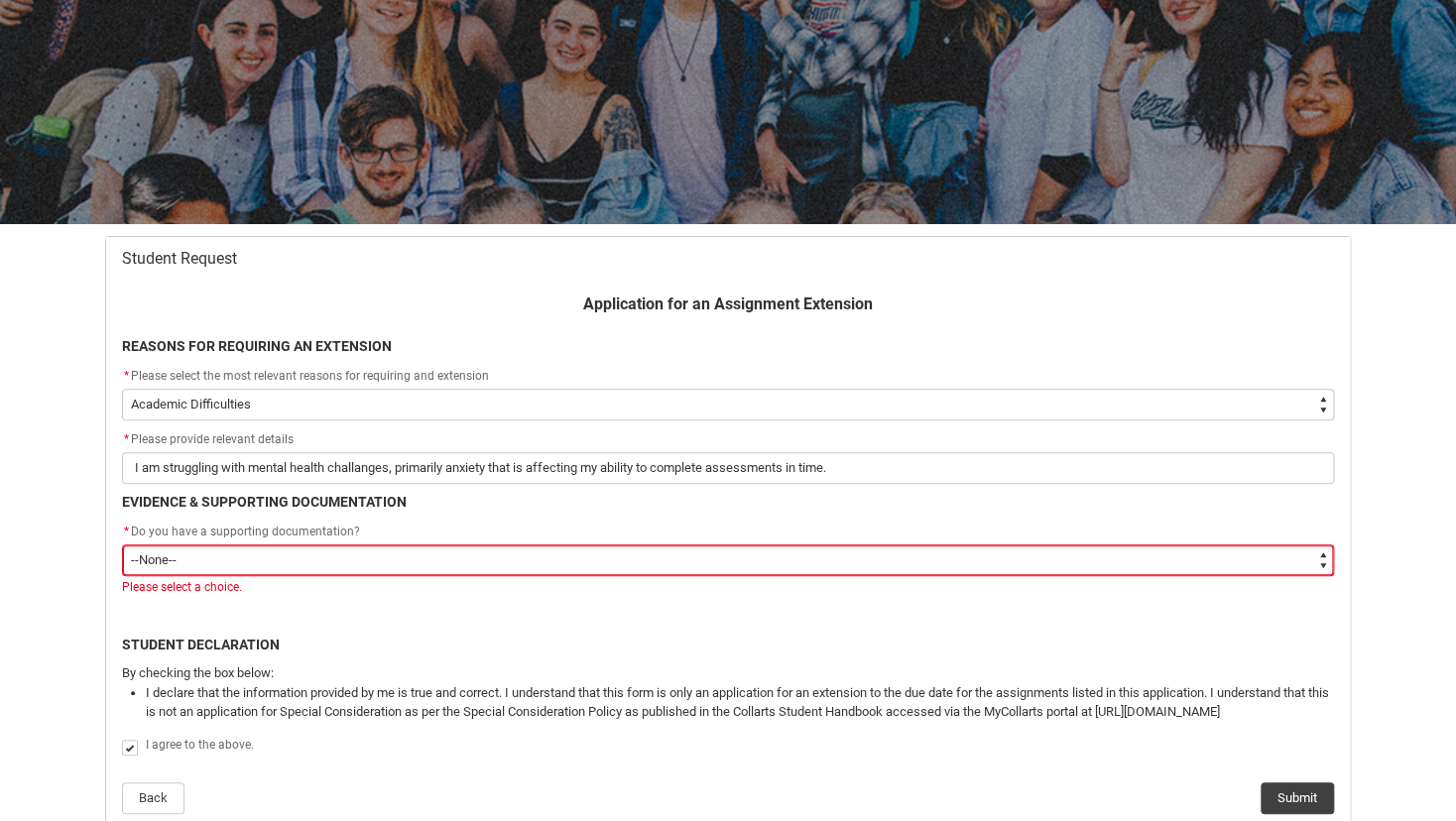 scroll, scrollTop: 210, scrollLeft: 0, axis: vertical 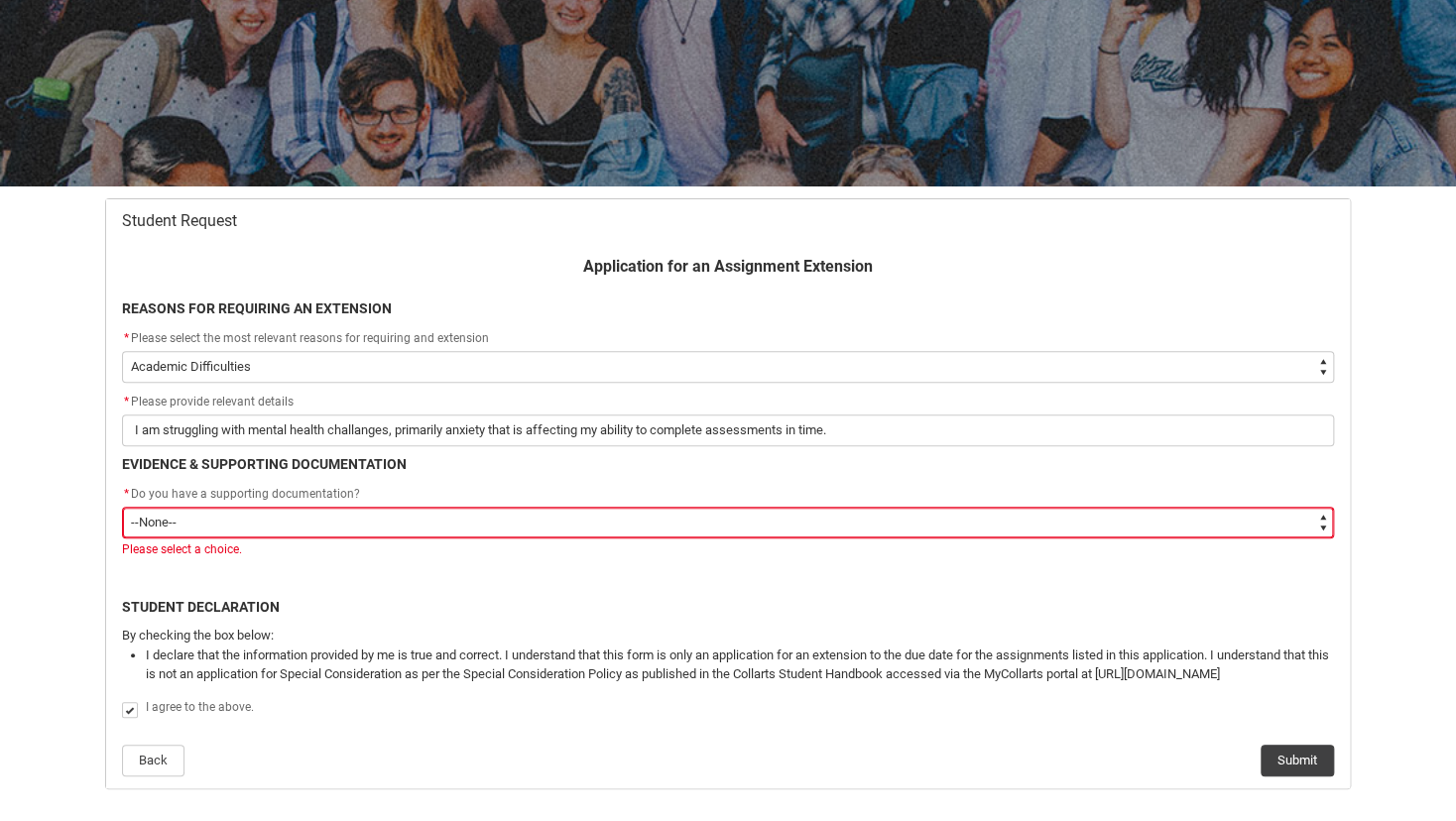 click on "--None-- Yes No" at bounding box center (728, 523) 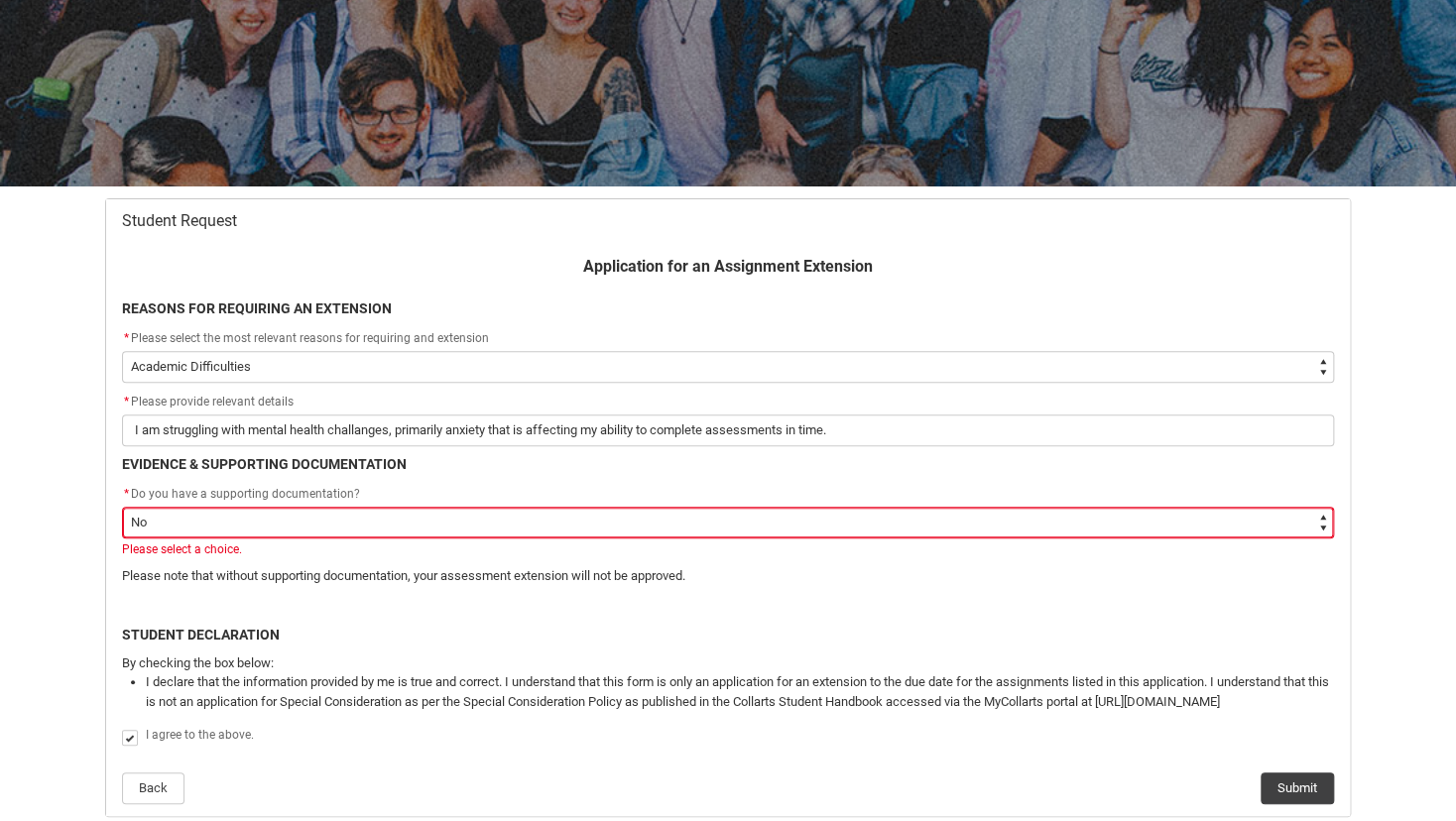 click on "Please note that without supporting documentation, your assessment extension will not be approved." 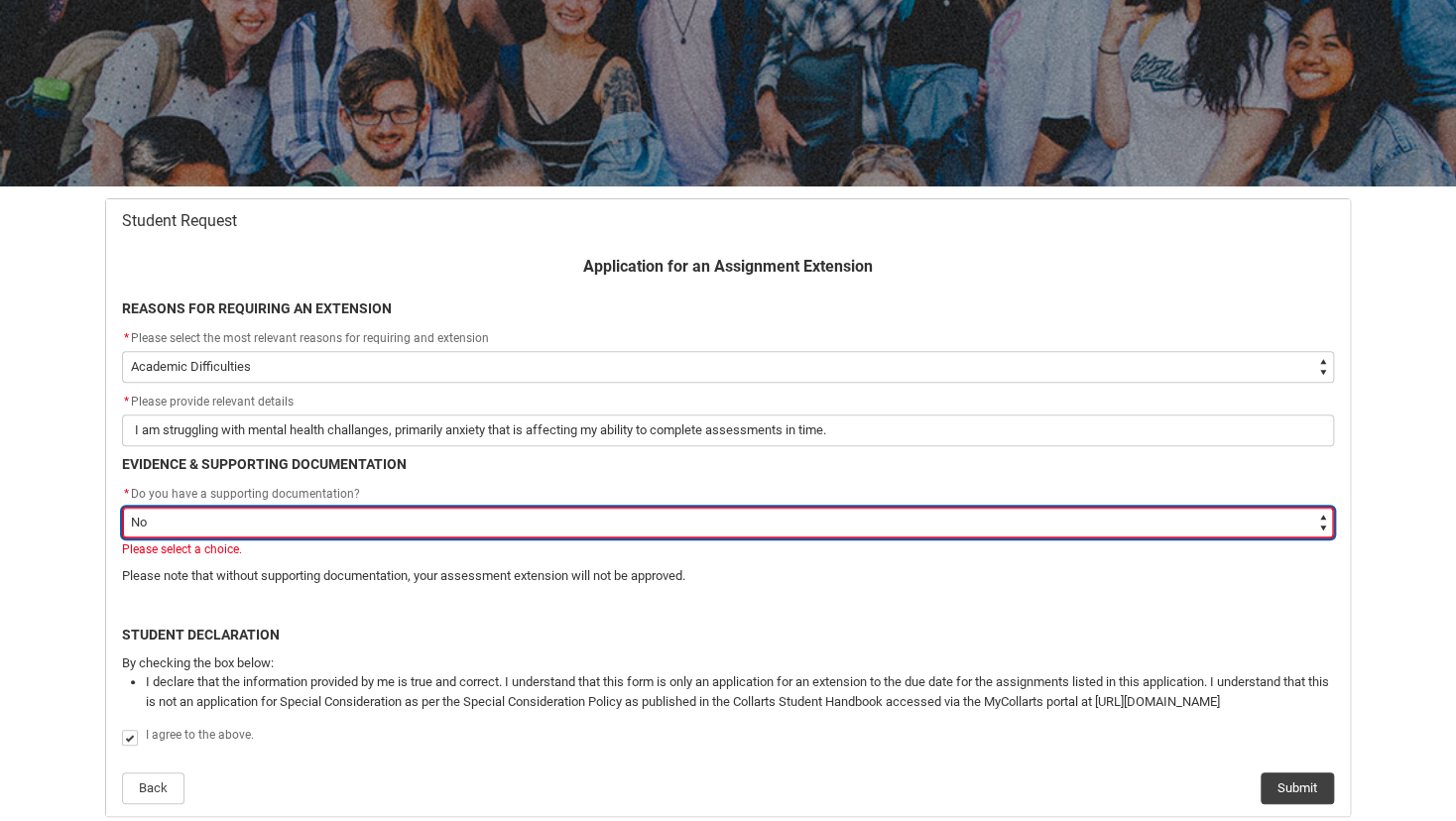 click on "--None-- Yes No" at bounding box center [728, 523] 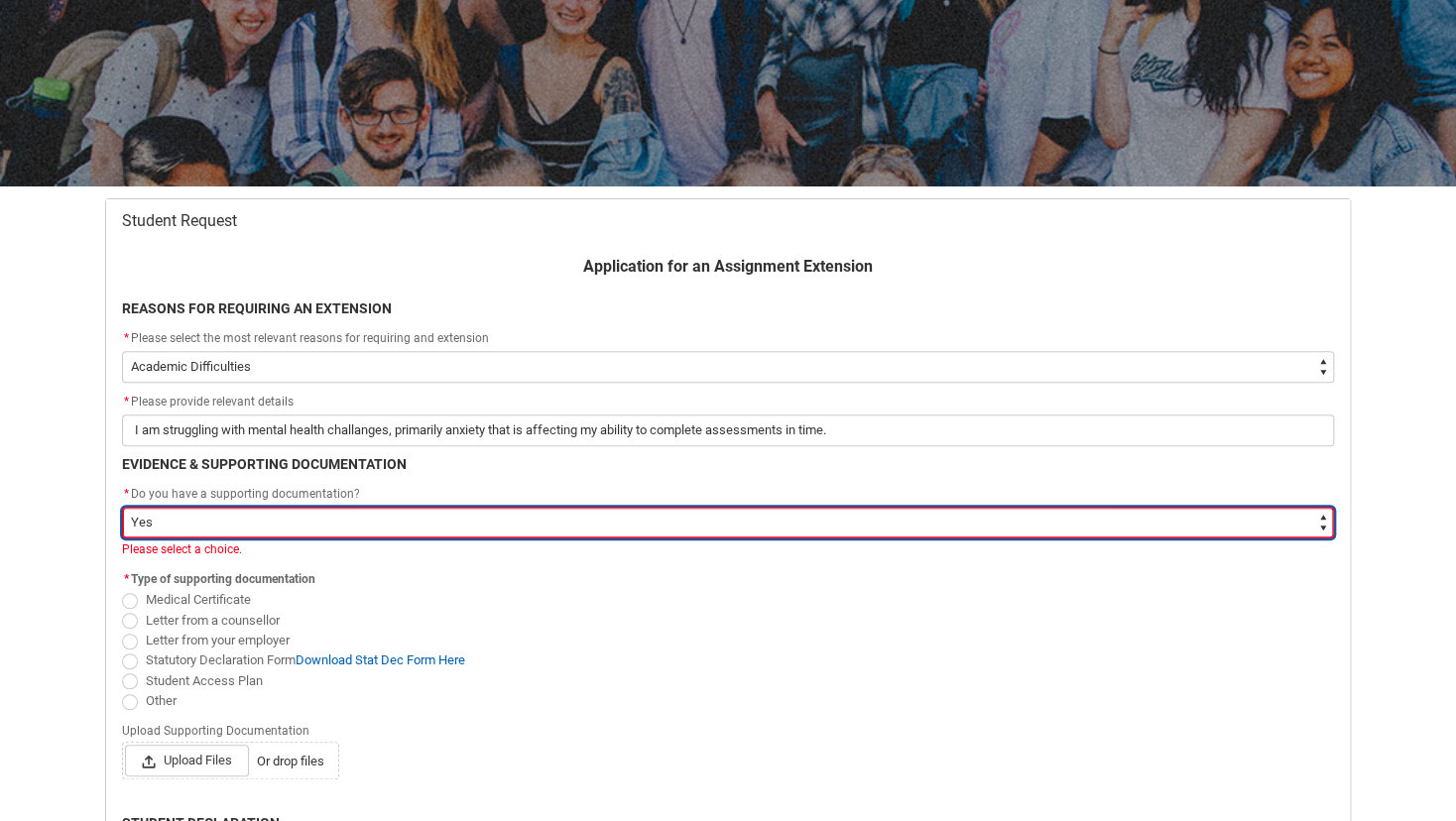 scroll, scrollTop: 424, scrollLeft: 0, axis: vertical 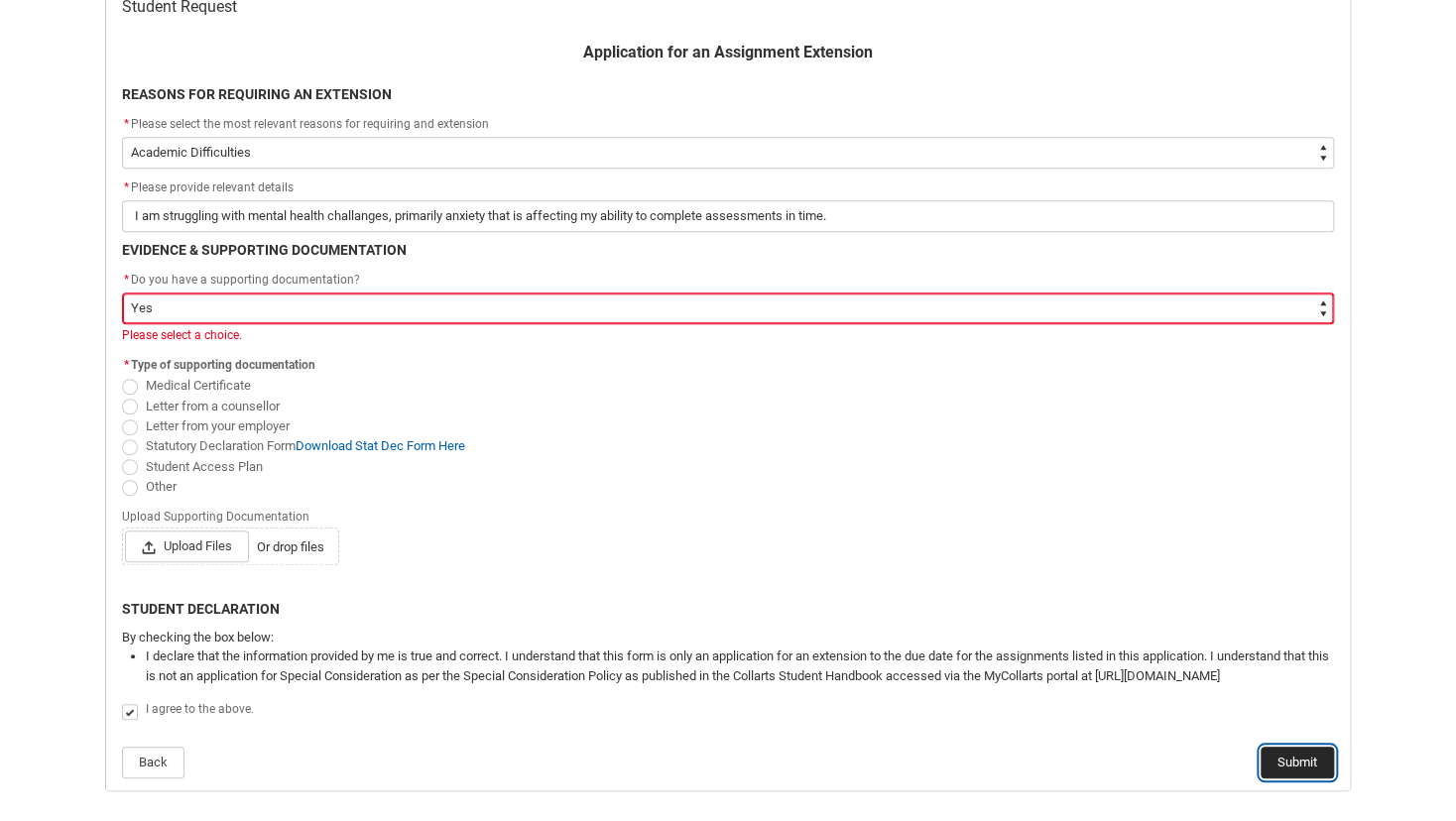 click on "Submit" 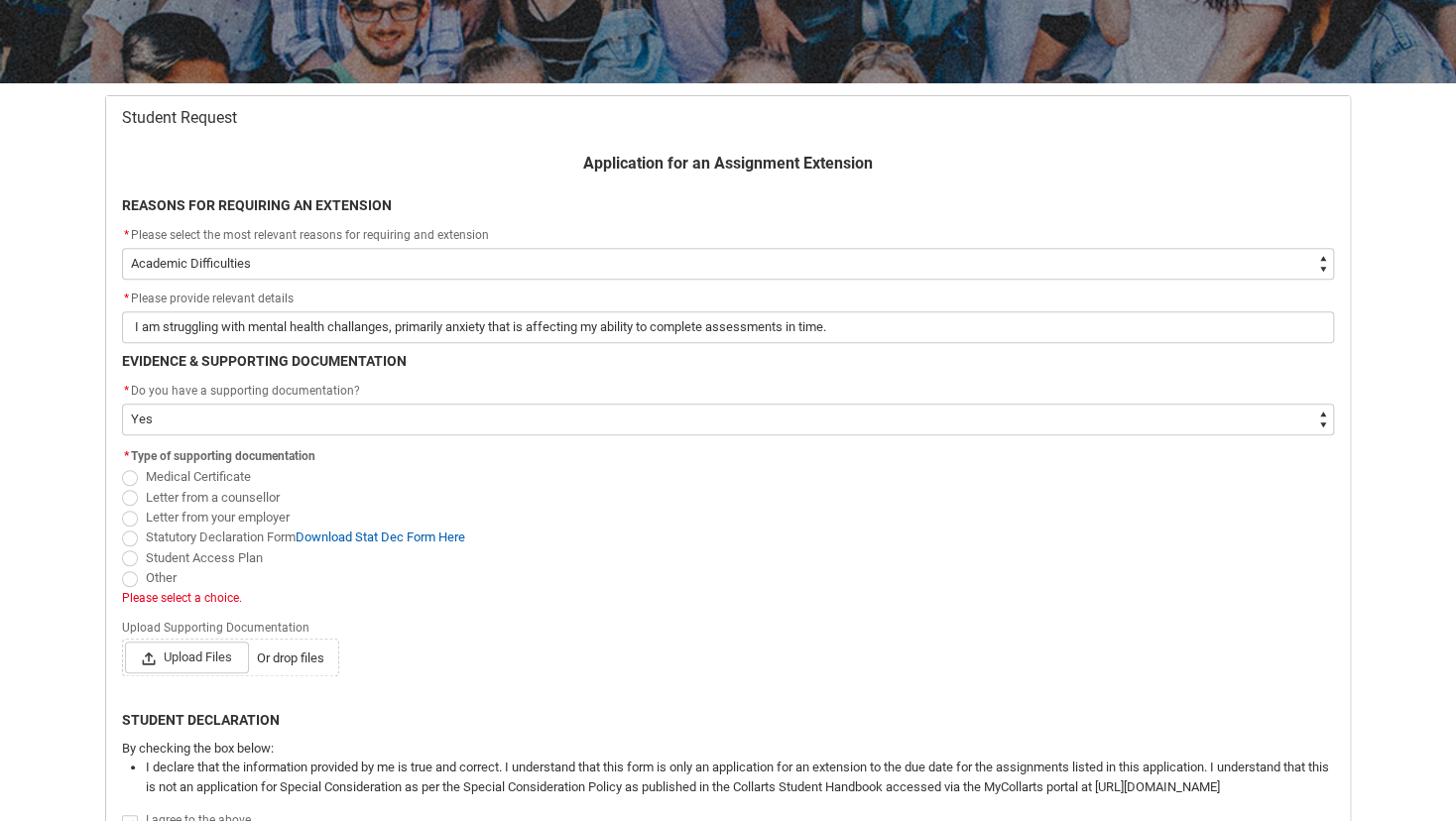 scroll, scrollTop: 317, scrollLeft: 0, axis: vertical 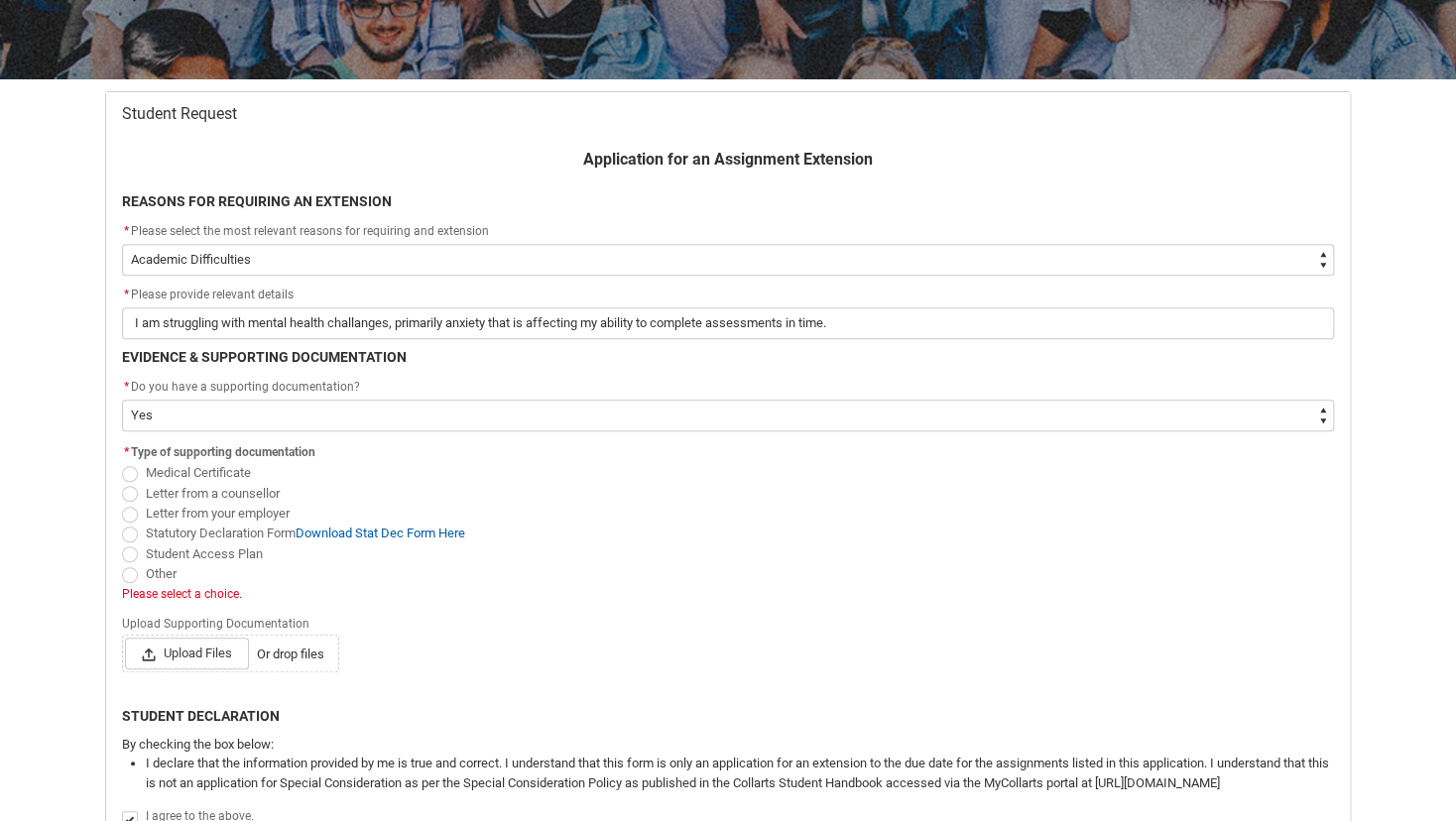 click on "Medical Certificate Letter from a counsellor Letter from your employer Statutory Declaration Form  Download Stat Dec Form Here Student Access Plan Other Please select a choice." 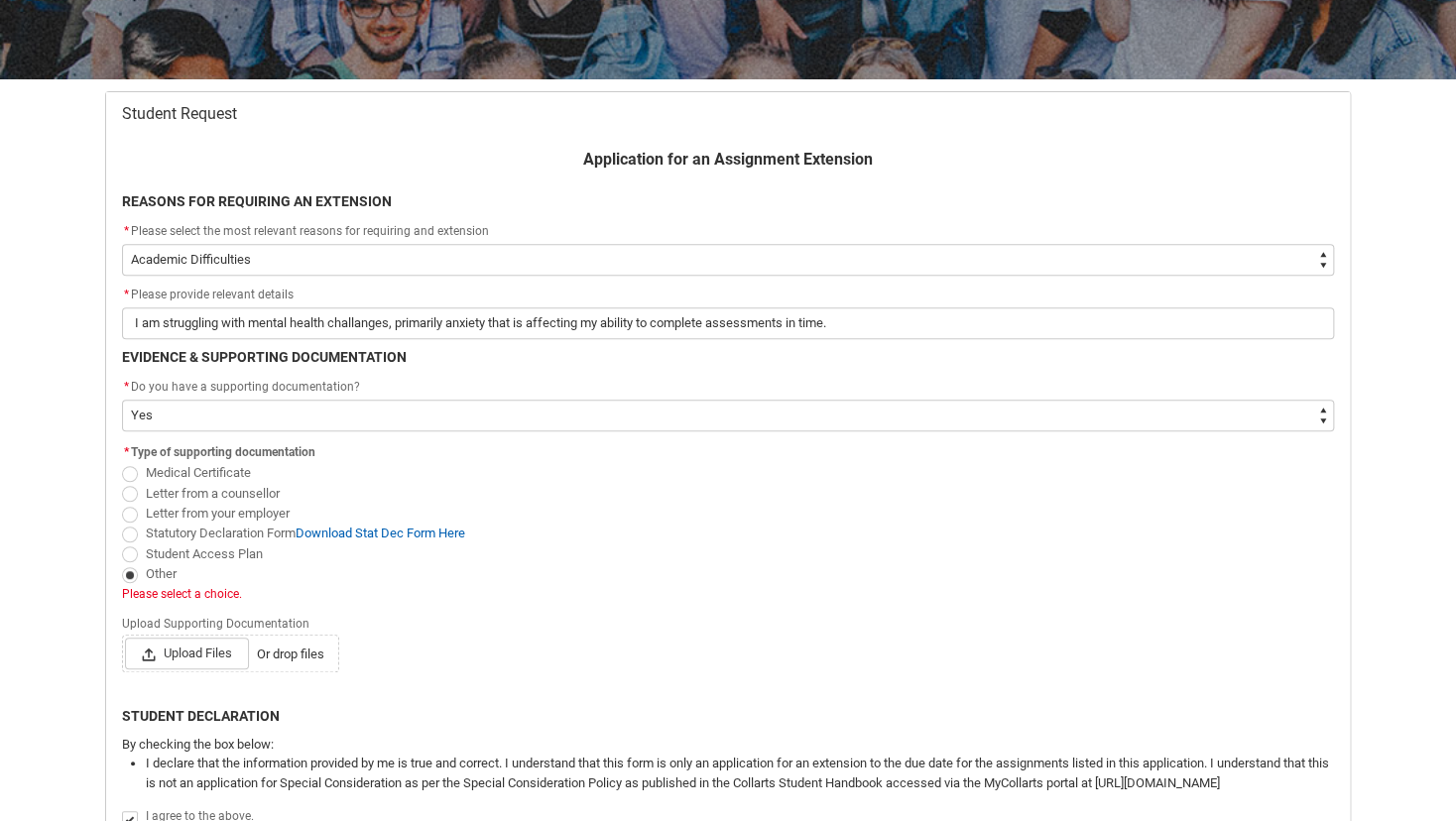 click on "Upload Files Or drop files" 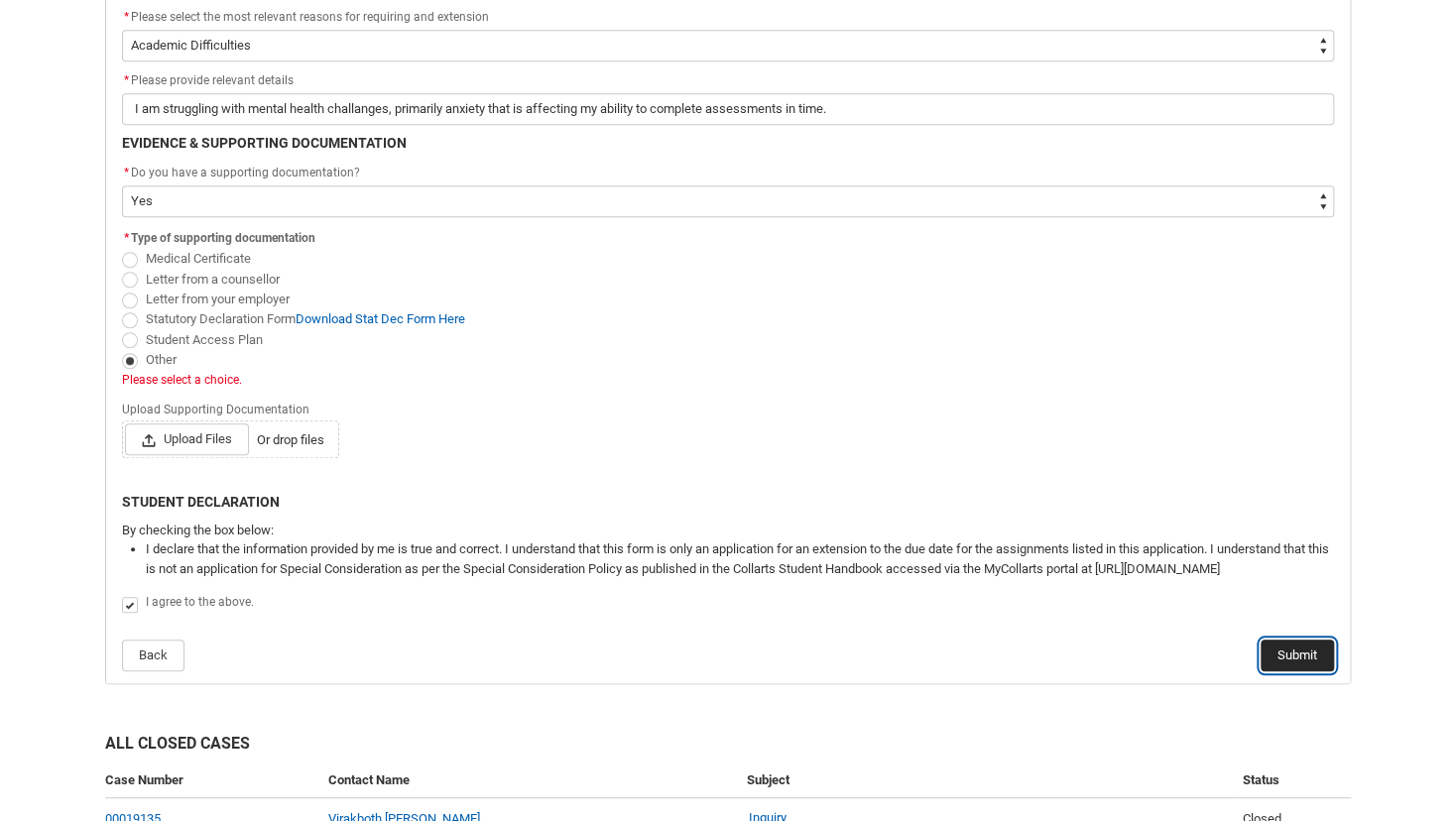 click on "Submit" 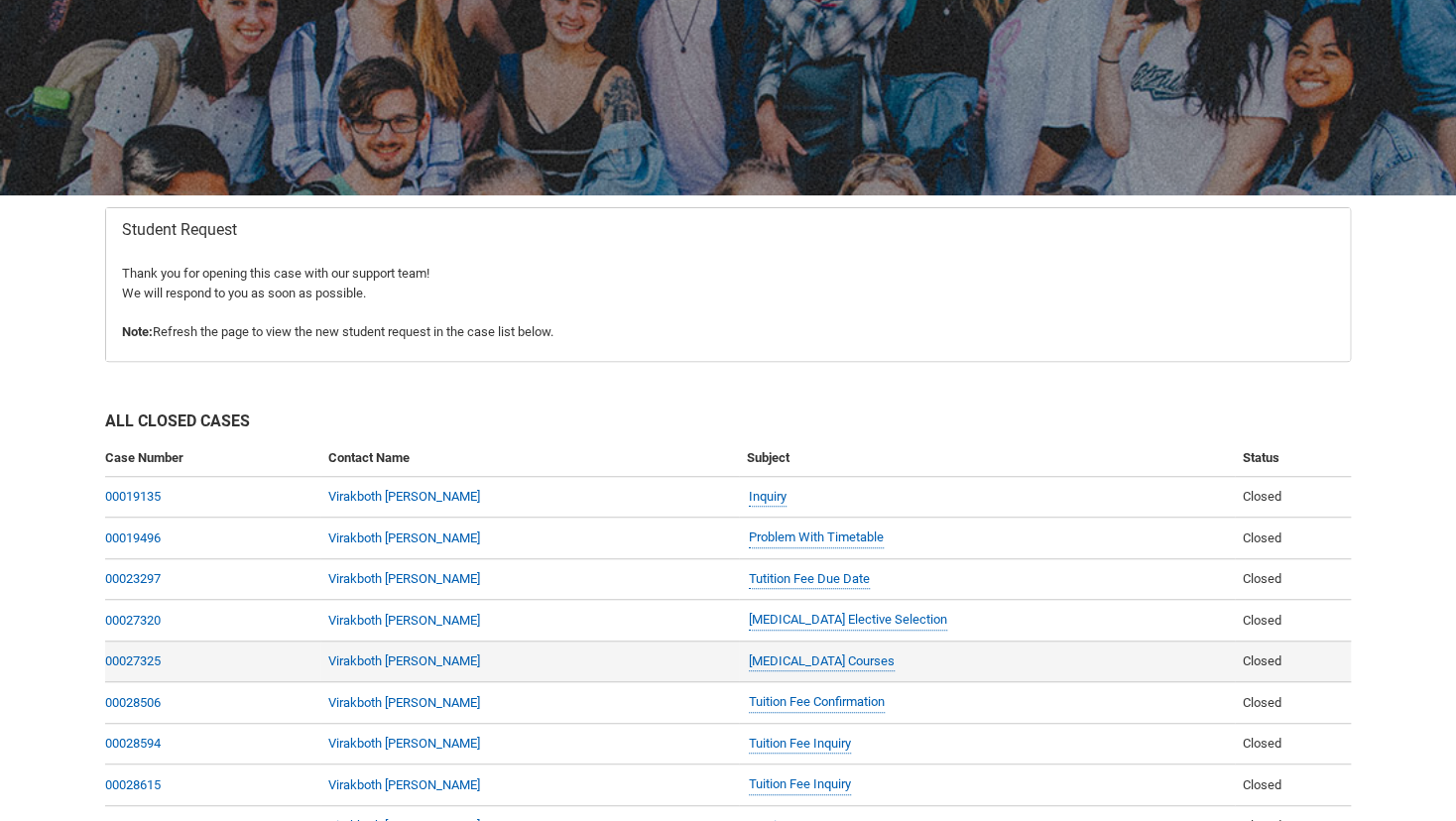 scroll, scrollTop: 103, scrollLeft: 0, axis: vertical 